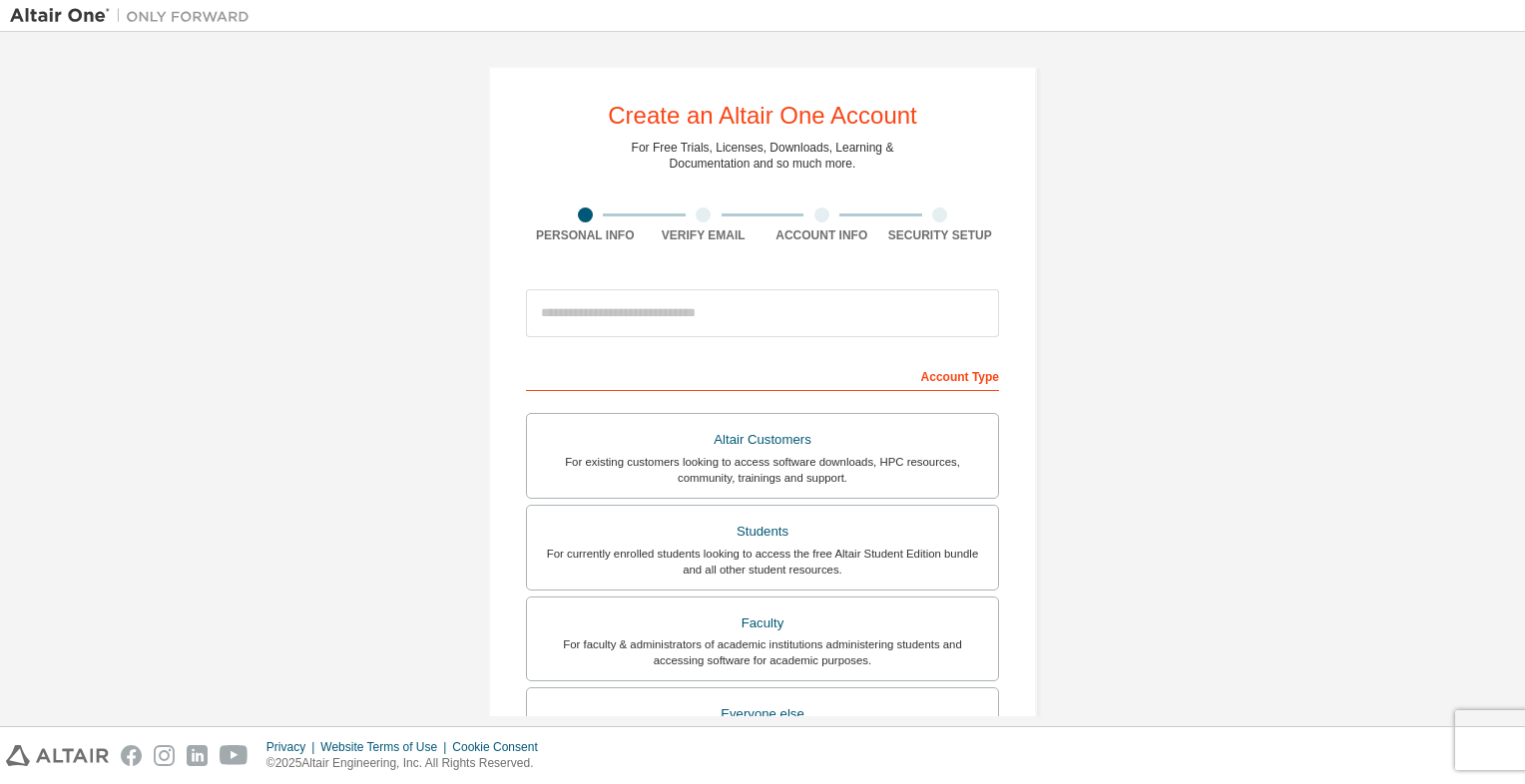 scroll, scrollTop: 0, scrollLeft: 0, axis: both 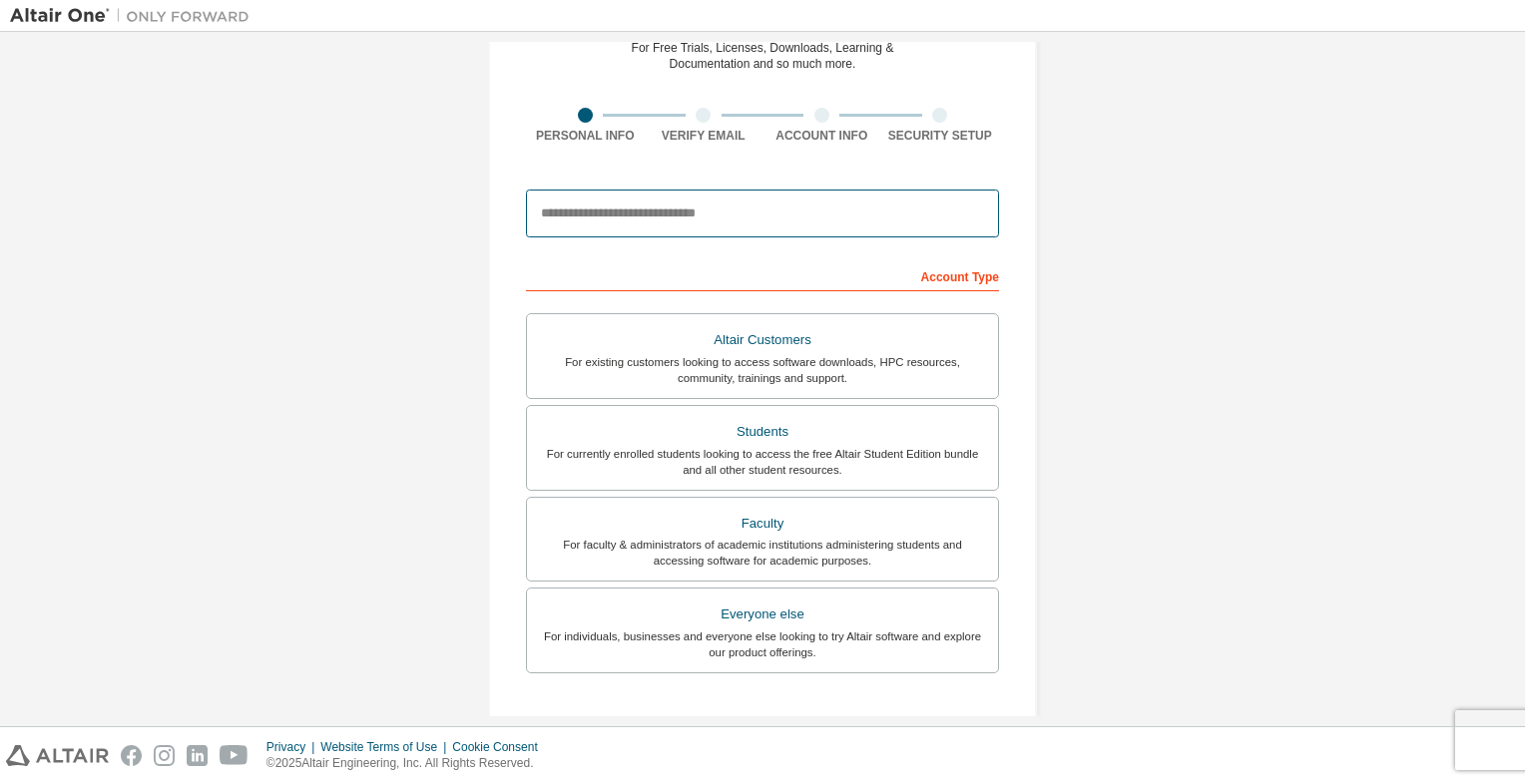 click at bounding box center (762, 213) 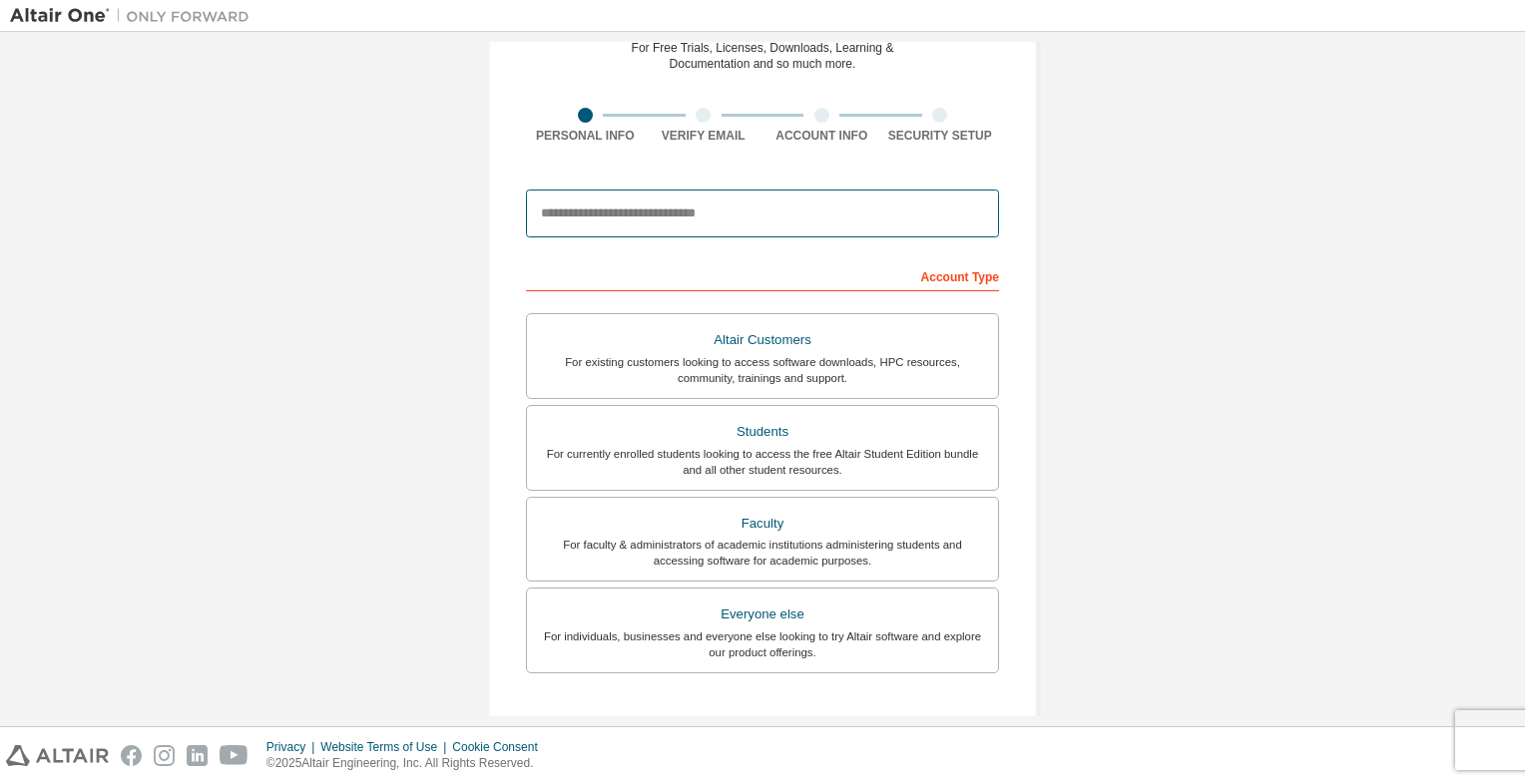 click at bounding box center (762, 213) 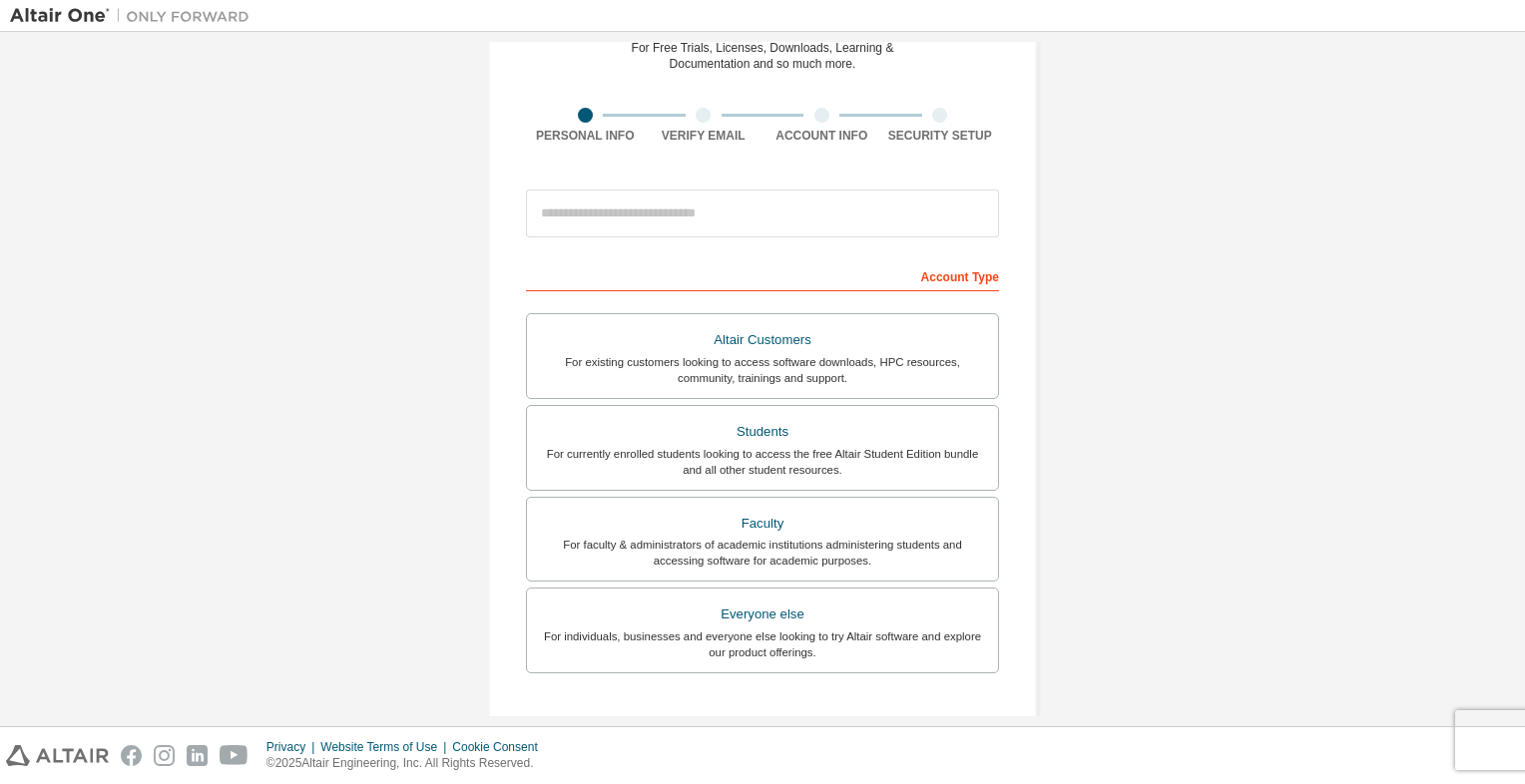 click on "Create an Altair One Account For Free Trials, Licenses, Downloads, Learning &  Documentation and so much more. Personal Info Verify Email Account Info Security Setup This is a federated email. No need to register a new account. You should be able to  login  by using your company's SSO credentials. Email already exists. Please try to  login  instead. Account Type Altair Customers For existing customers looking to access software downloads, HPC resources, community, trainings and support. Students For currently enrolled students looking to access the free Altair Student Edition bundle and all other student resources. Faculty For faculty & administrators of academic institutions administering students and accessing software for academic purposes. Everyone else For individuals, businesses and everyone else looking to try Altair software and explore our product offerings. Your Profile First Name Last Name Job Title Please provide State/Province to help us route sales and support resources to you more efficiently." at bounding box center (762, 470) 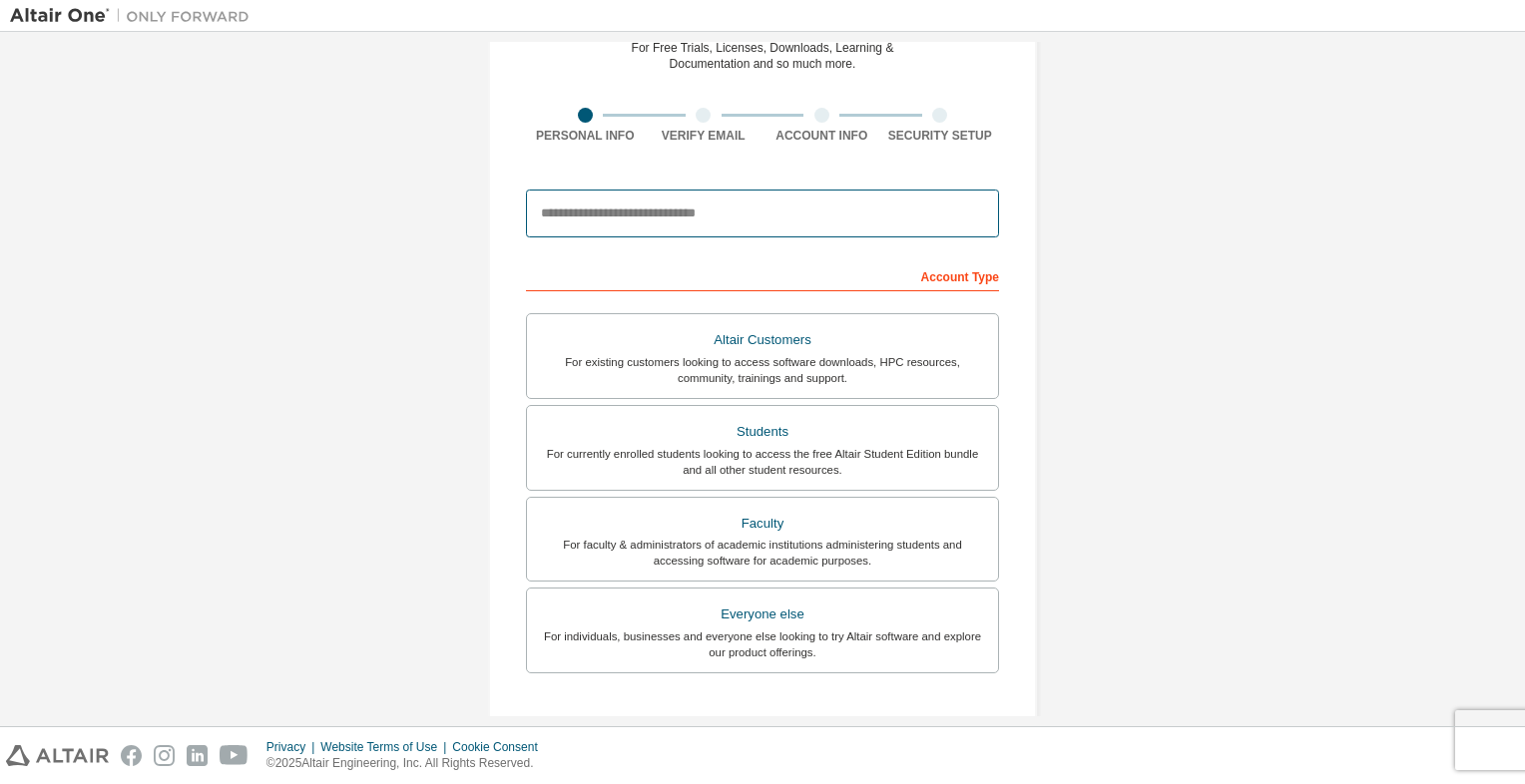 click at bounding box center (762, 213) 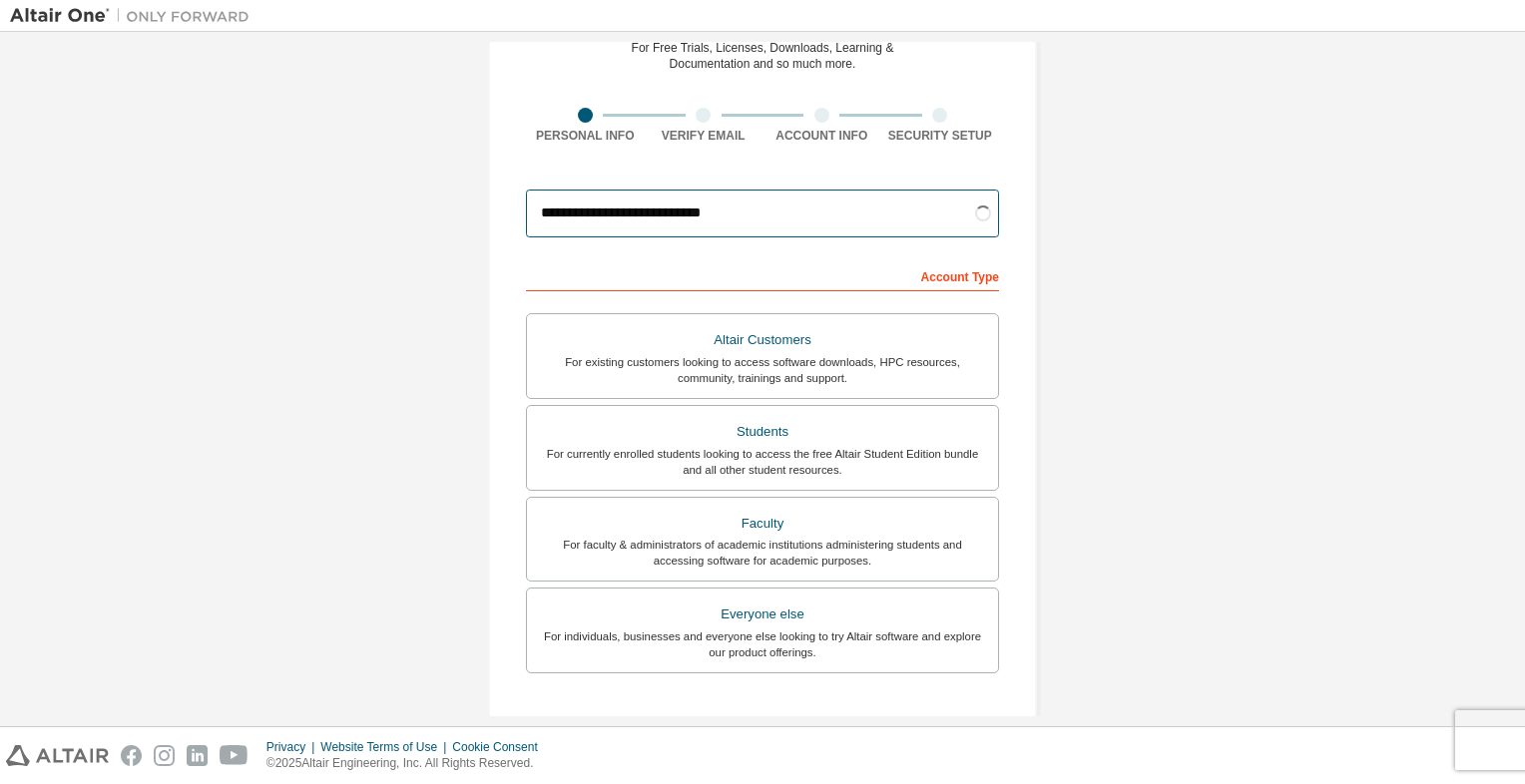 type on "**********" 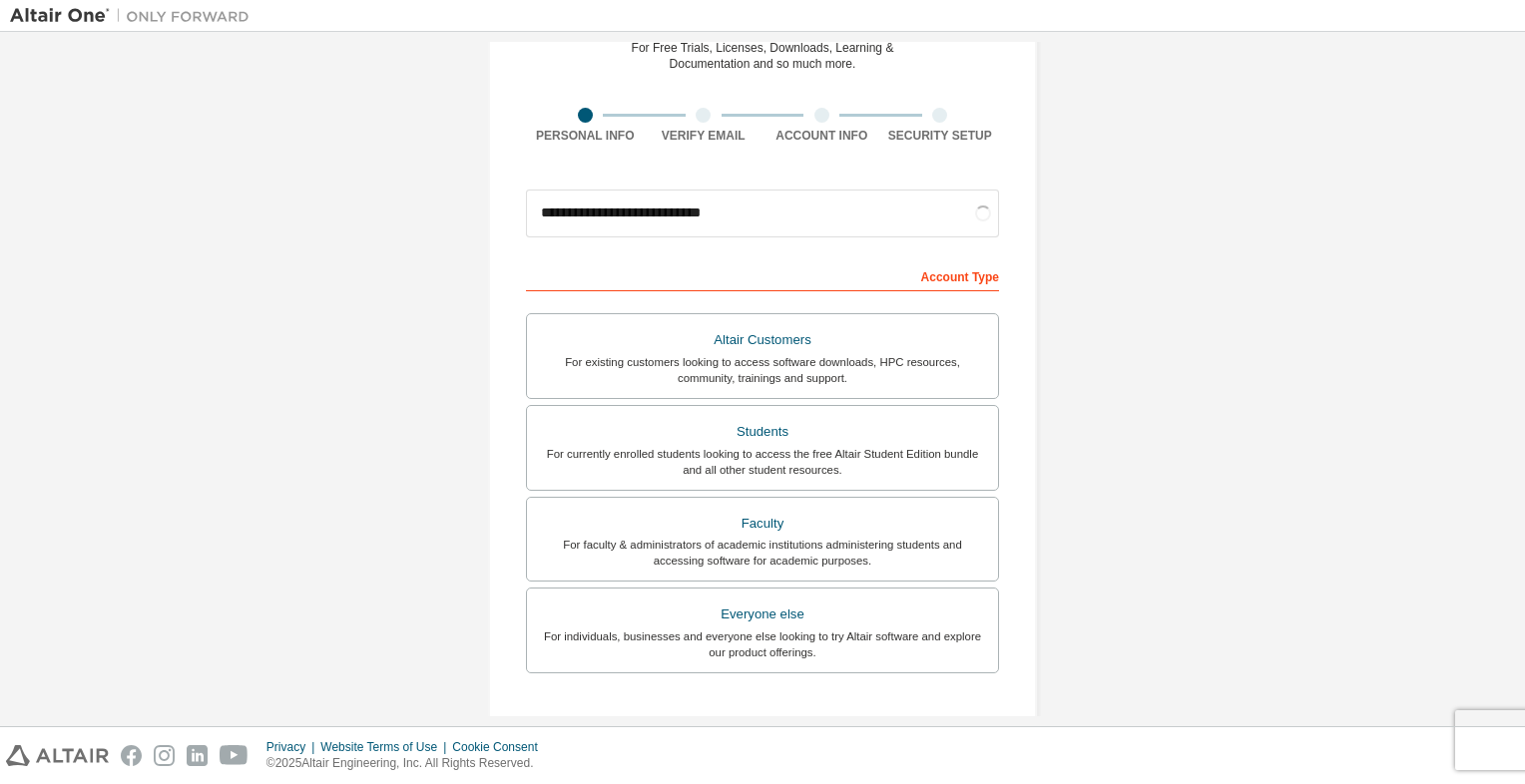 click on "**********" at bounding box center [762, 470] 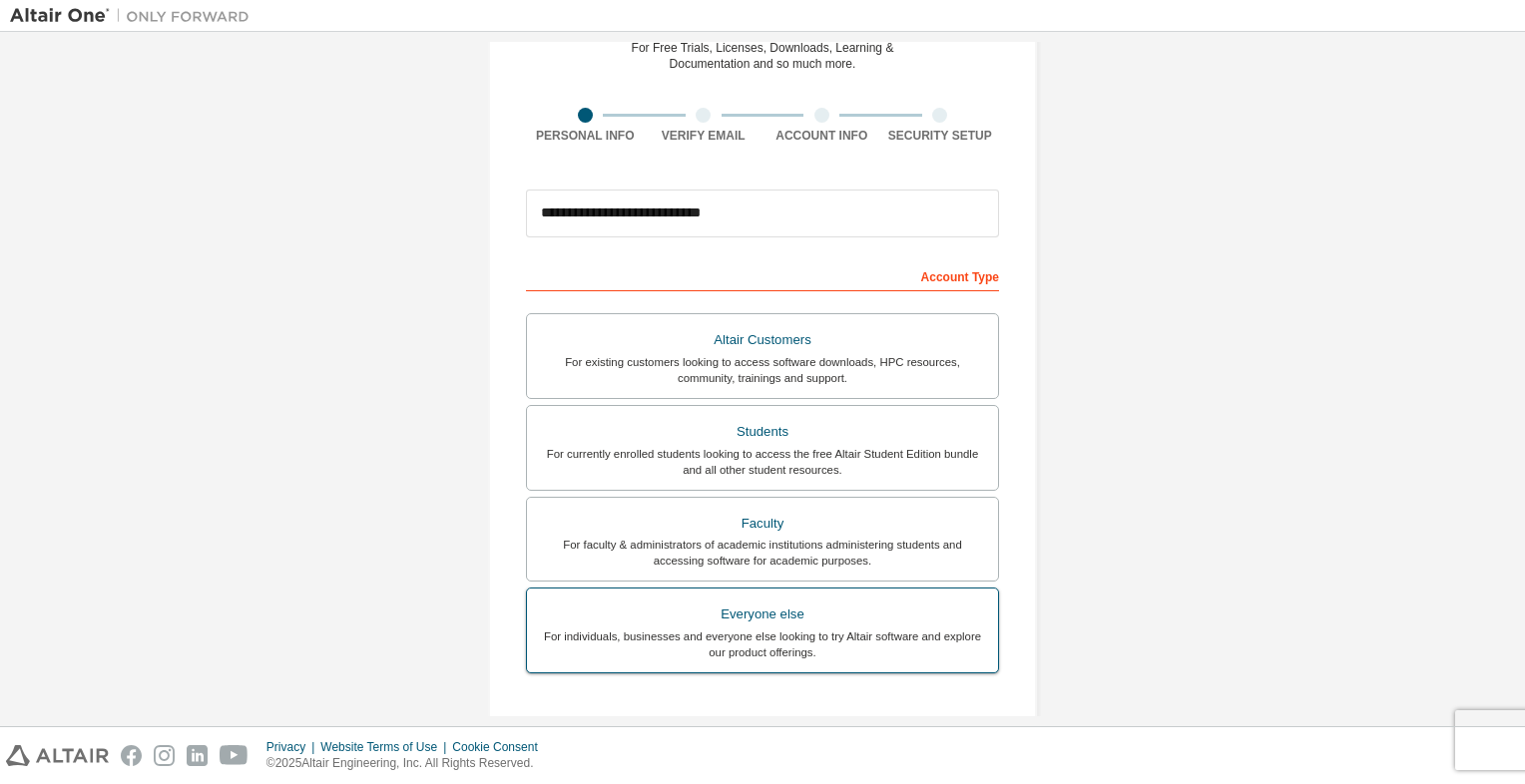 click on "Everyone else" at bounding box center (762, 614) 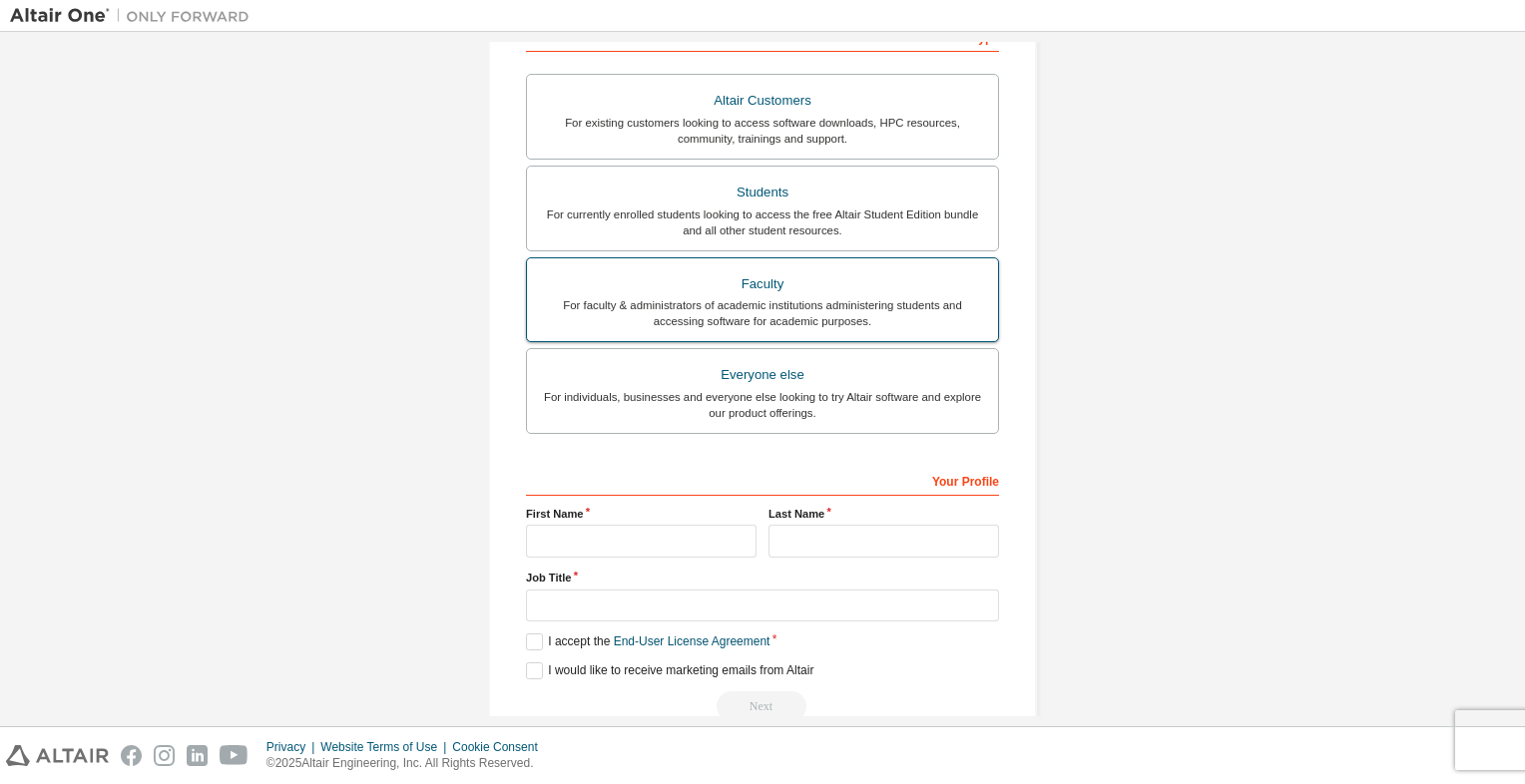 scroll, scrollTop: 378, scrollLeft: 0, axis: vertical 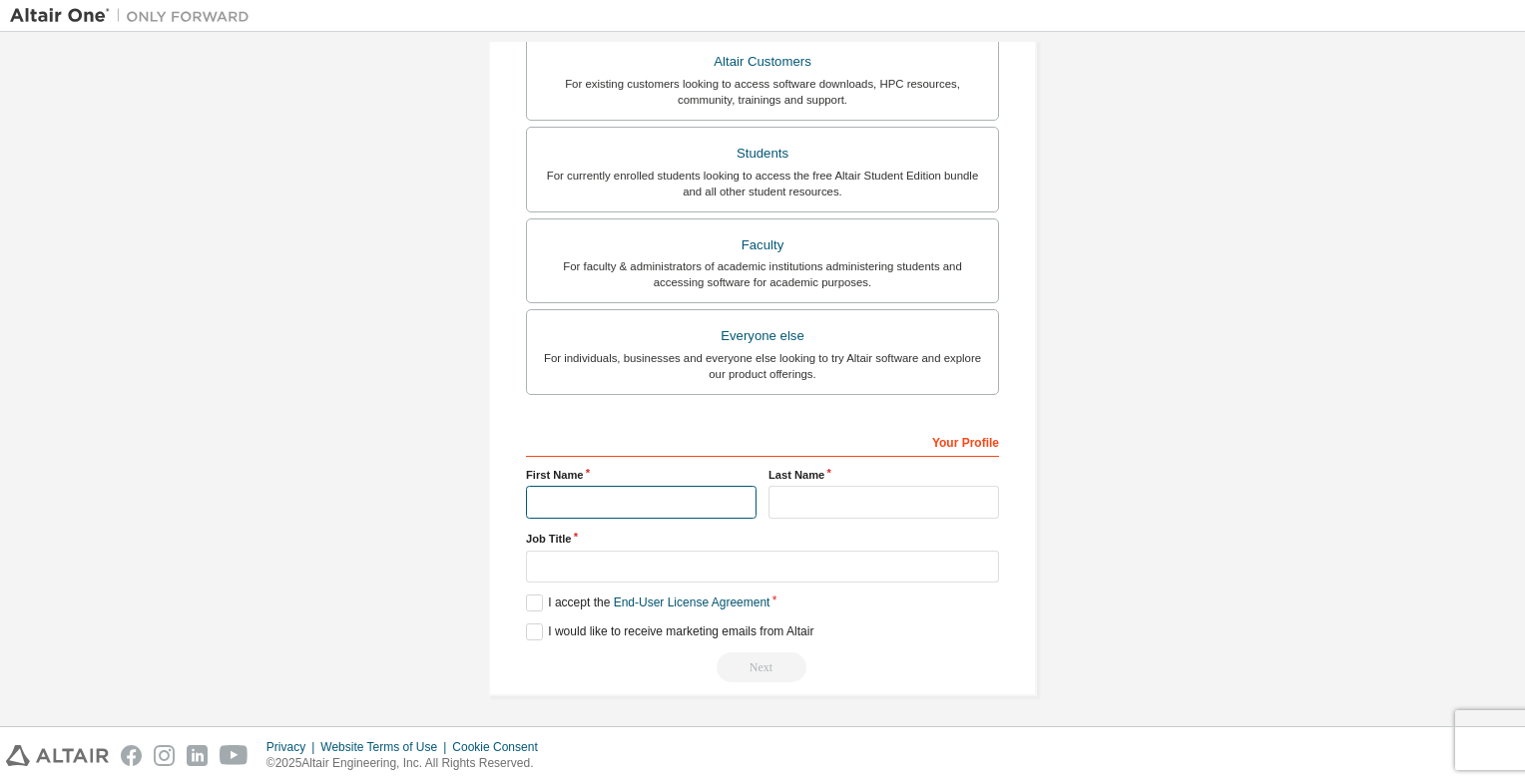 click at bounding box center [641, 502] 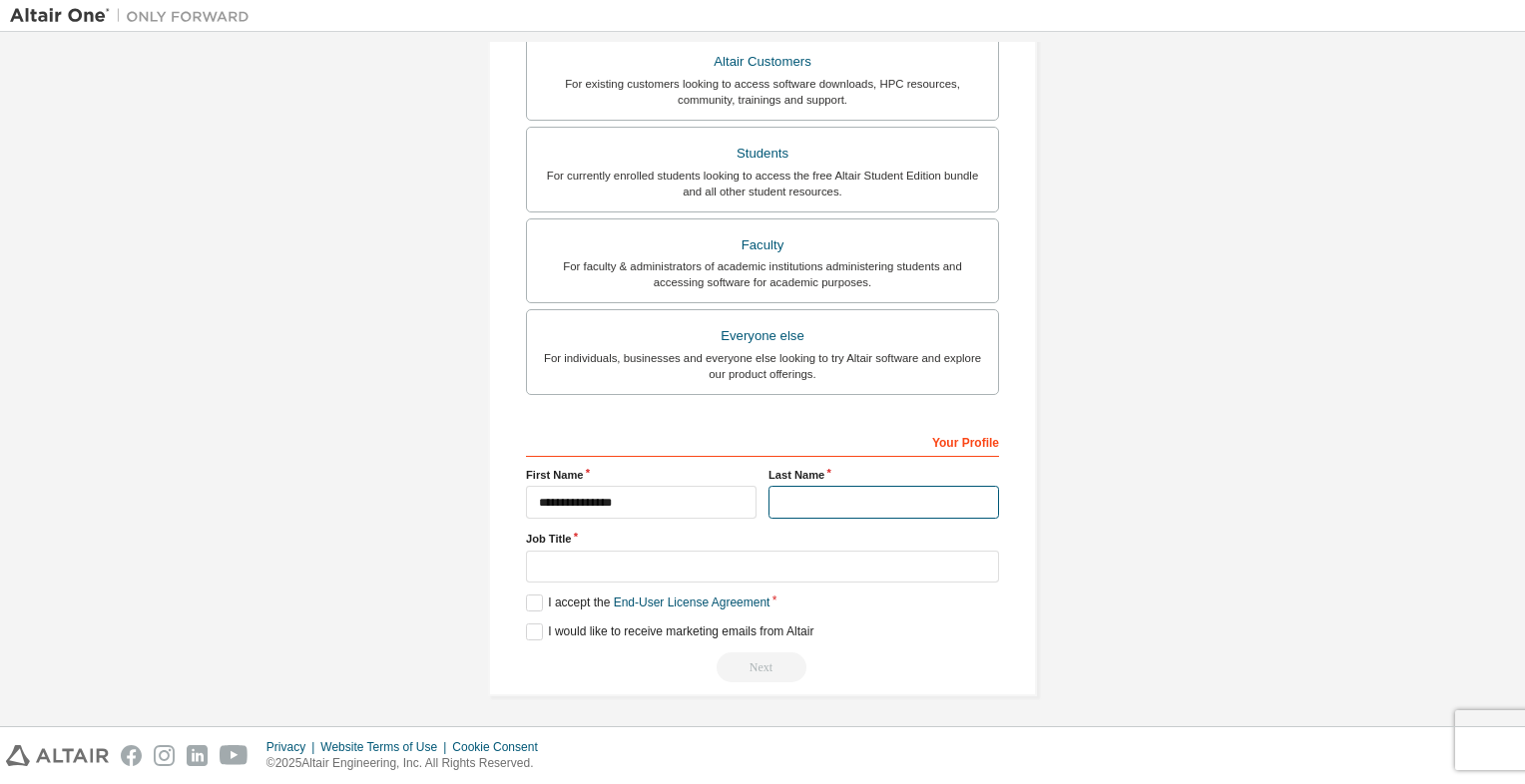 type on "***" 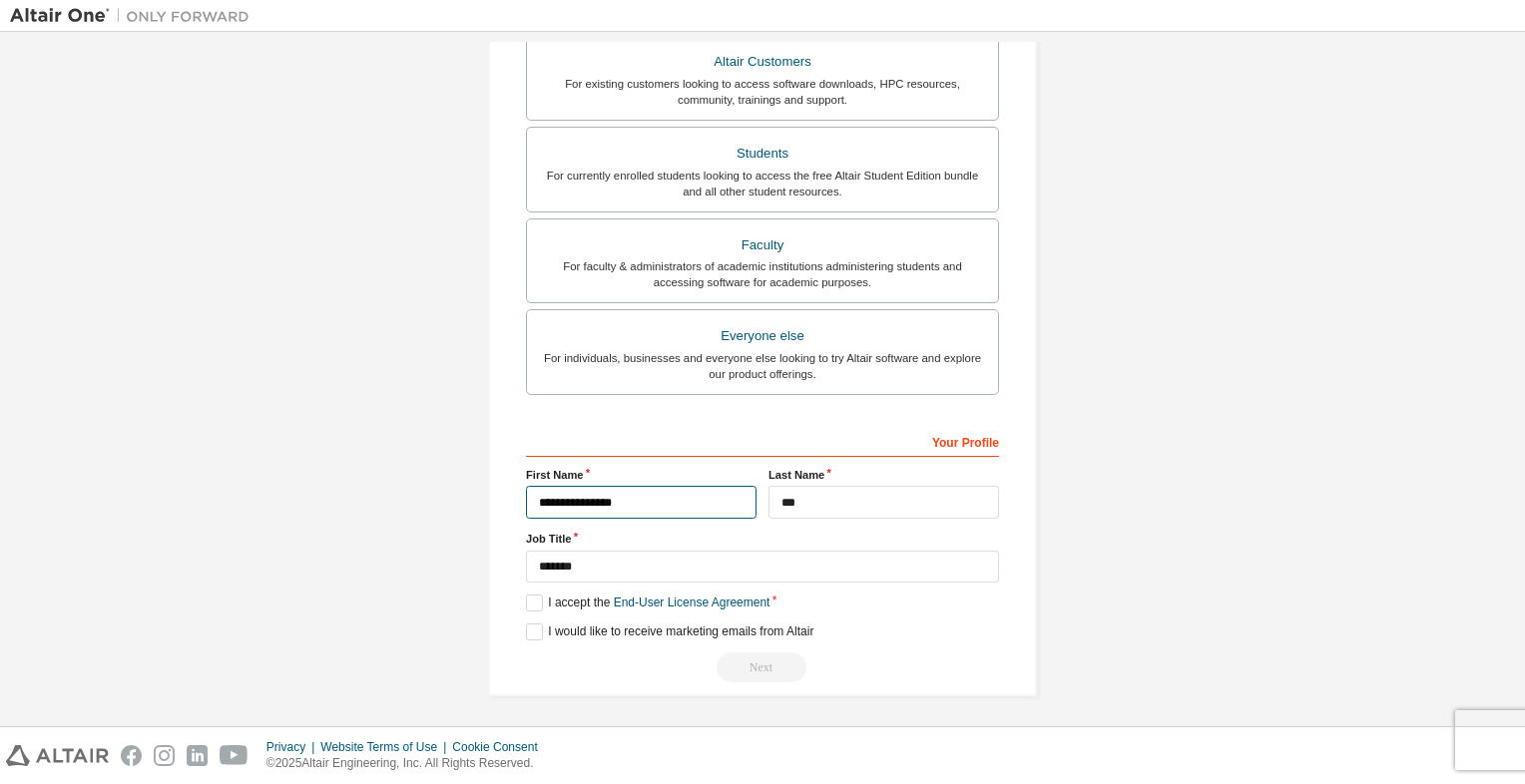 click on "**********" at bounding box center (641, 502) 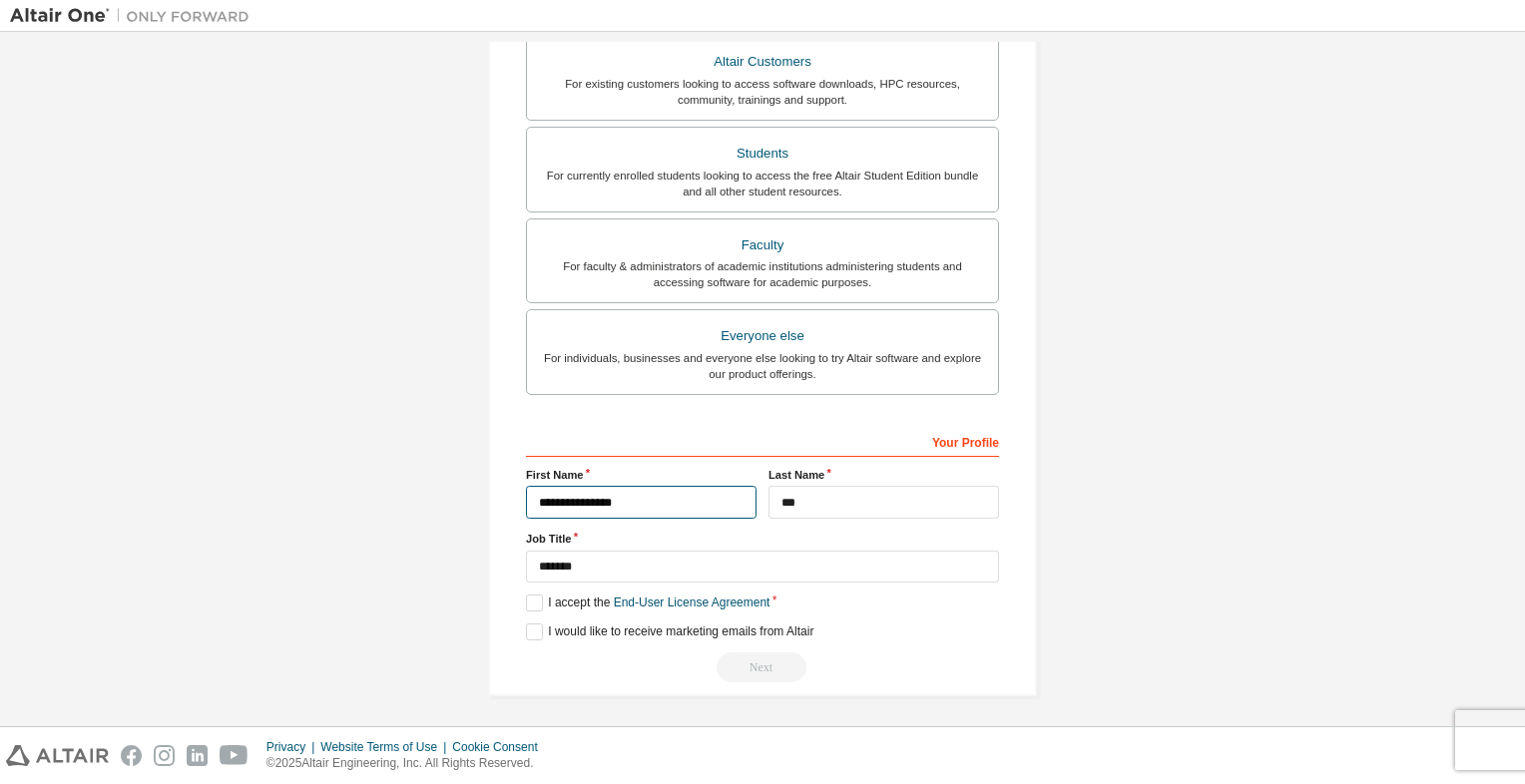 click on "**********" at bounding box center (641, 502) 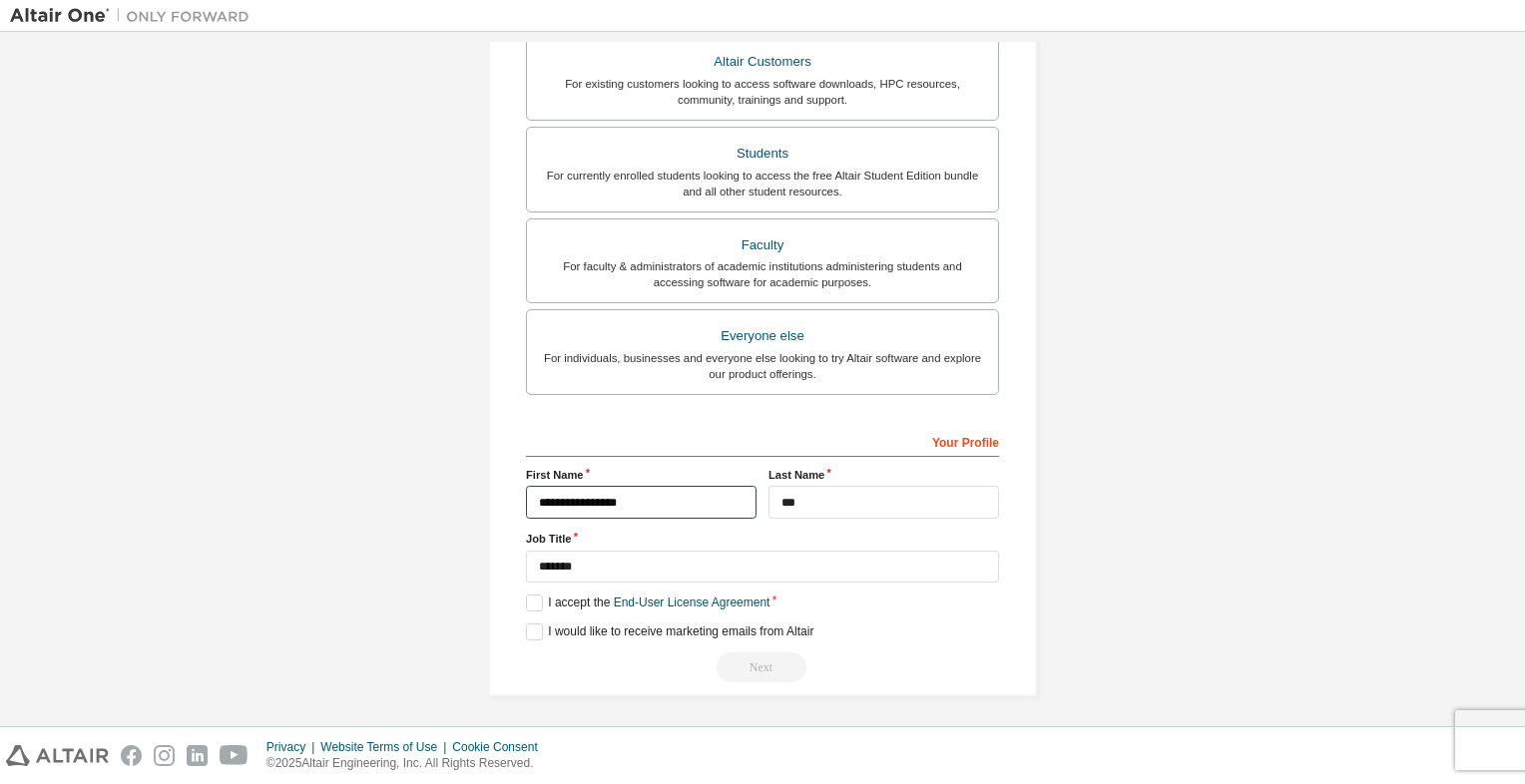 type on "**********" 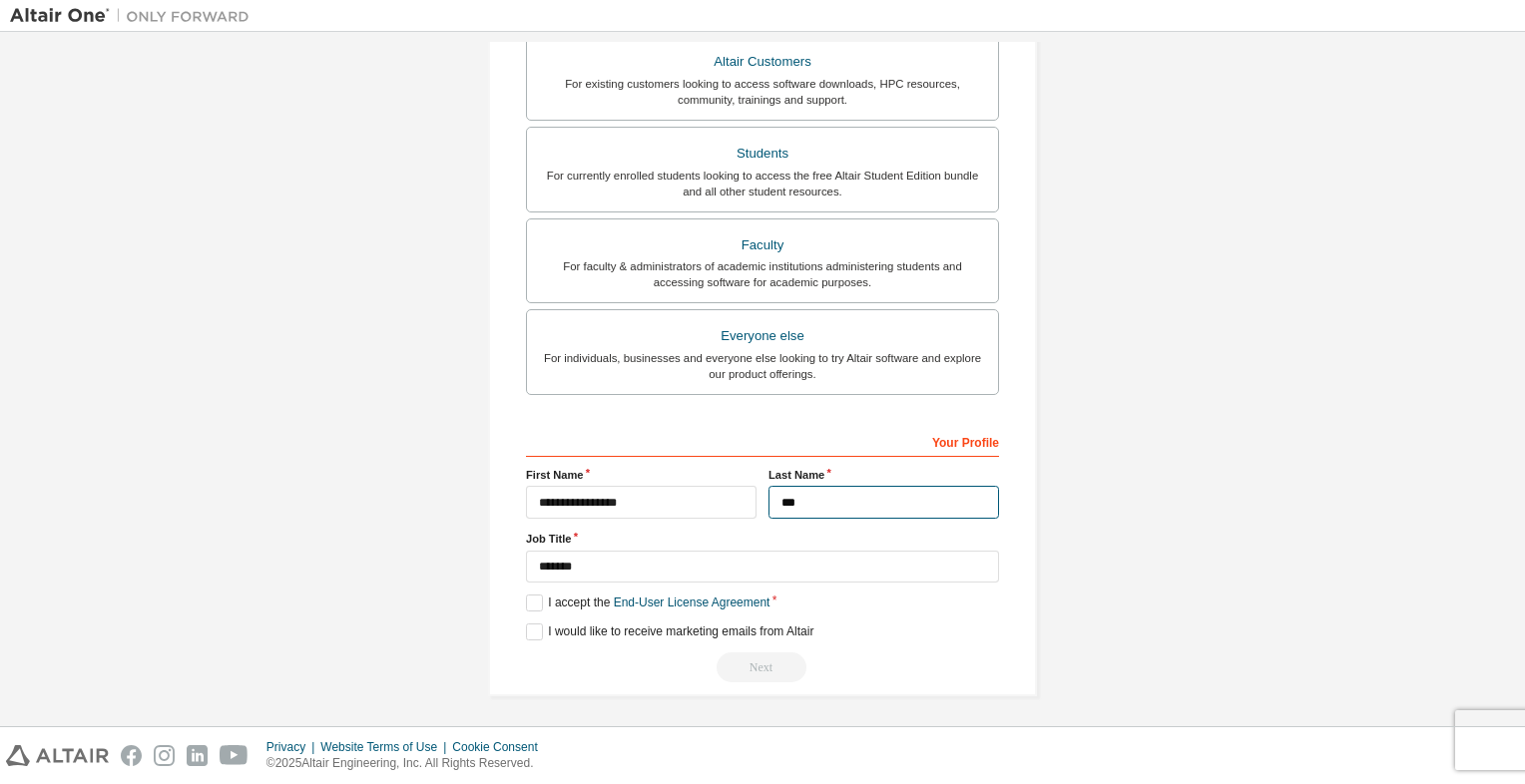 click on "***" at bounding box center (883, 502) 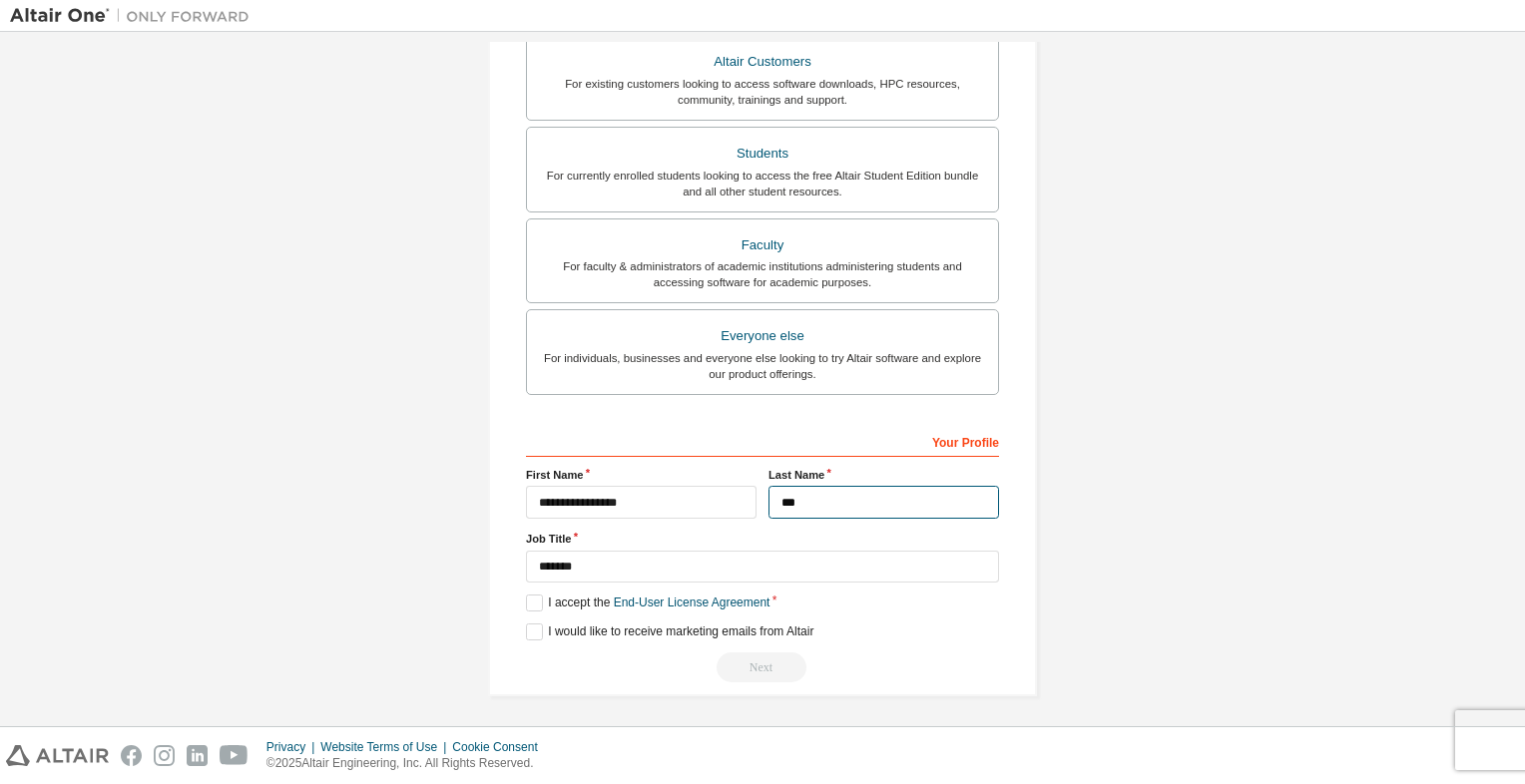 click on "***" at bounding box center [883, 502] 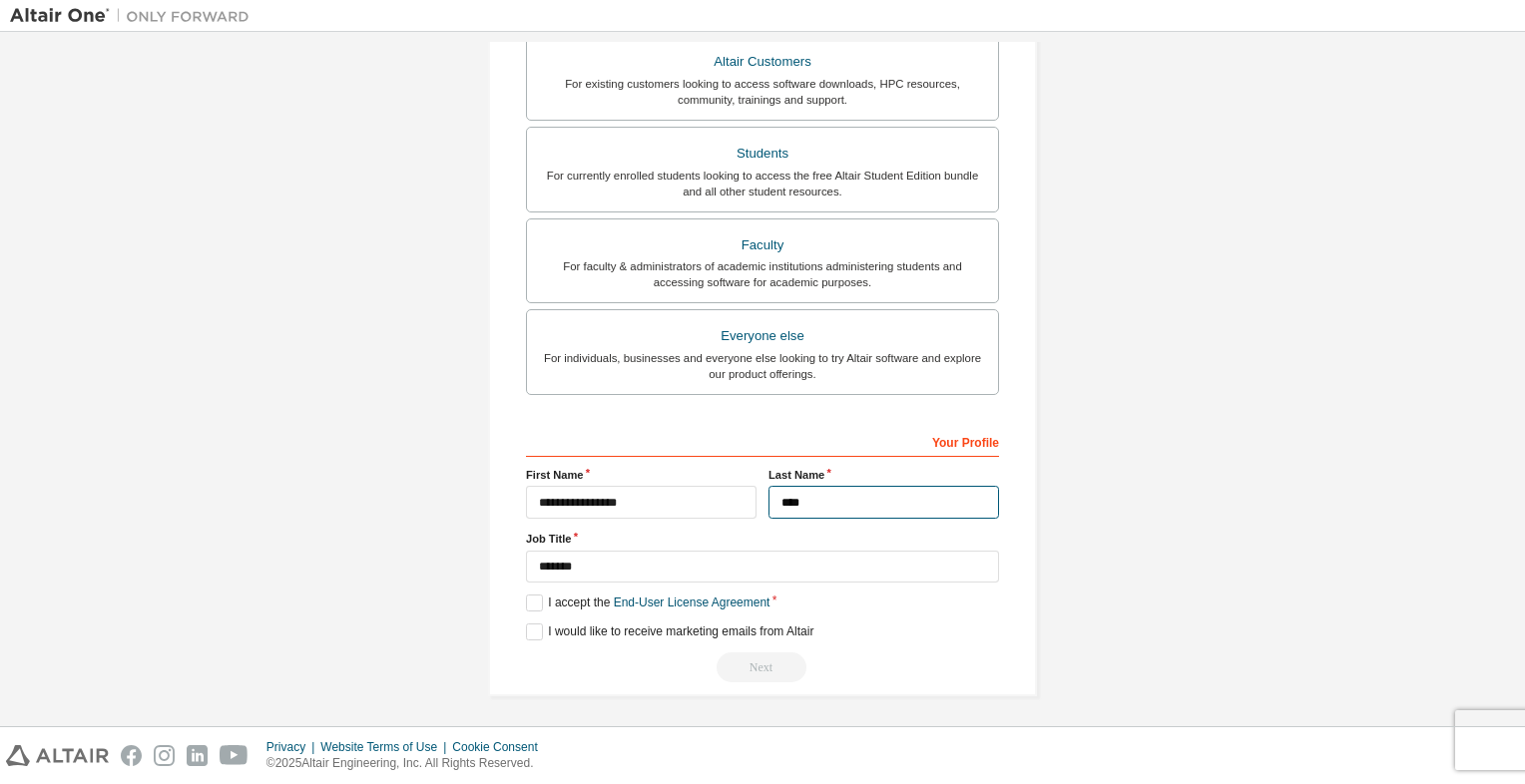 type on "****" 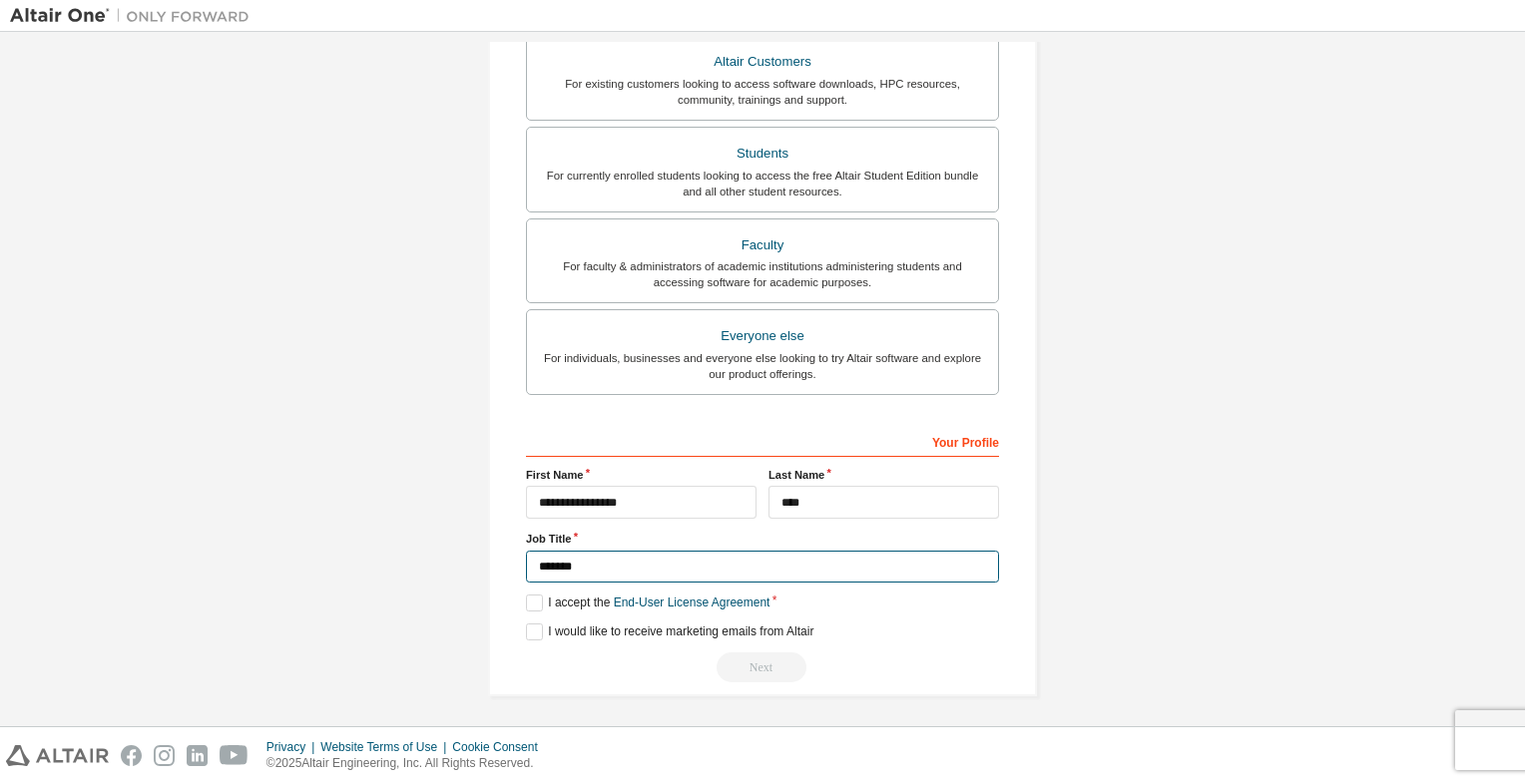 click on "*******" at bounding box center (762, 567) 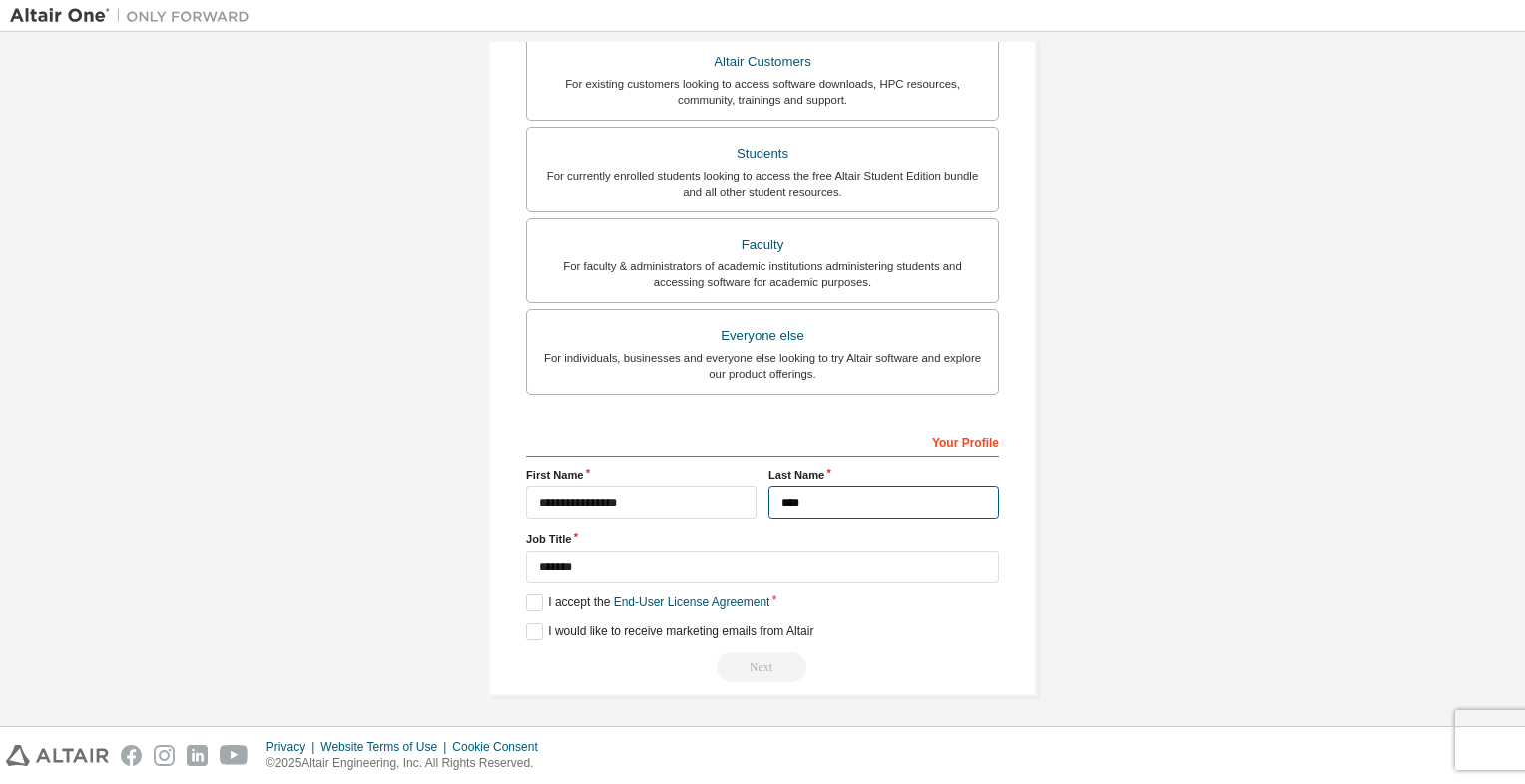 click on "****" at bounding box center (883, 502) 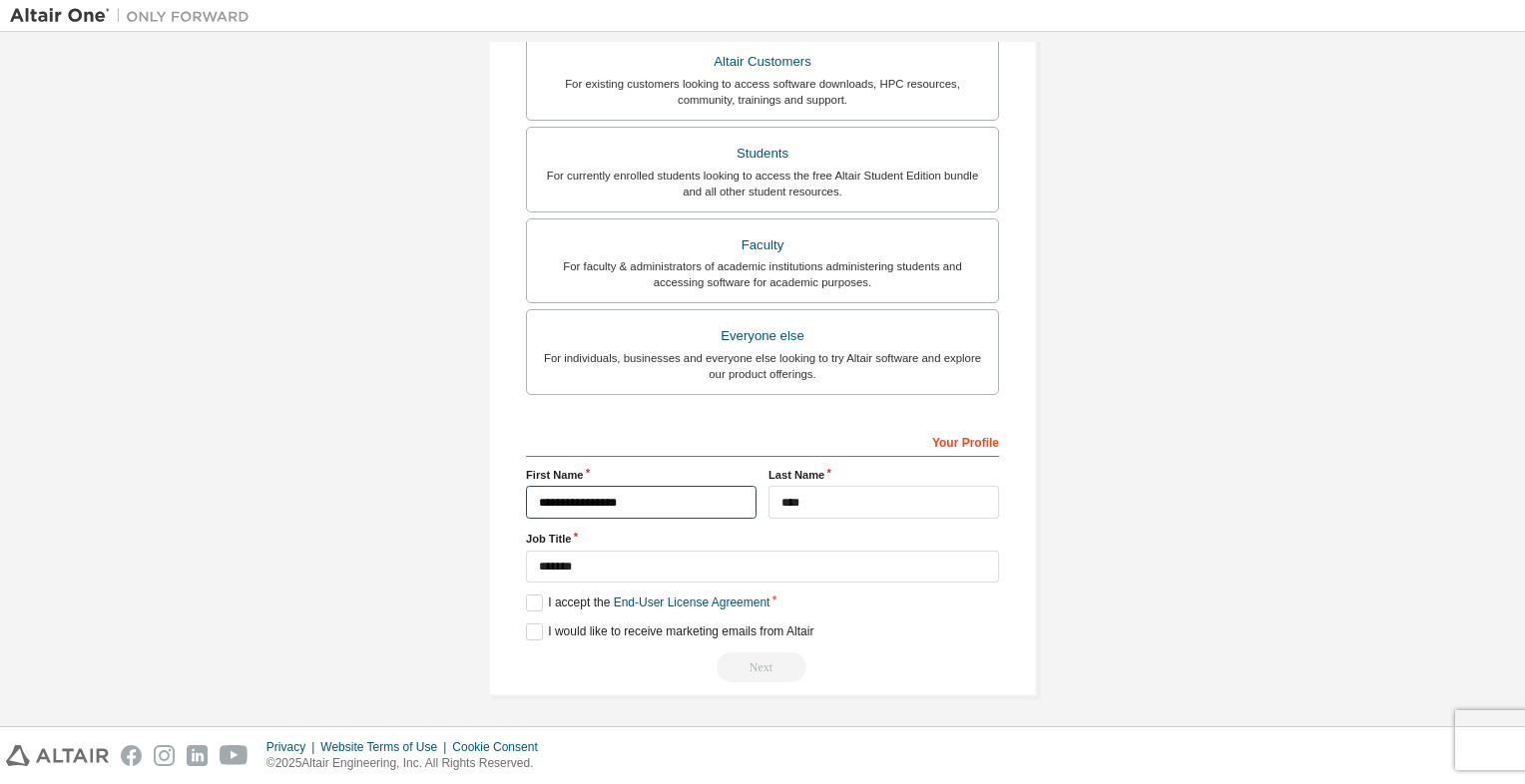 click on "**********" at bounding box center (641, 502) 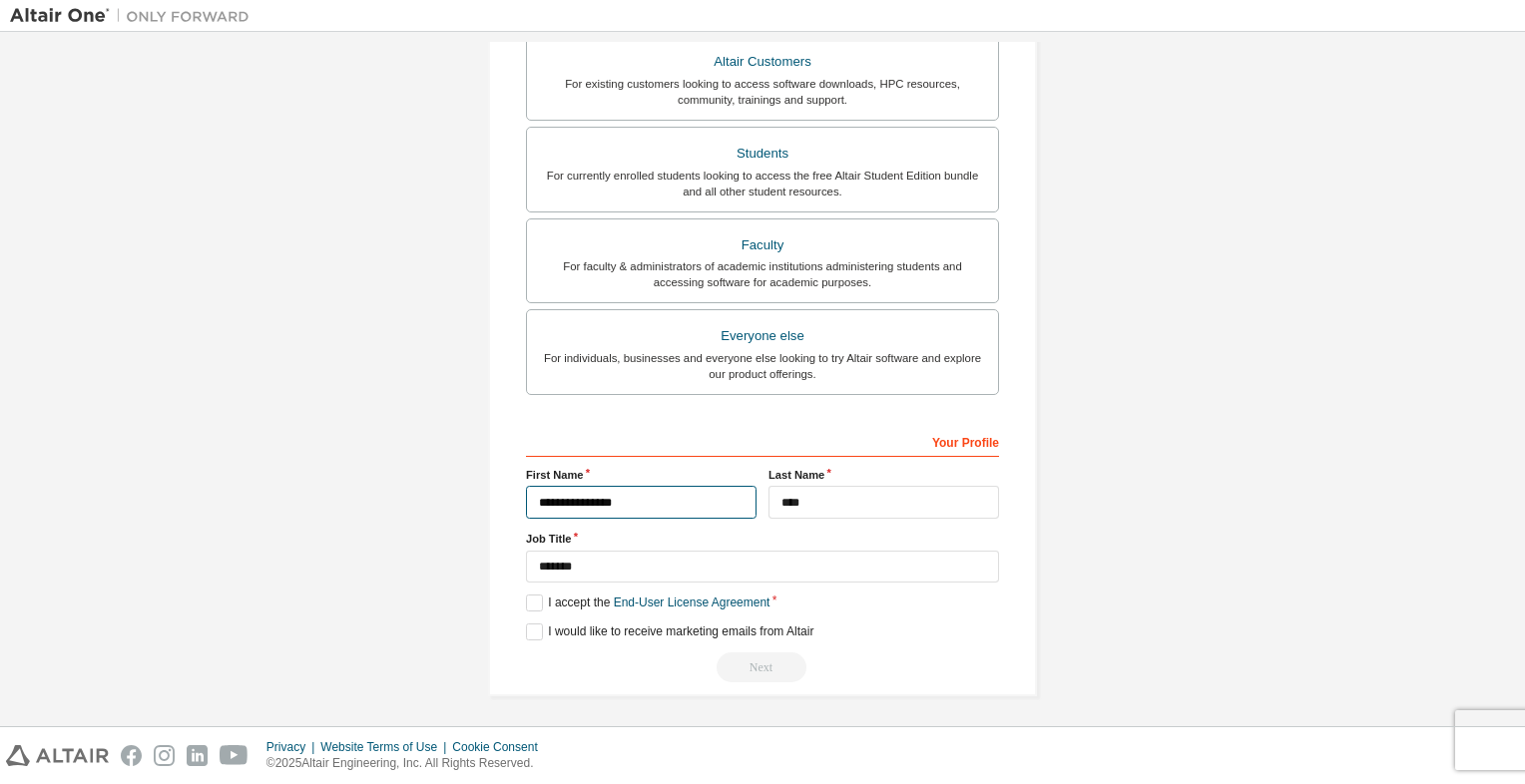 type on "**********" 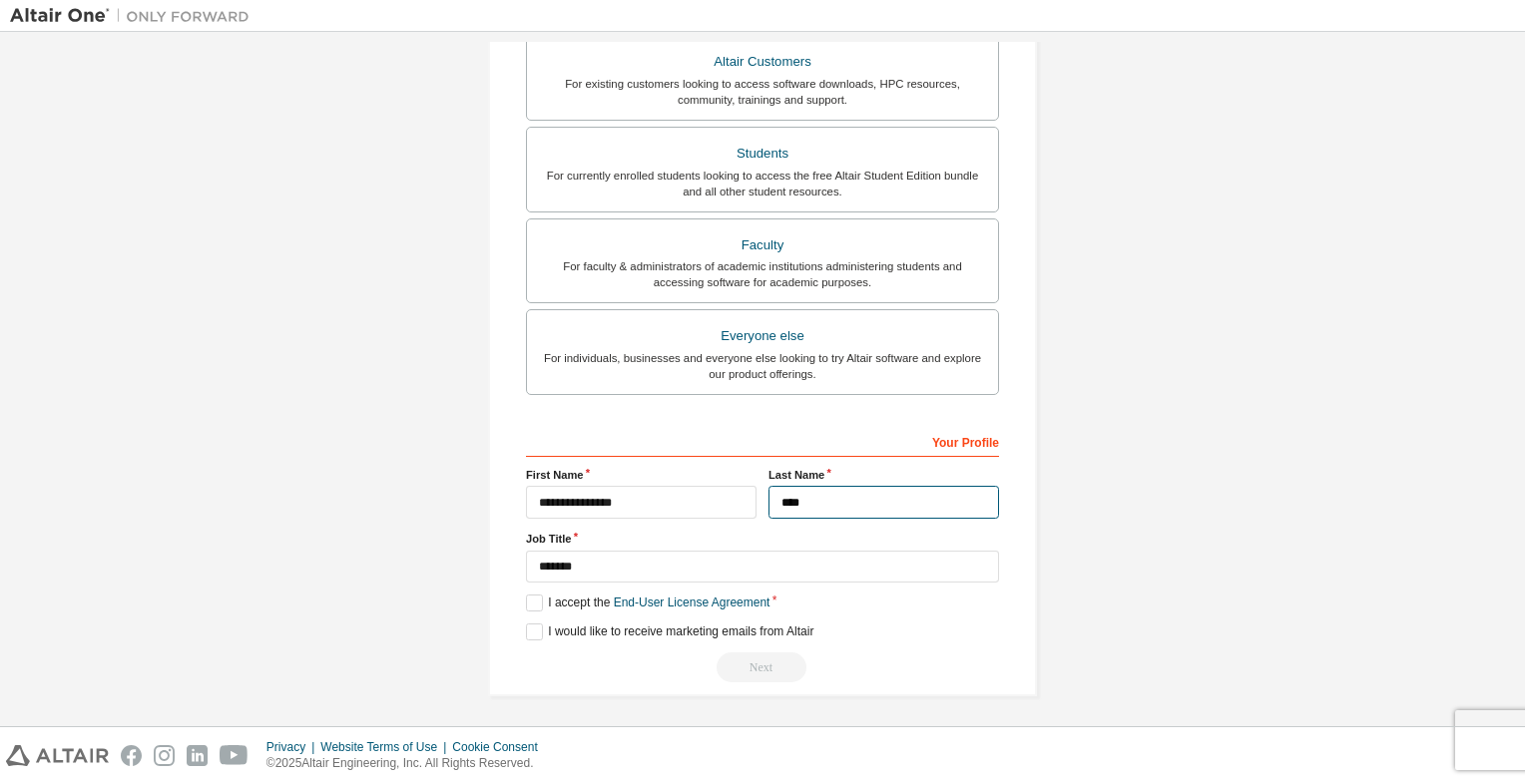 click on "****" at bounding box center (883, 502) 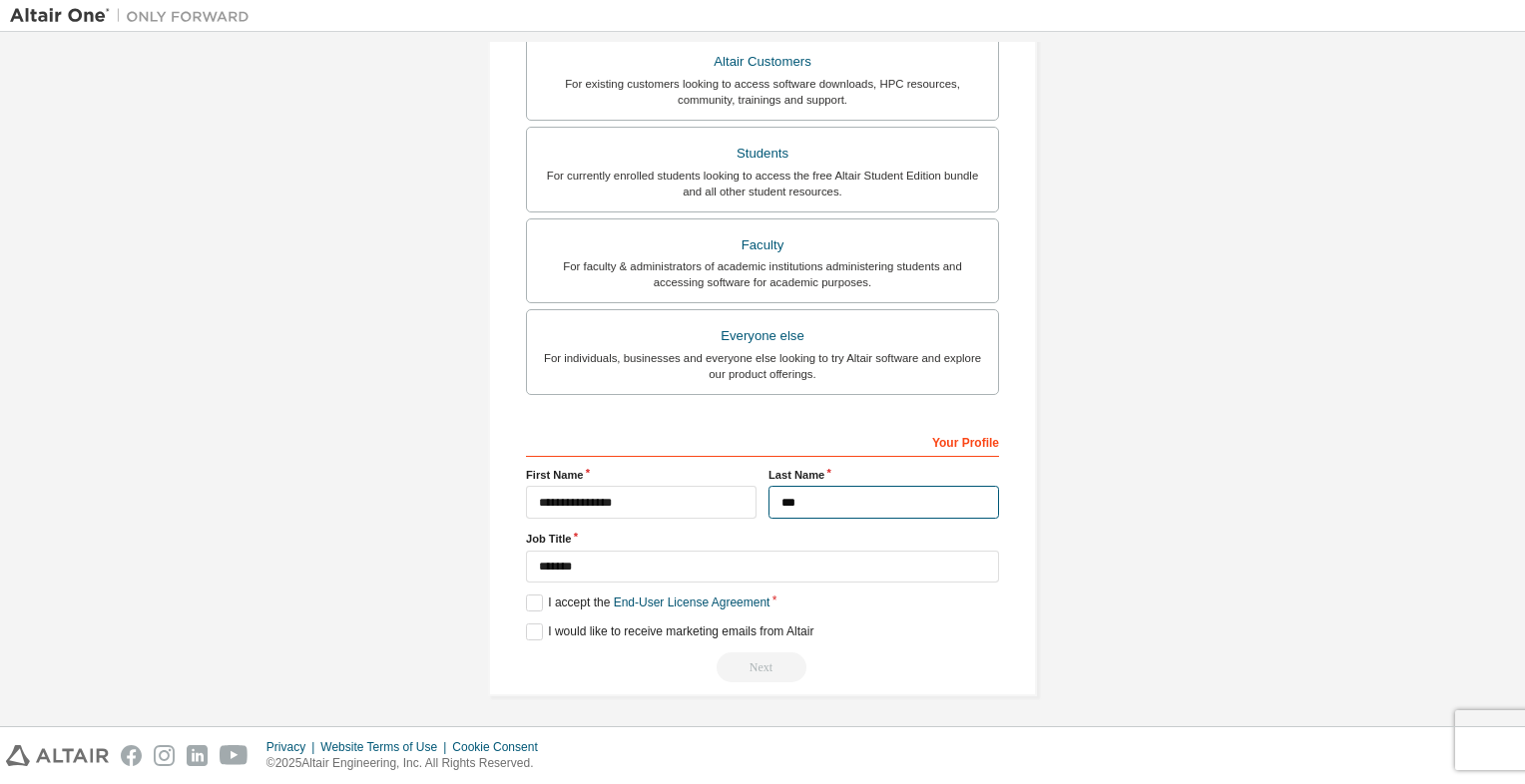 type on "***" 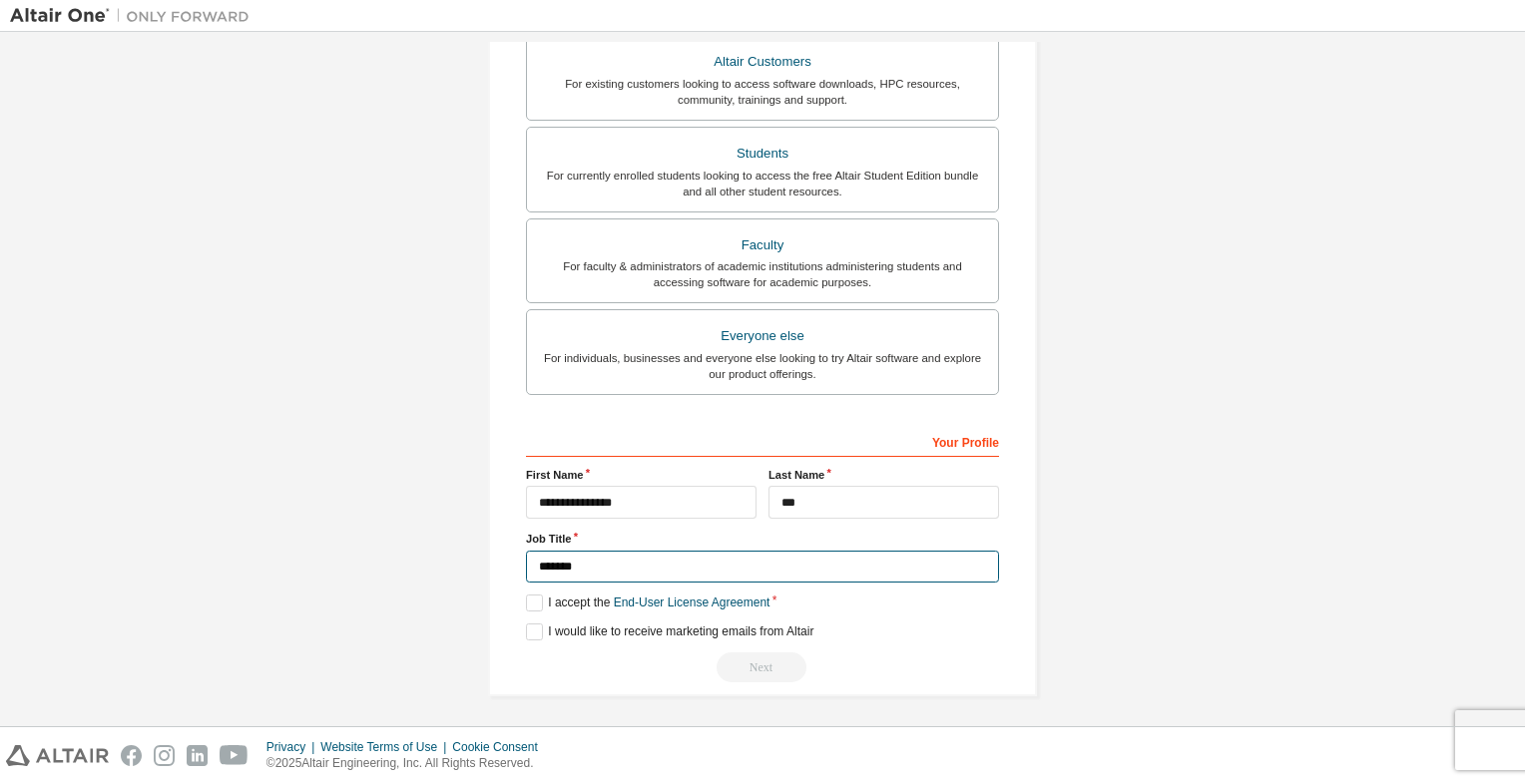click on "*******" at bounding box center (762, 567) 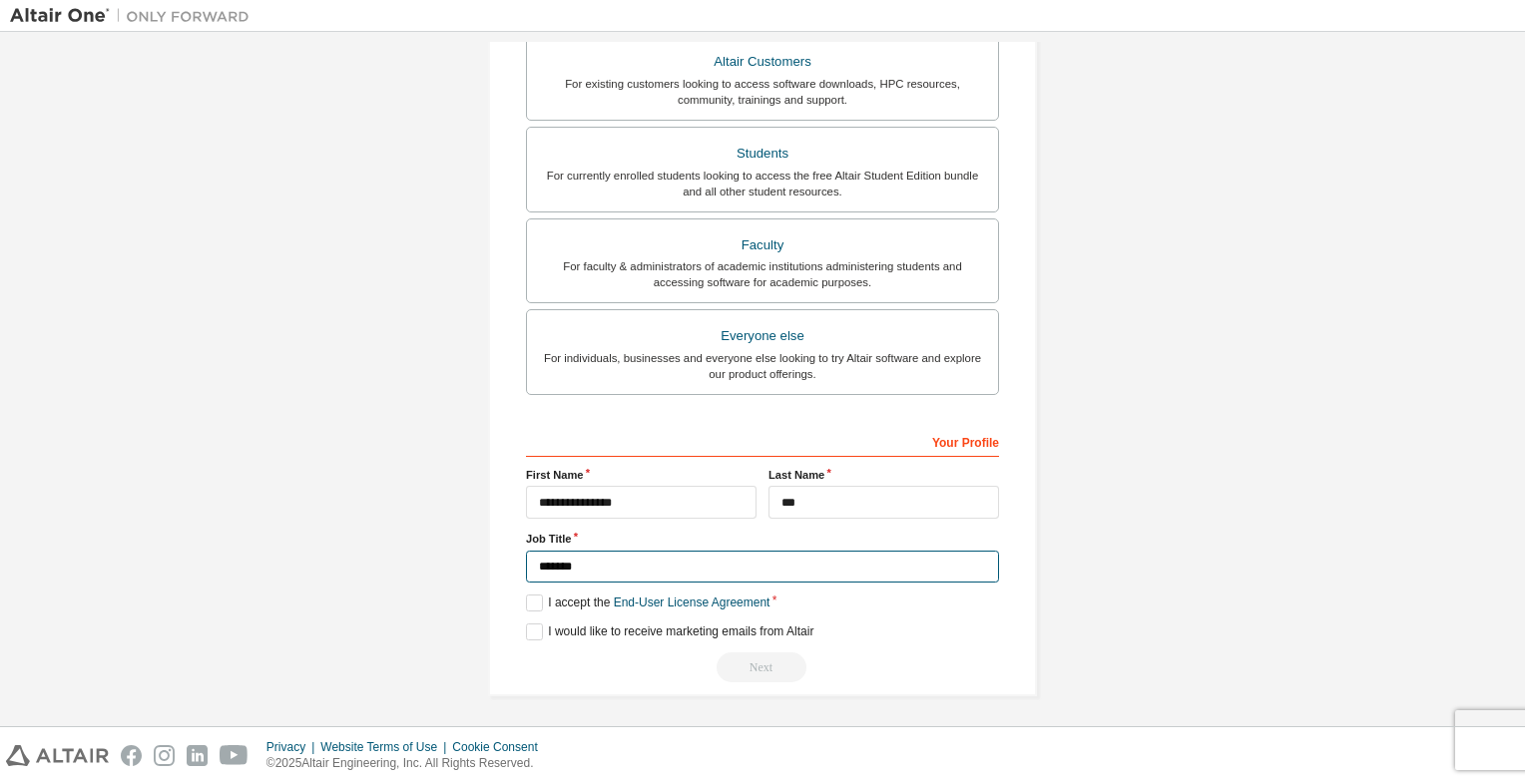 click on "*******" at bounding box center [762, 567] 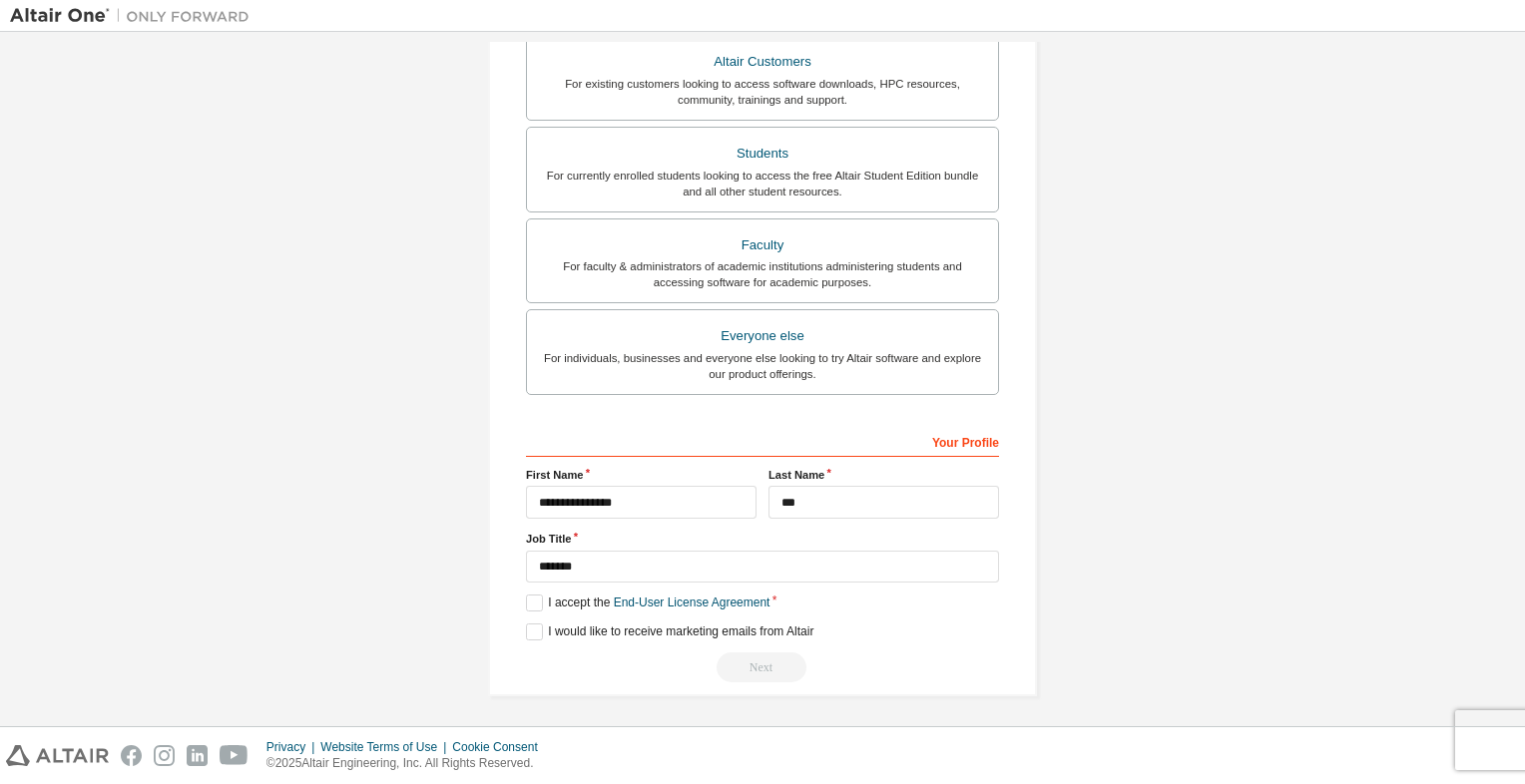 click on "**********" at bounding box center [762, 554] 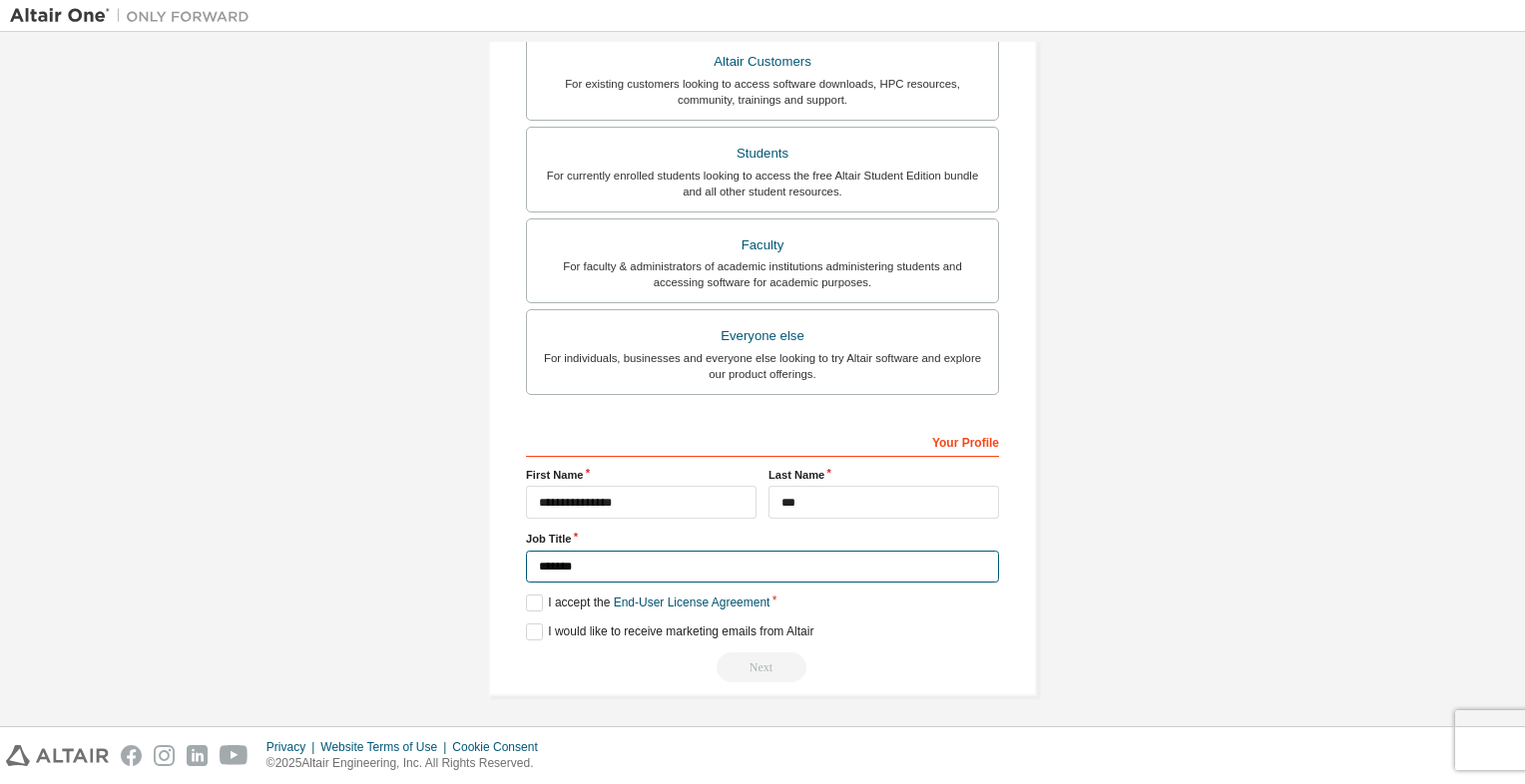 click on "*******" at bounding box center (762, 567) 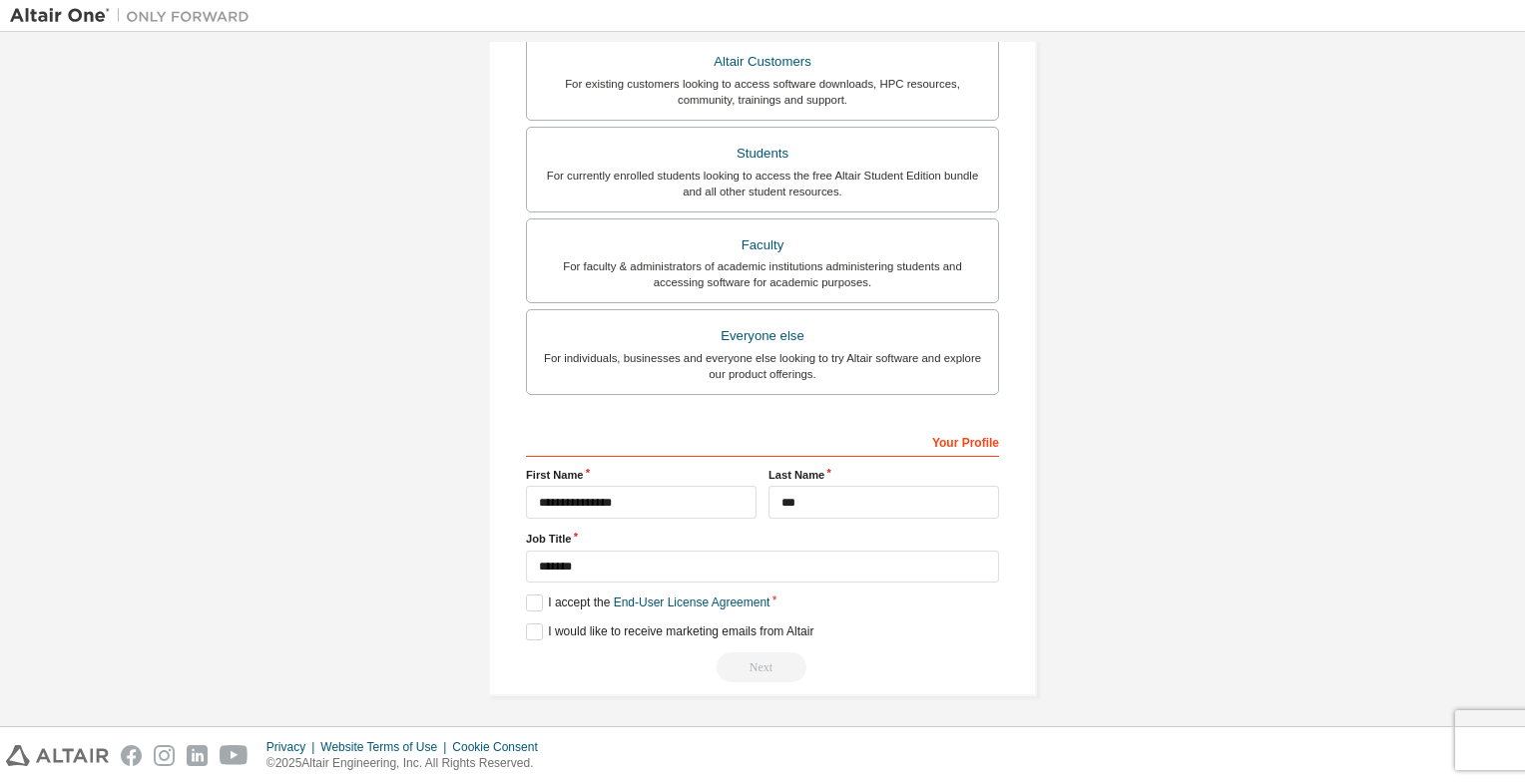 click on "**********" at bounding box center (762, 192) 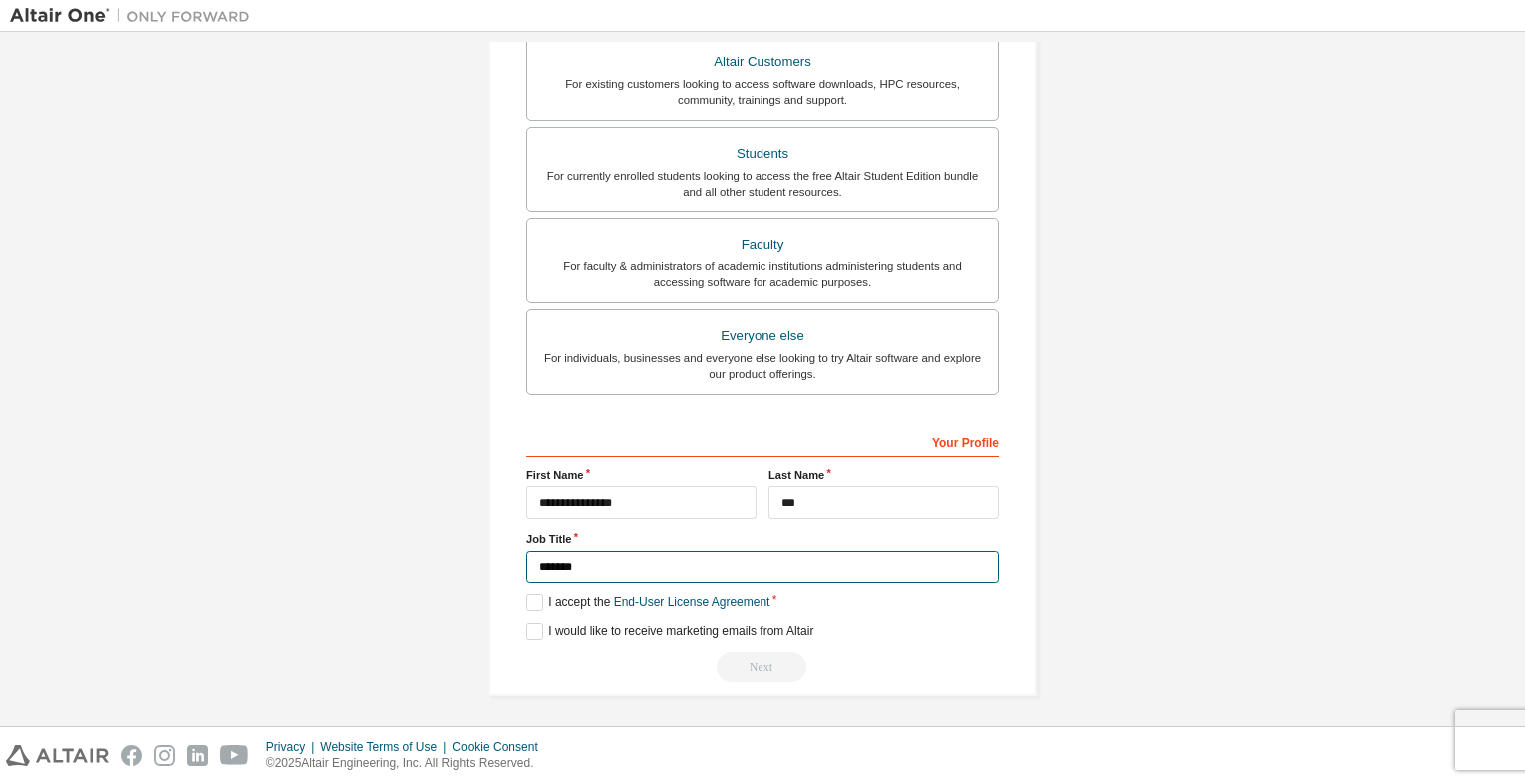 drag, startPoint x: 758, startPoint y: 559, endPoint x: 495, endPoint y: 553, distance: 263.06843 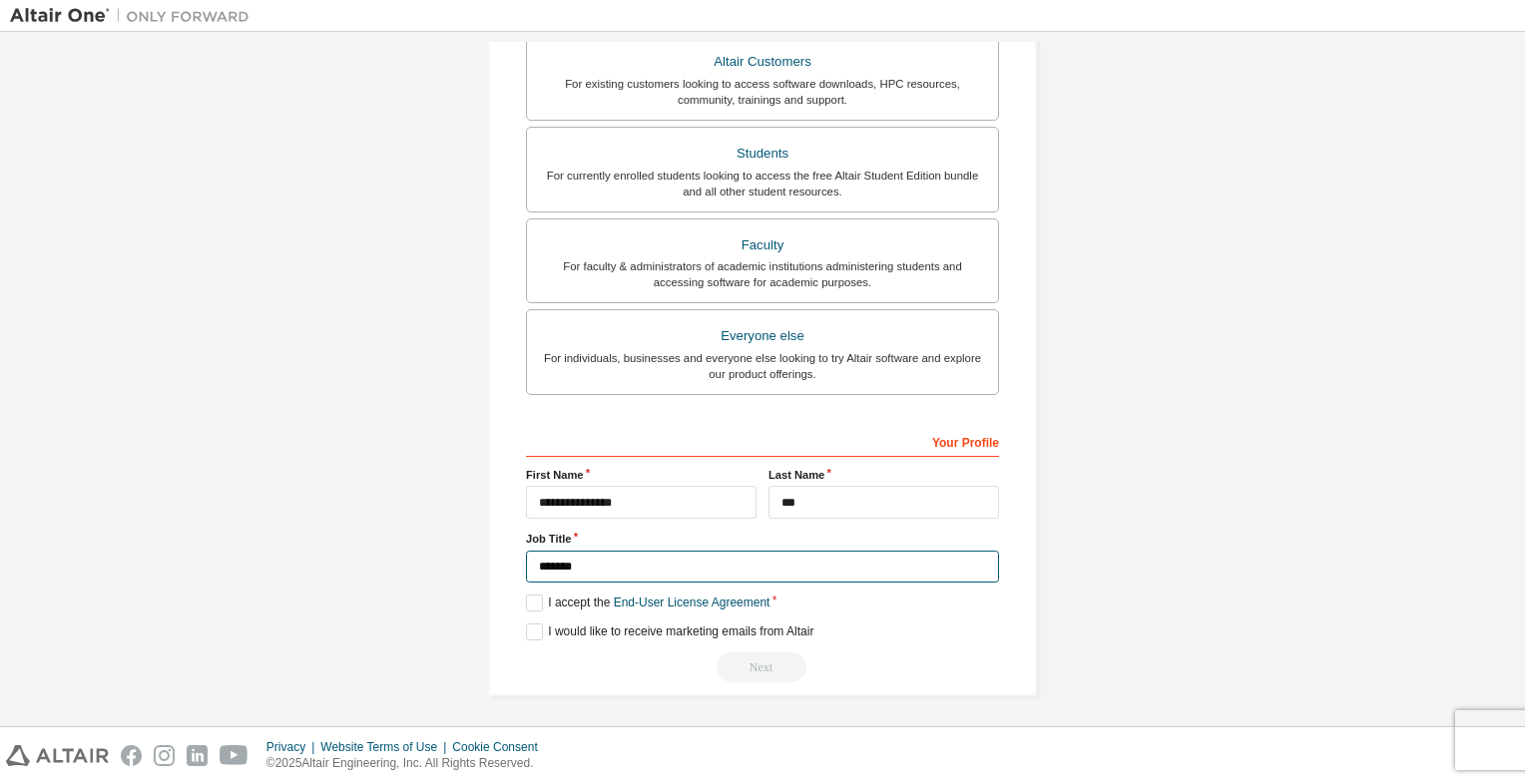 click on "*******" at bounding box center (762, 567) 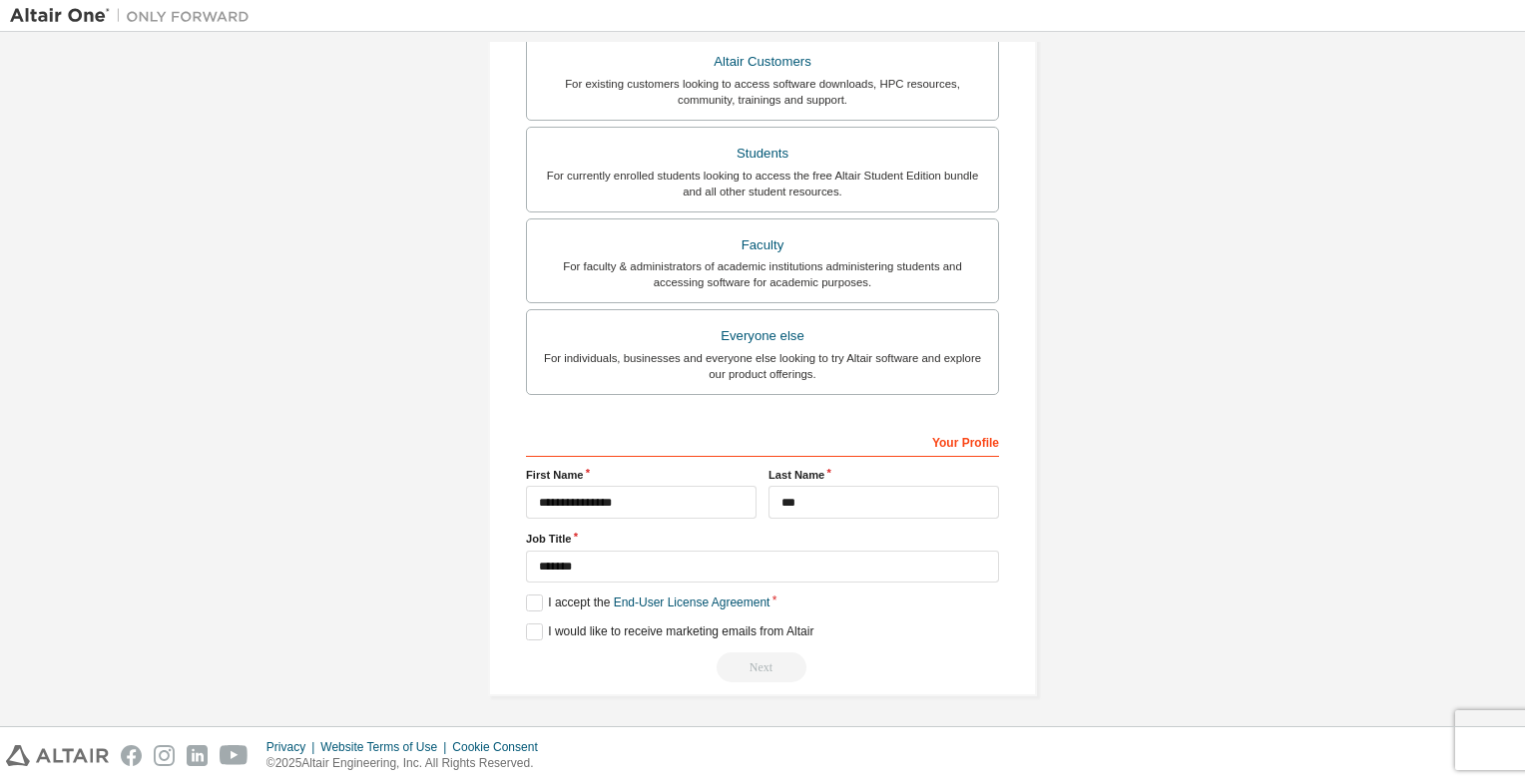 click on "**********" at bounding box center [762, 192] 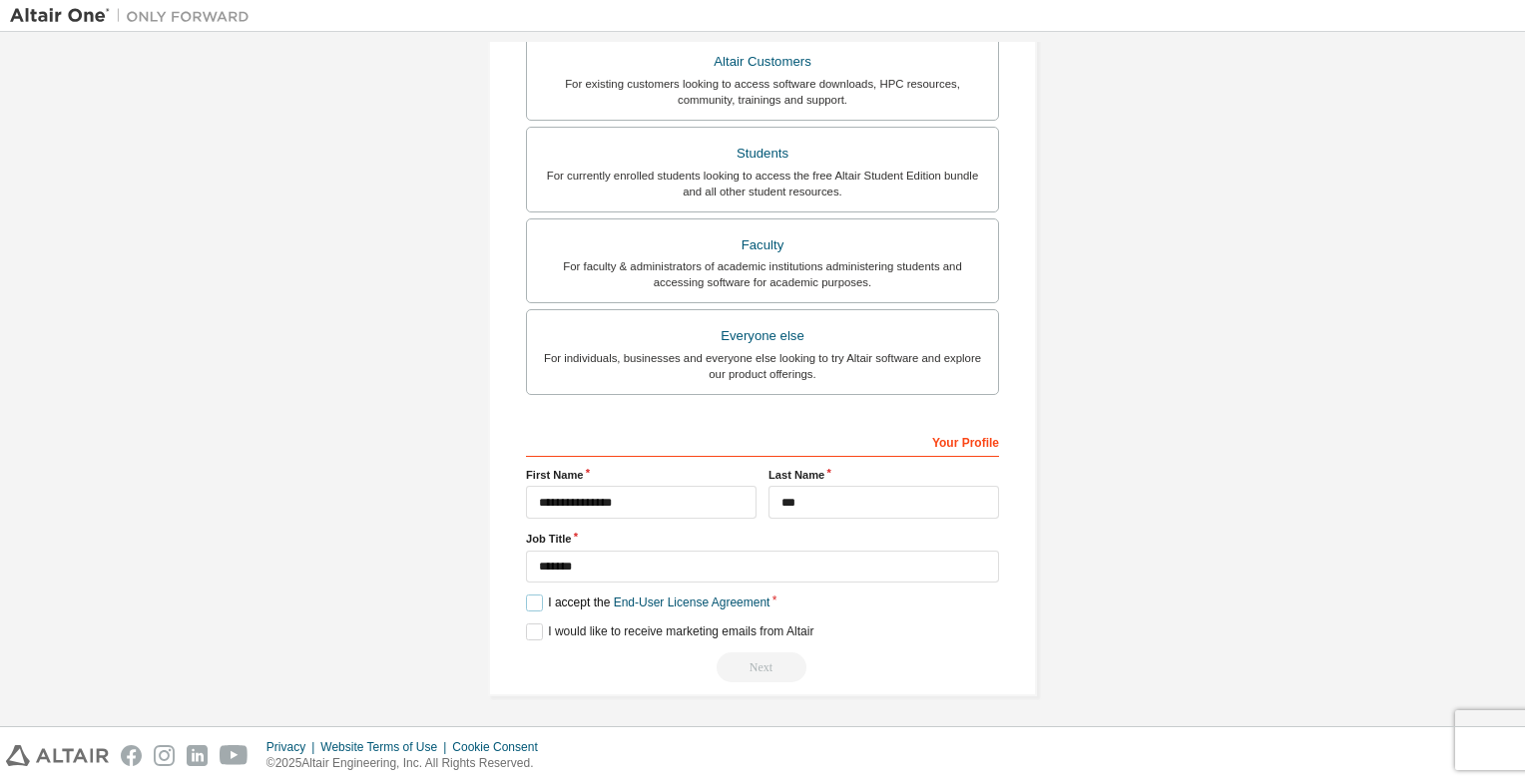 click on "I accept the    End-User License Agreement" at bounding box center (648, 602) 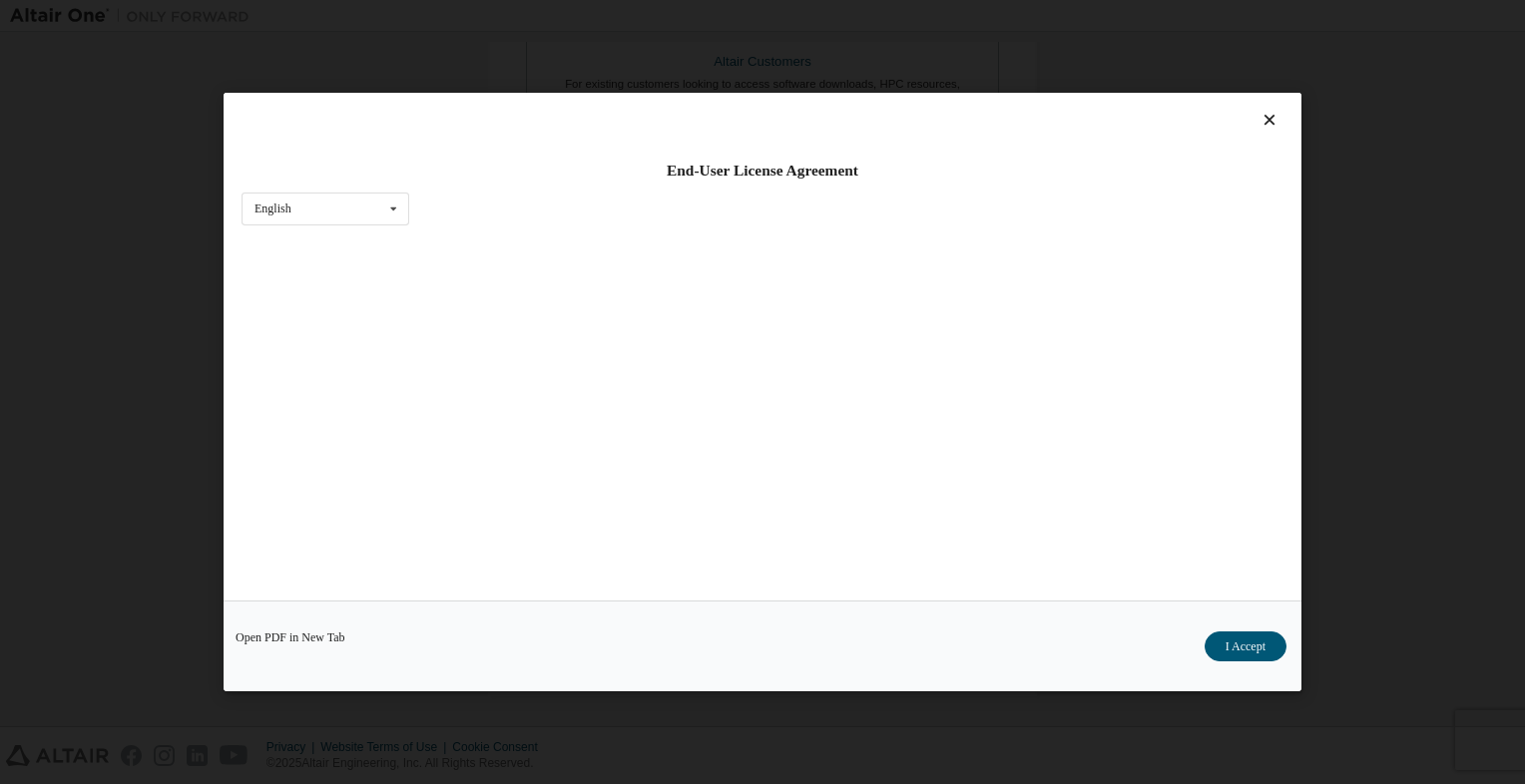 click on "End-User License Agreement English English Chinese French German Japanese Korean Portuguese Open PDF in New Tab I Accept" at bounding box center (762, 392) 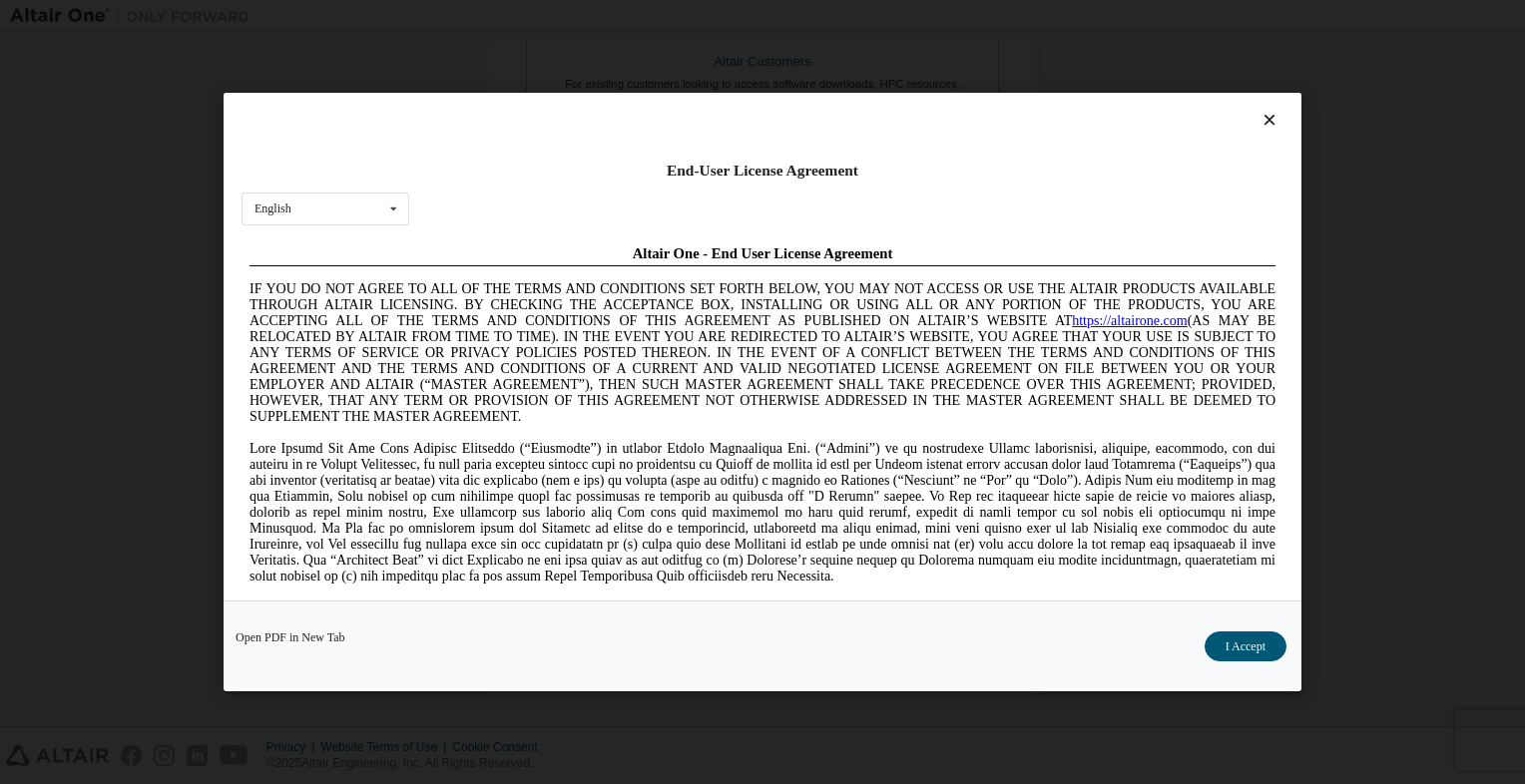 scroll, scrollTop: 0, scrollLeft: 0, axis: both 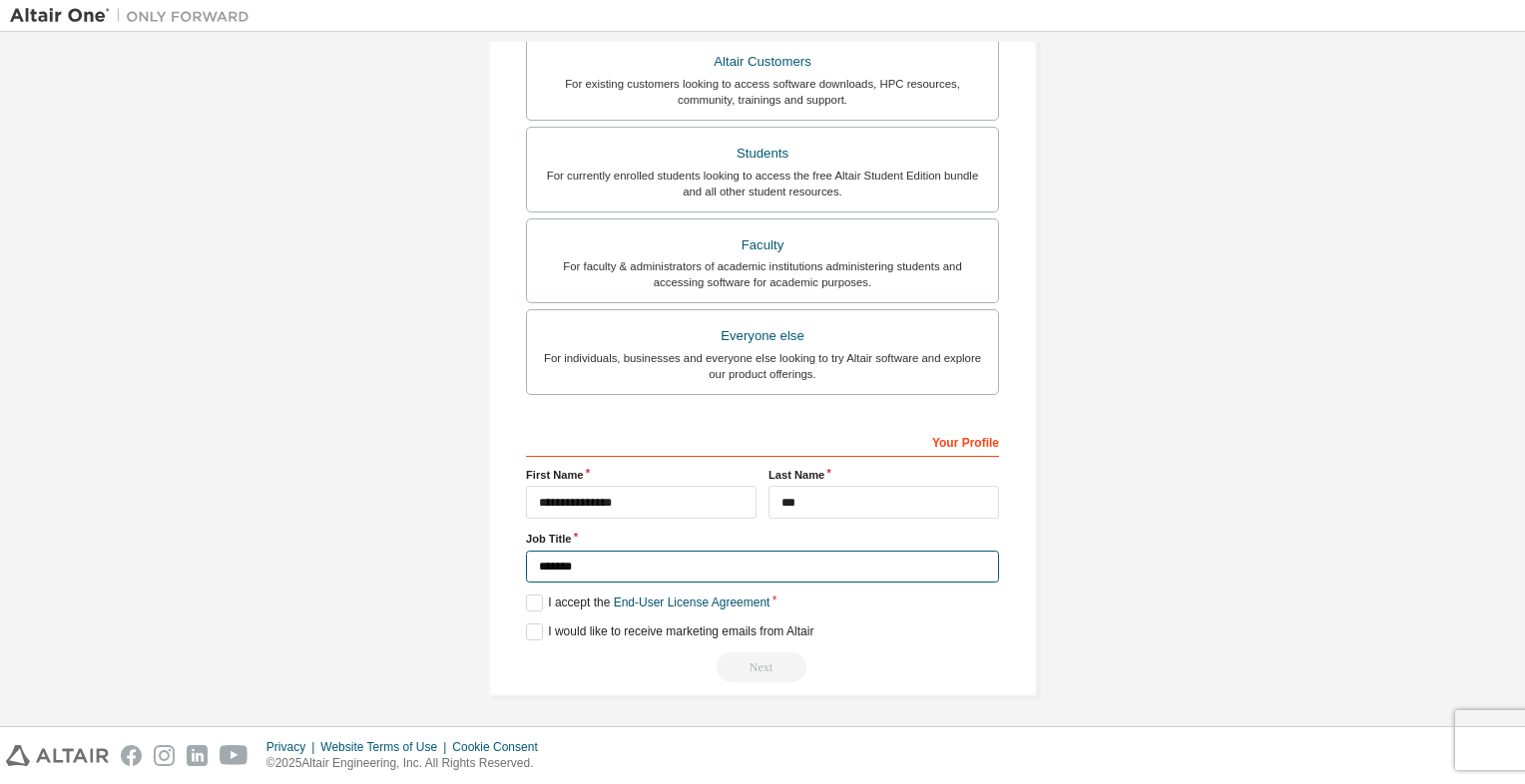 drag, startPoint x: 529, startPoint y: 563, endPoint x: 519, endPoint y: 565, distance: 10.198039 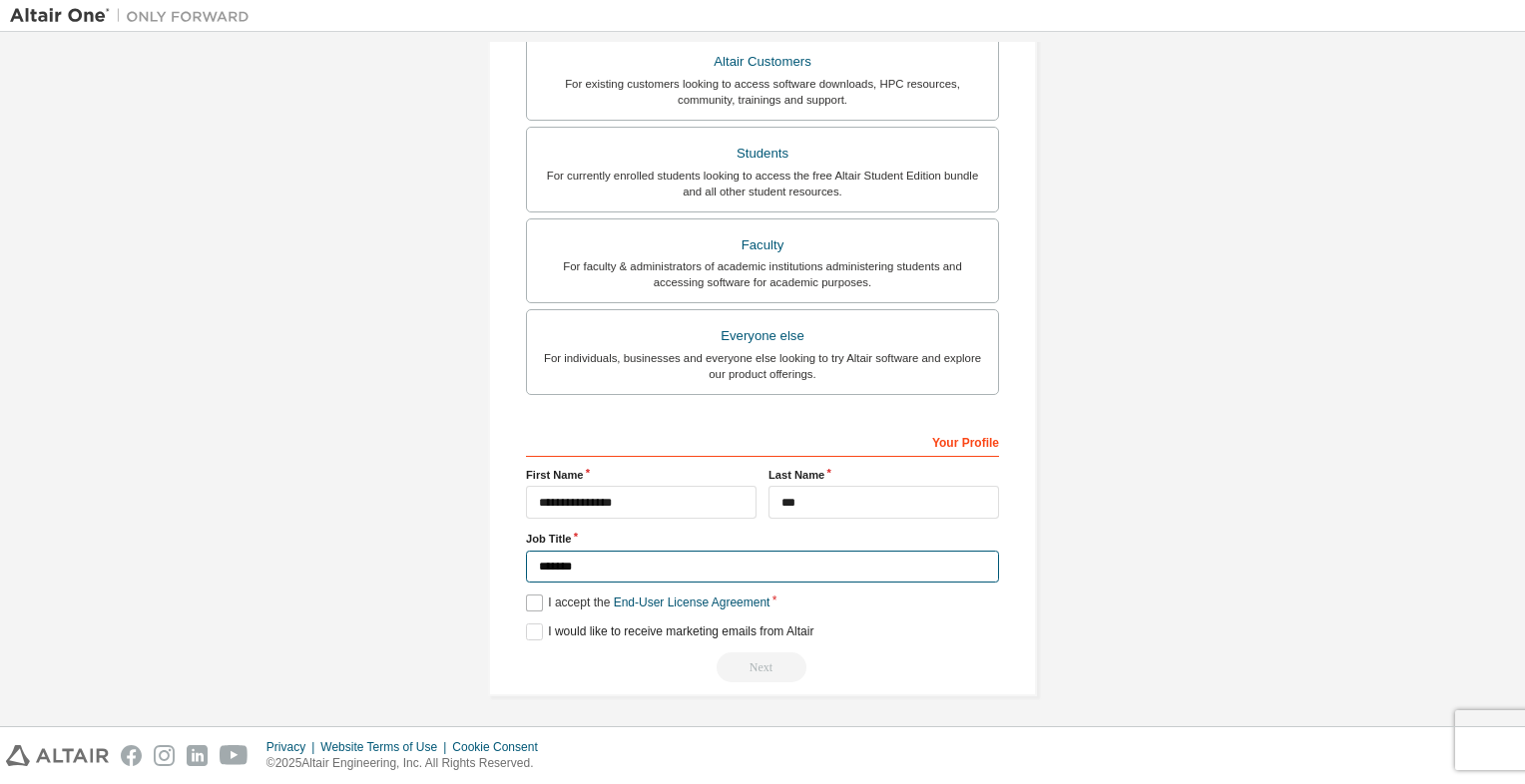 type on "*******" 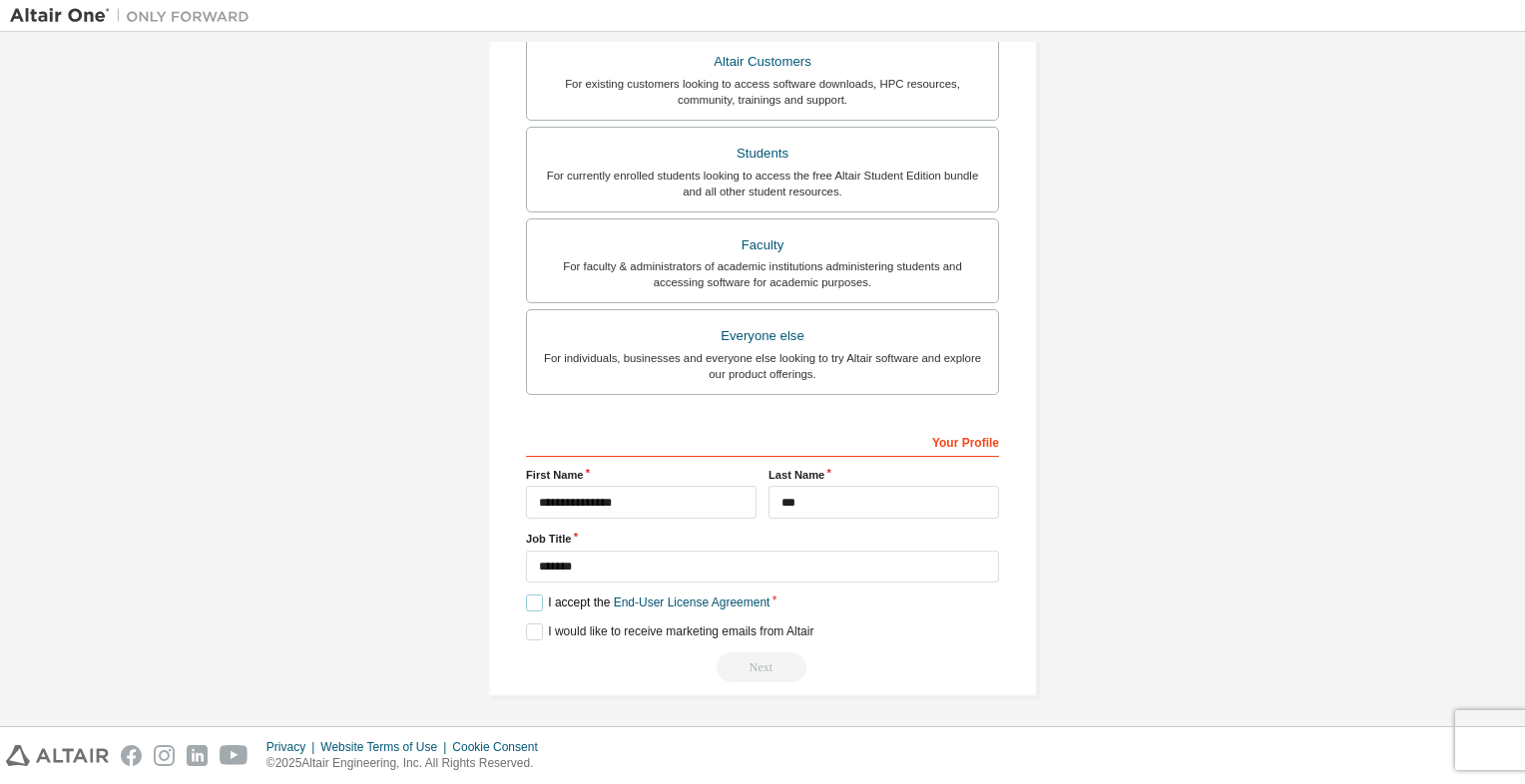 click on "I accept the    End-User License Agreement" at bounding box center (648, 602) 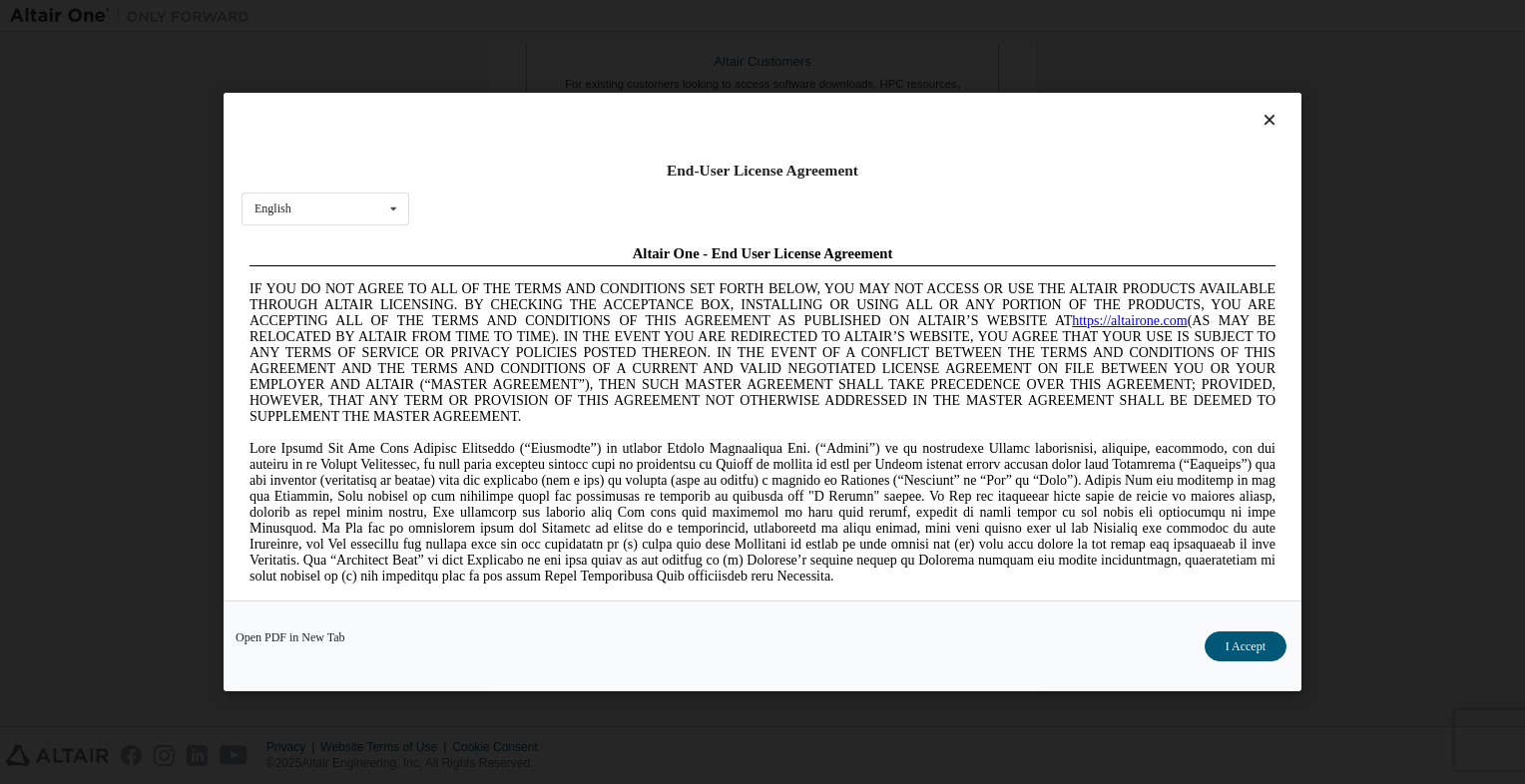 scroll, scrollTop: 0, scrollLeft: 0, axis: both 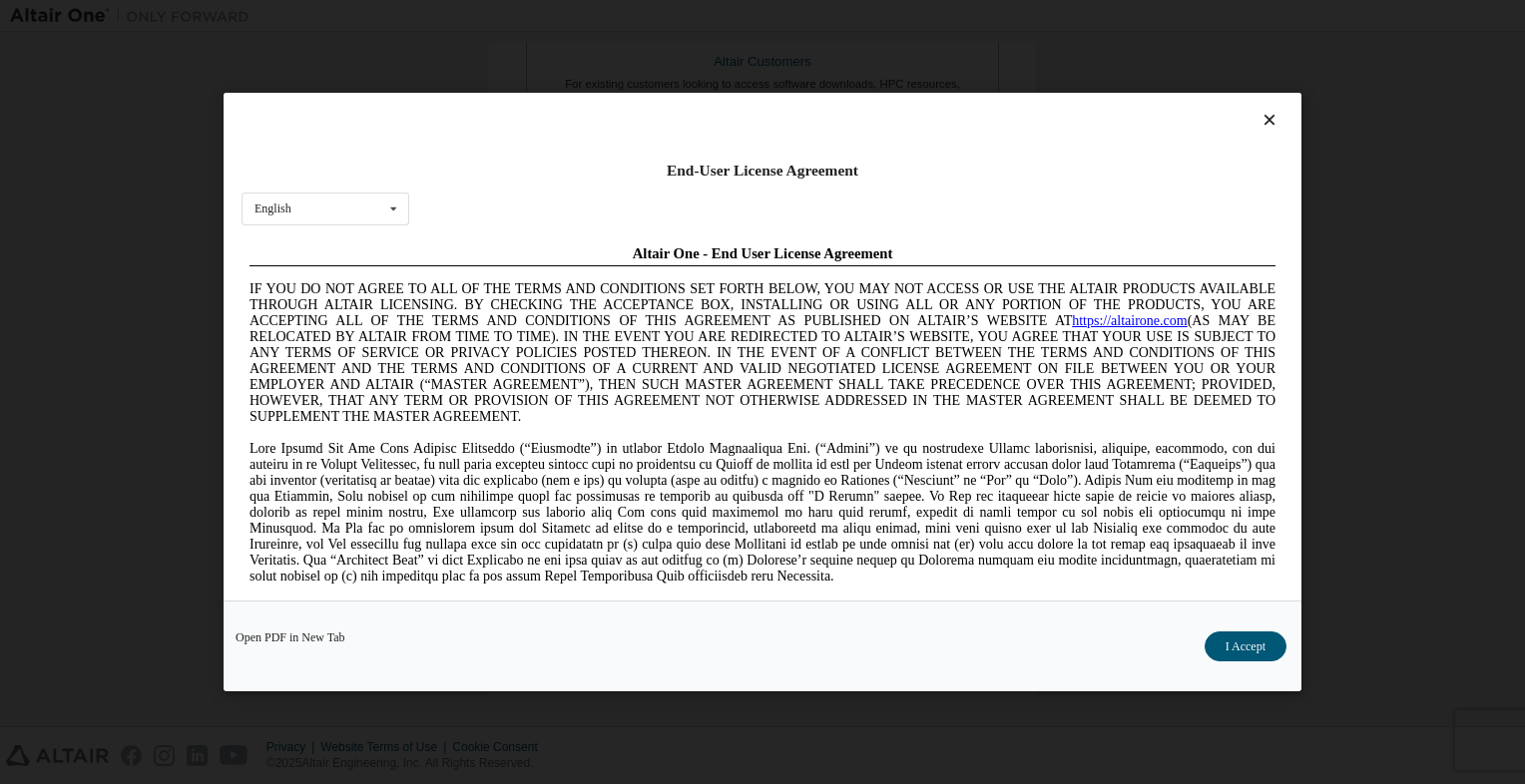click on "I Accept" at bounding box center [1246, 646] 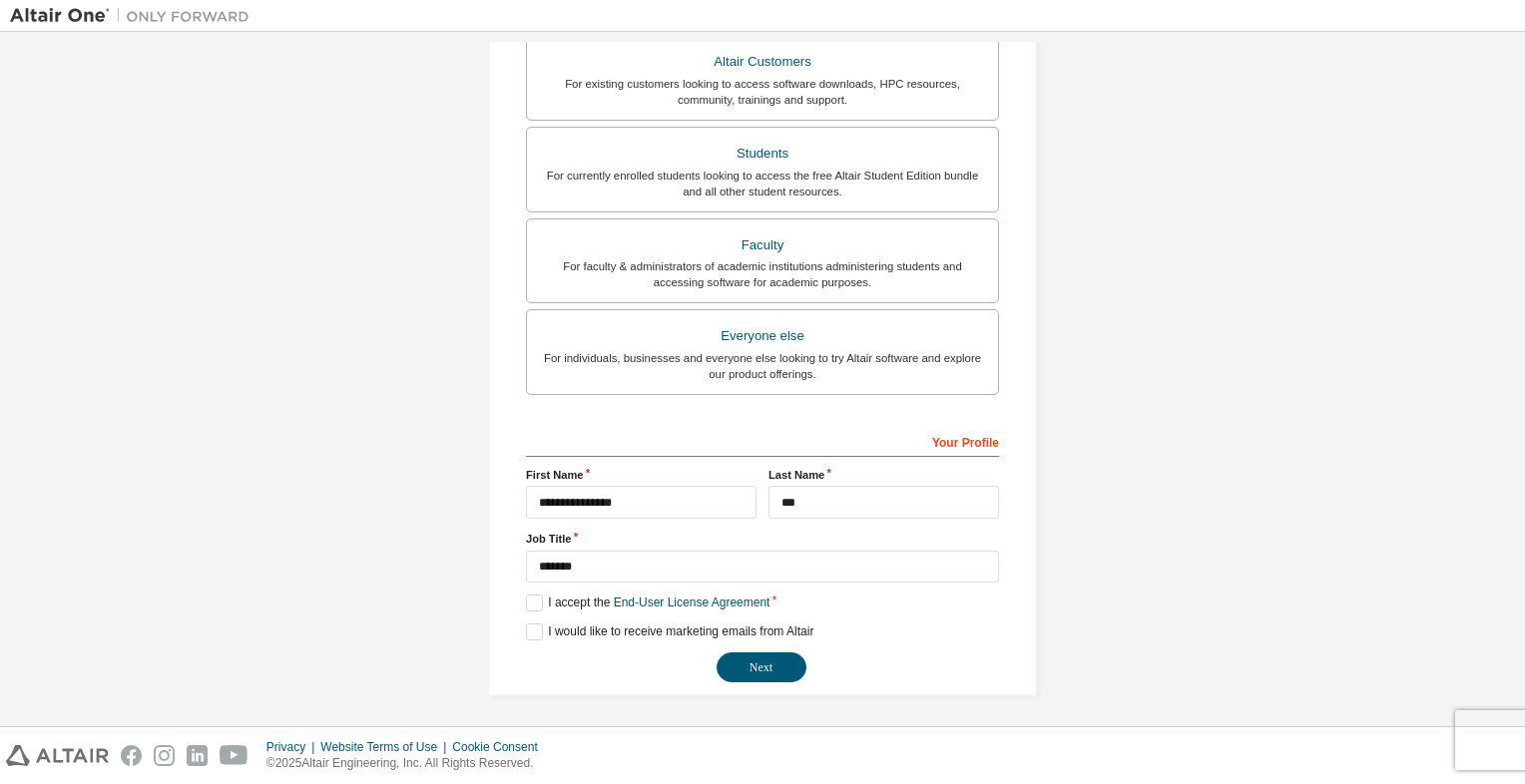click on "**********" at bounding box center [762, 192] 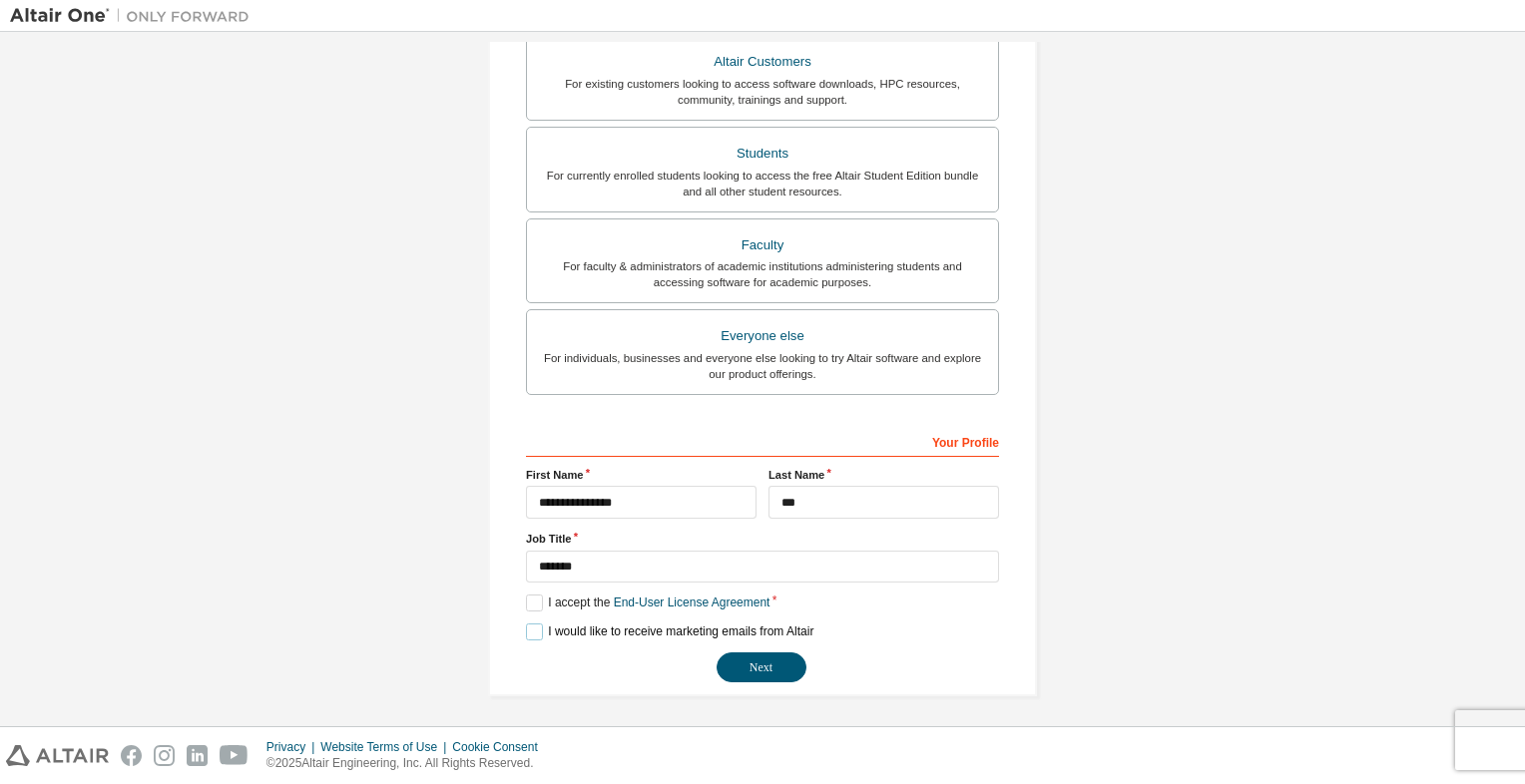 click on "I would like to receive marketing emails from Altair" at bounding box center (670, 631) 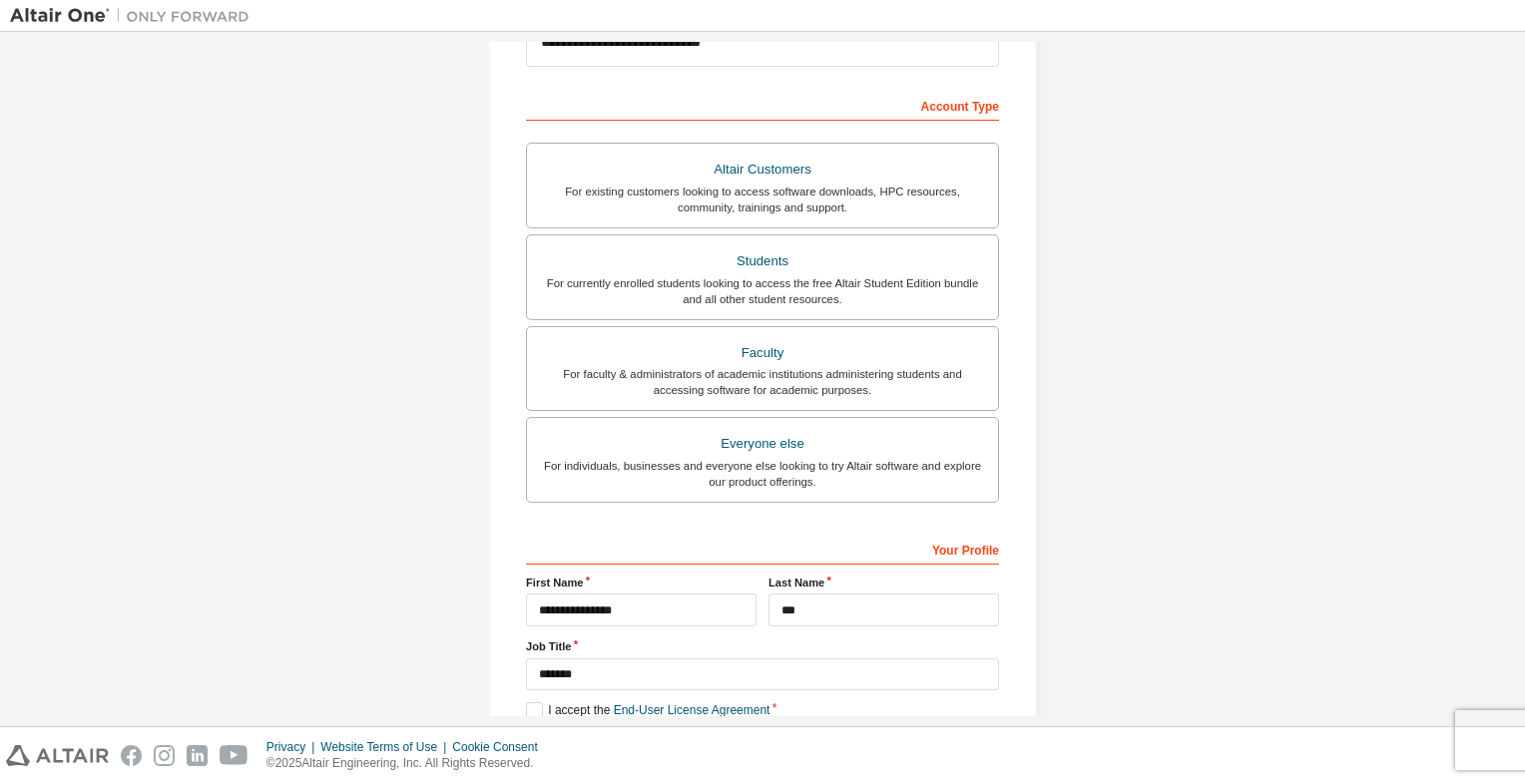 scroll, scrollTop: 0, scrollLeft: 0, axis: both 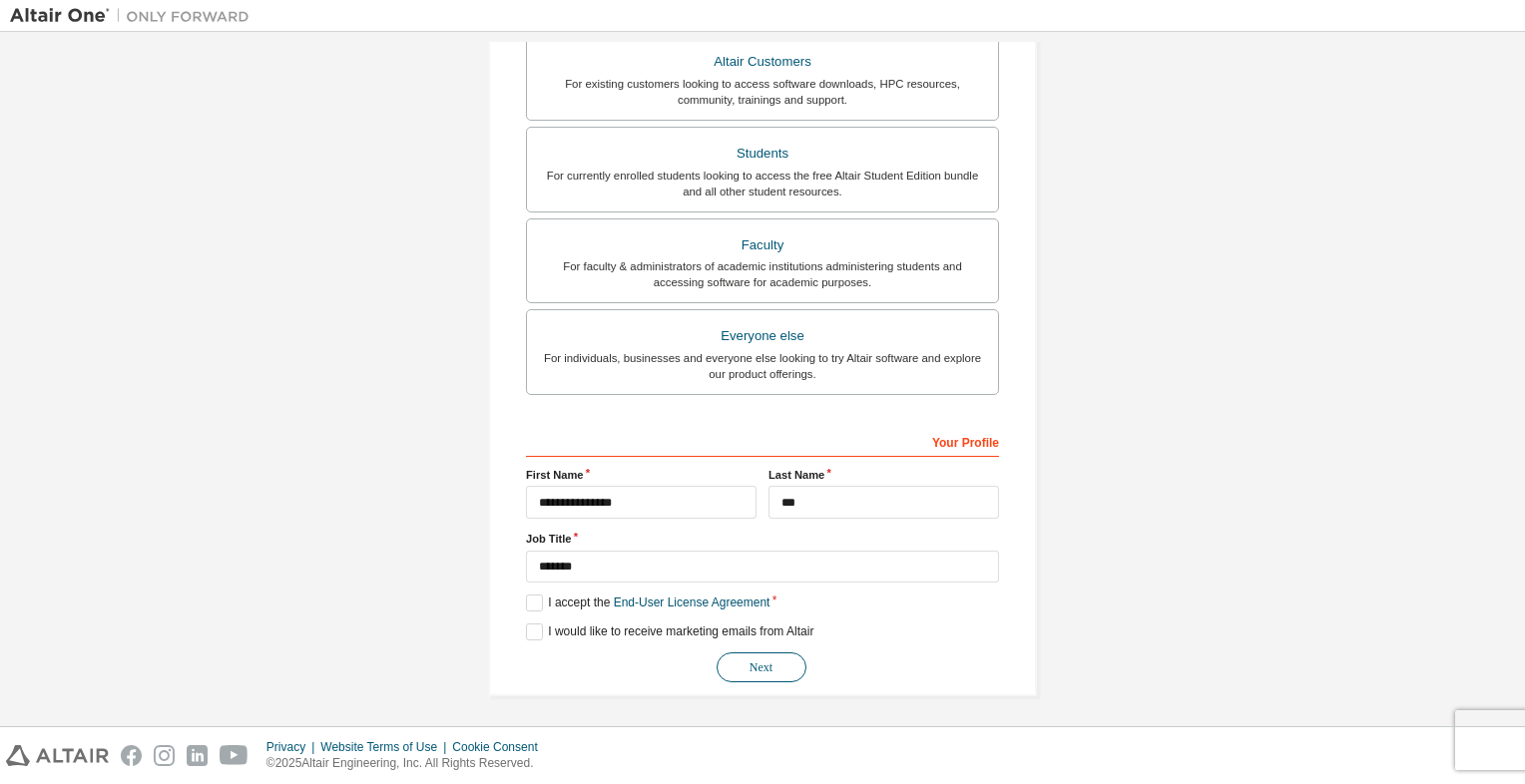 click on "Next" at bounding box center (762, 667) 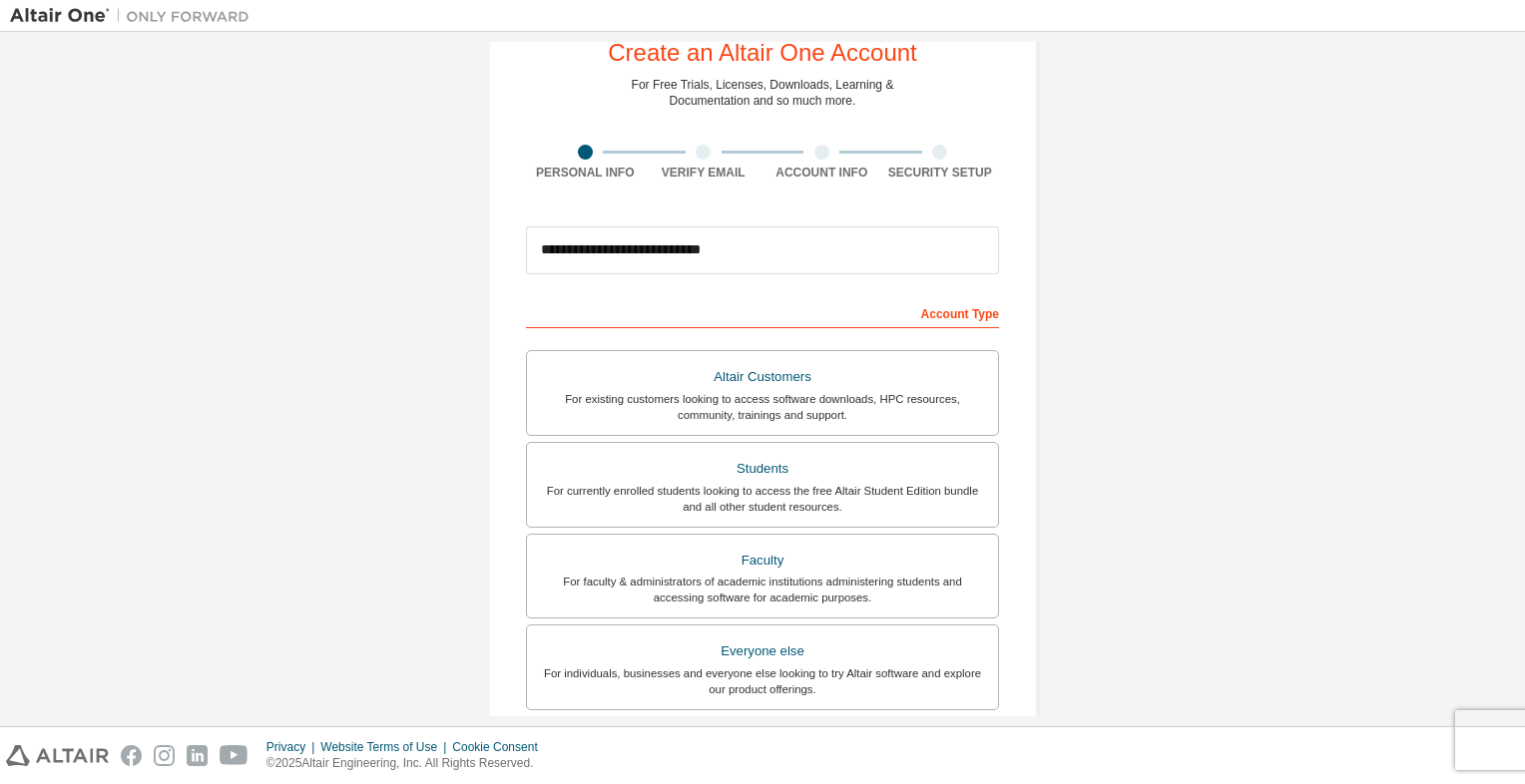 scroll, scrollTop: 0, scrollLeft: 0, axis: both 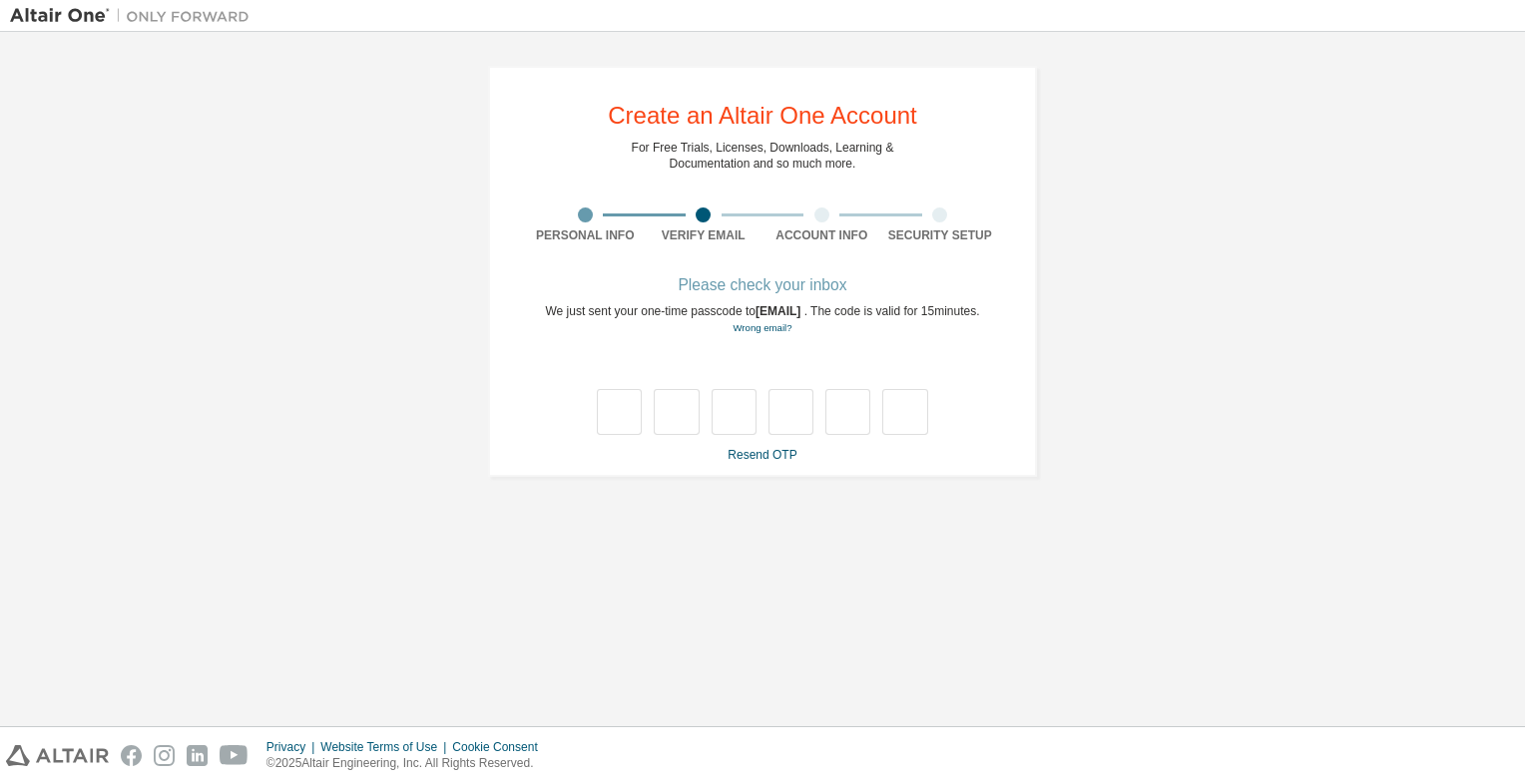 type on "*" 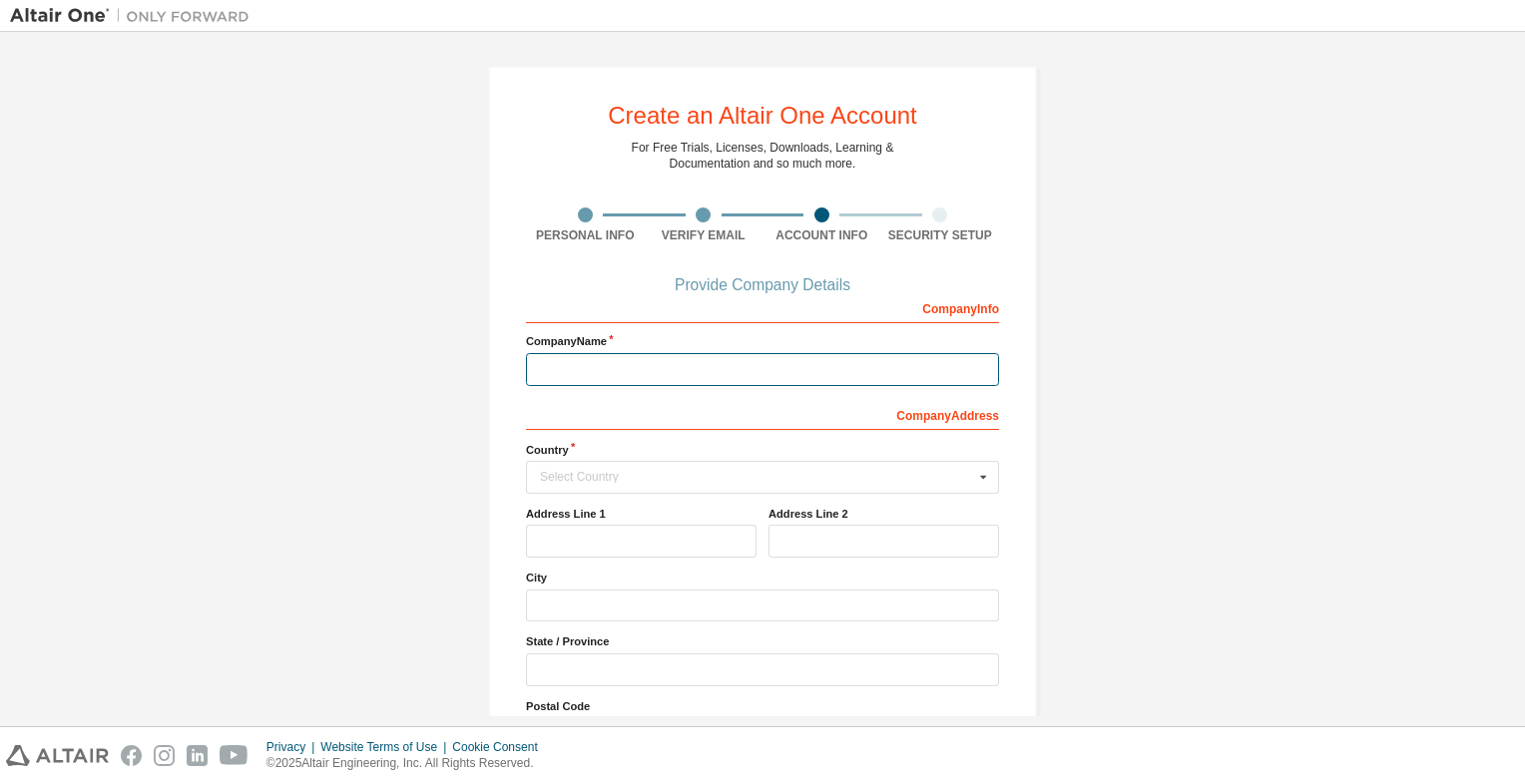 click at bounding box center (762, 369) 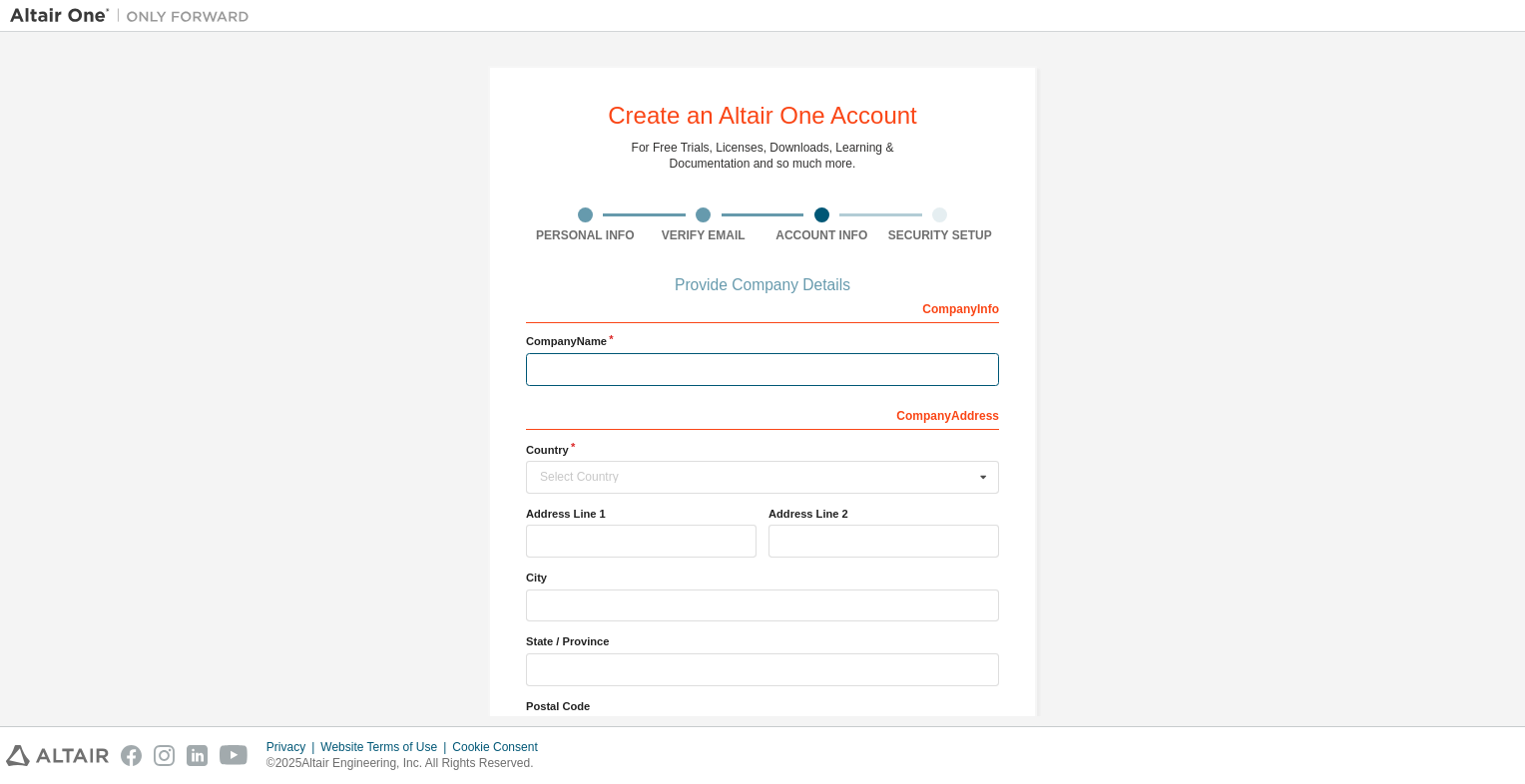 type on "**********" 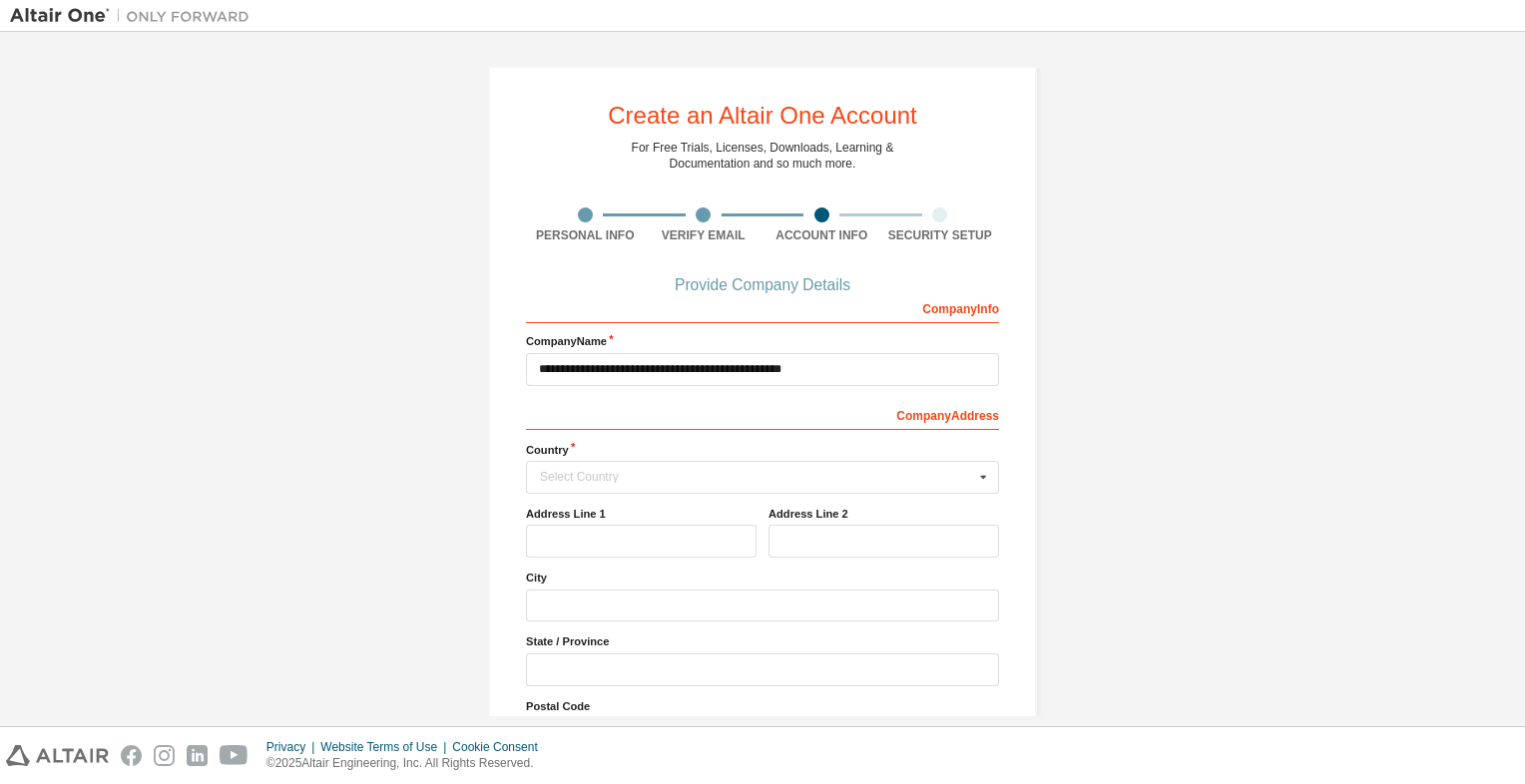 type 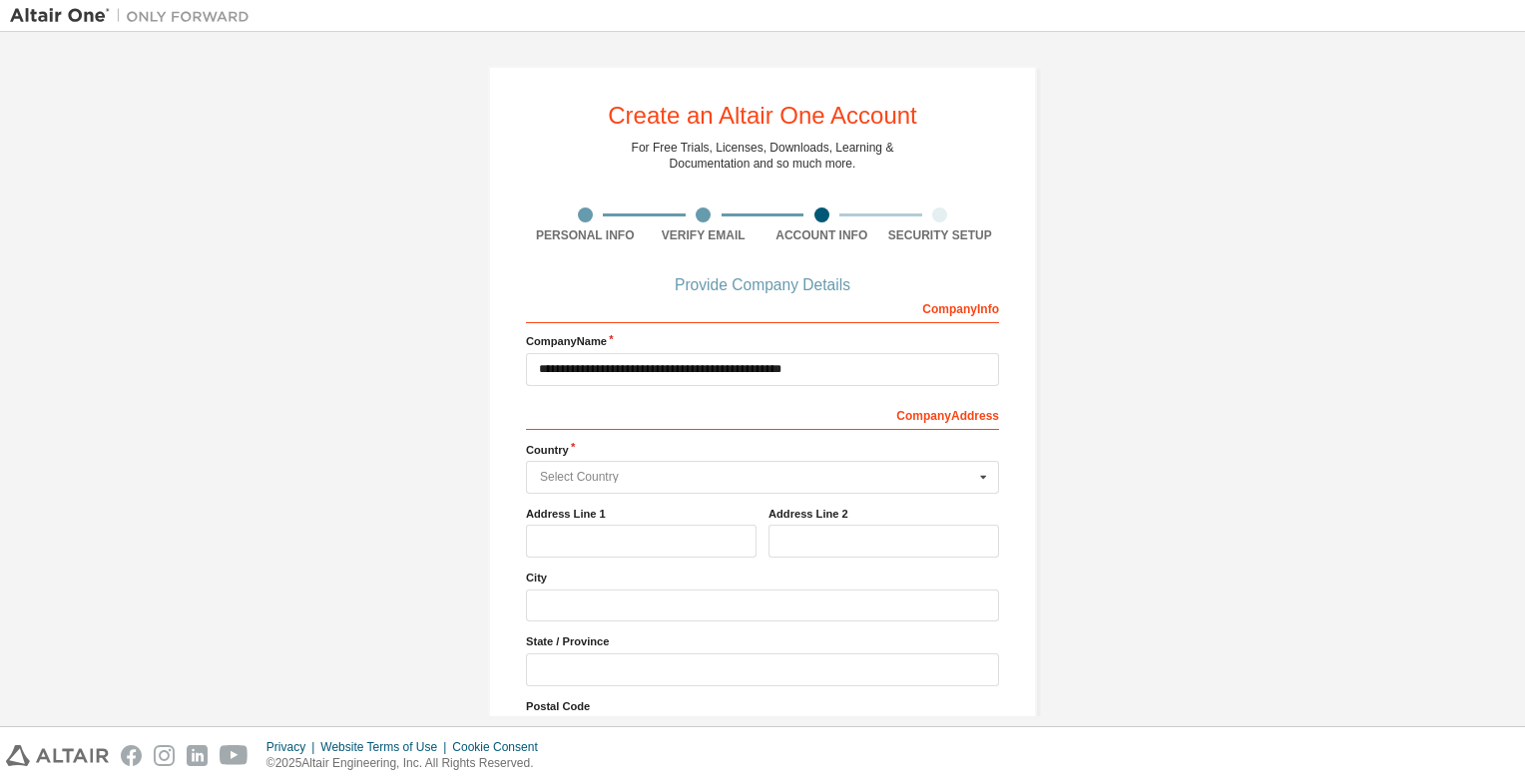 type on "*****" 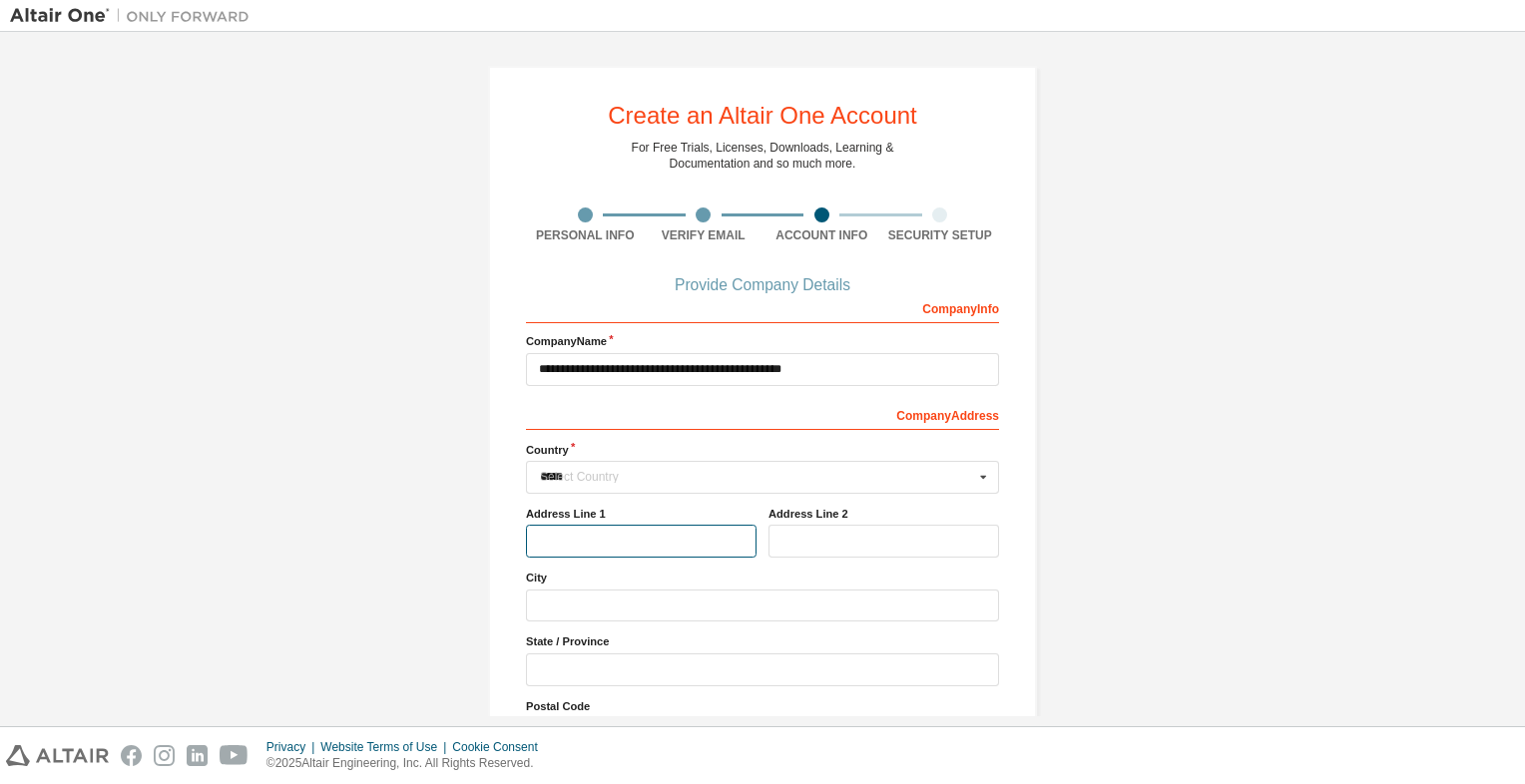 type on "**********" 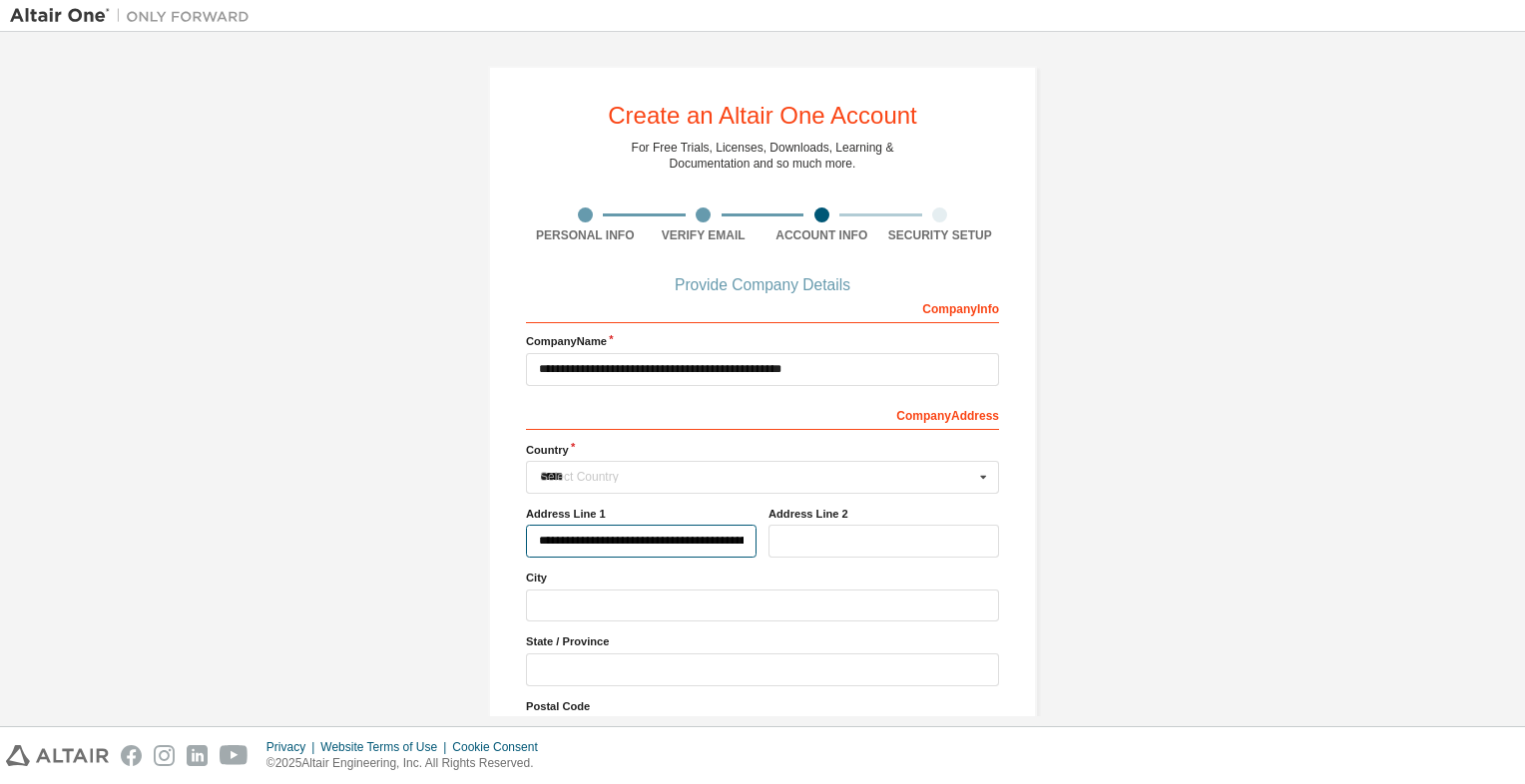 type on "********" 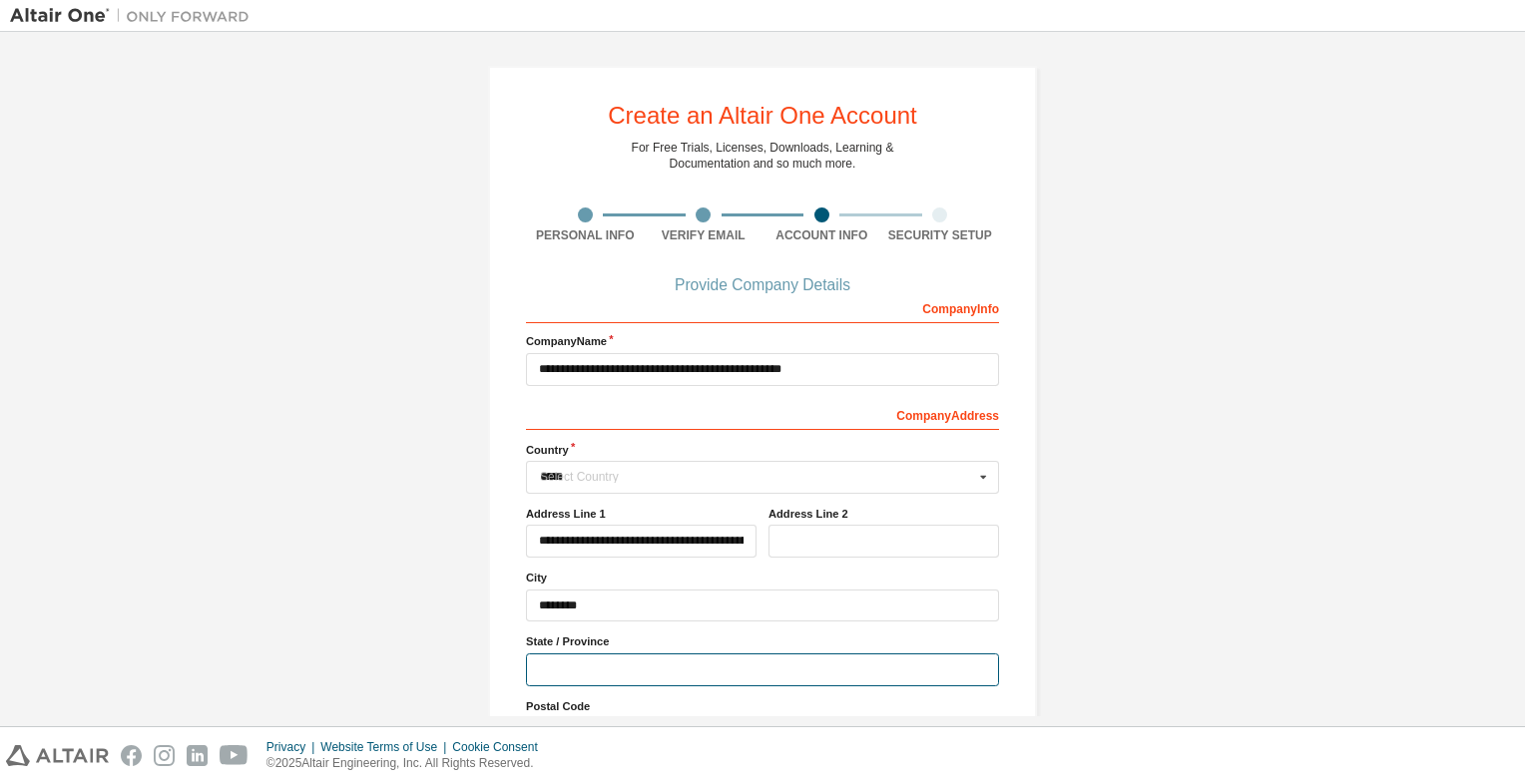 type on "**********" 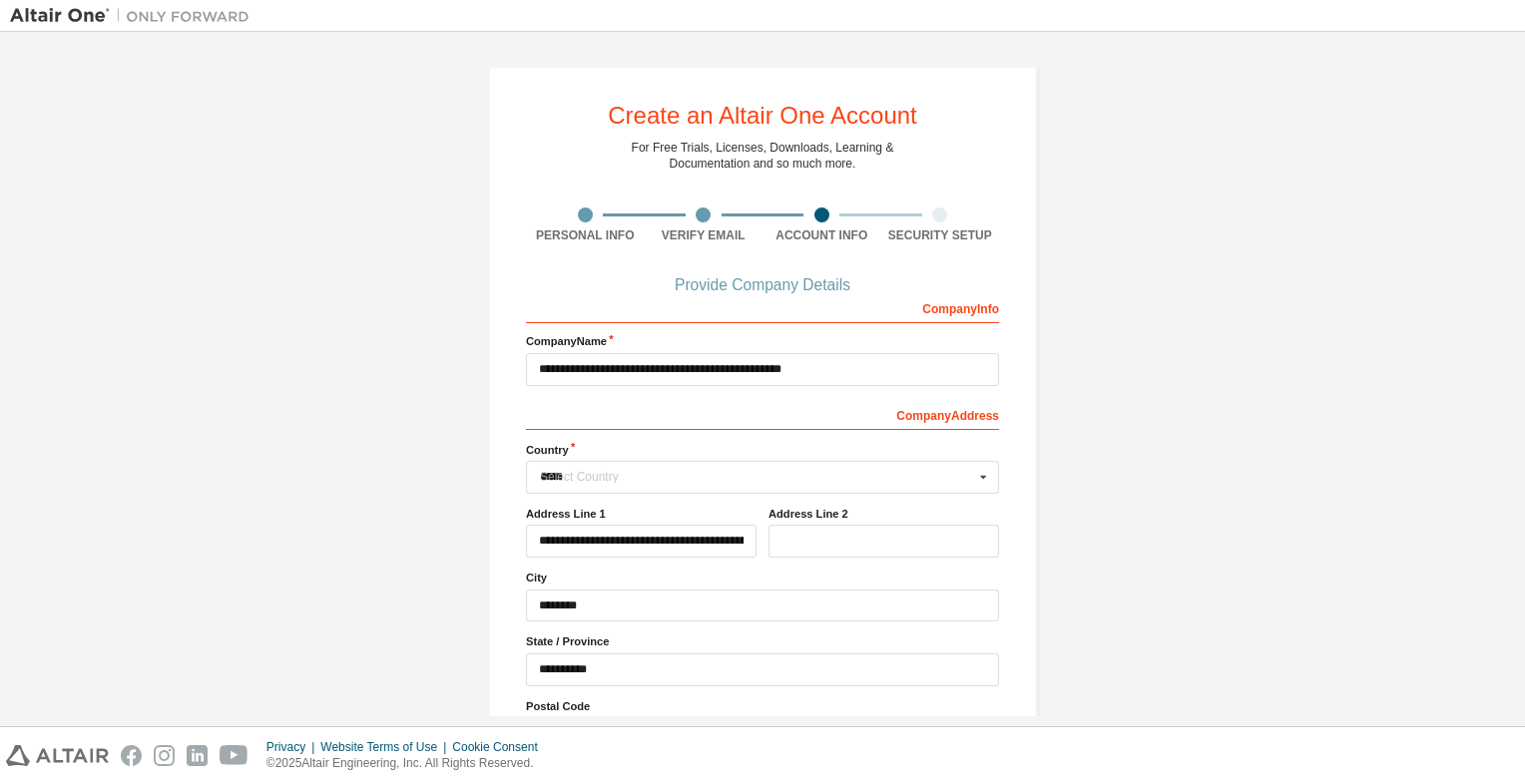 type on "******" 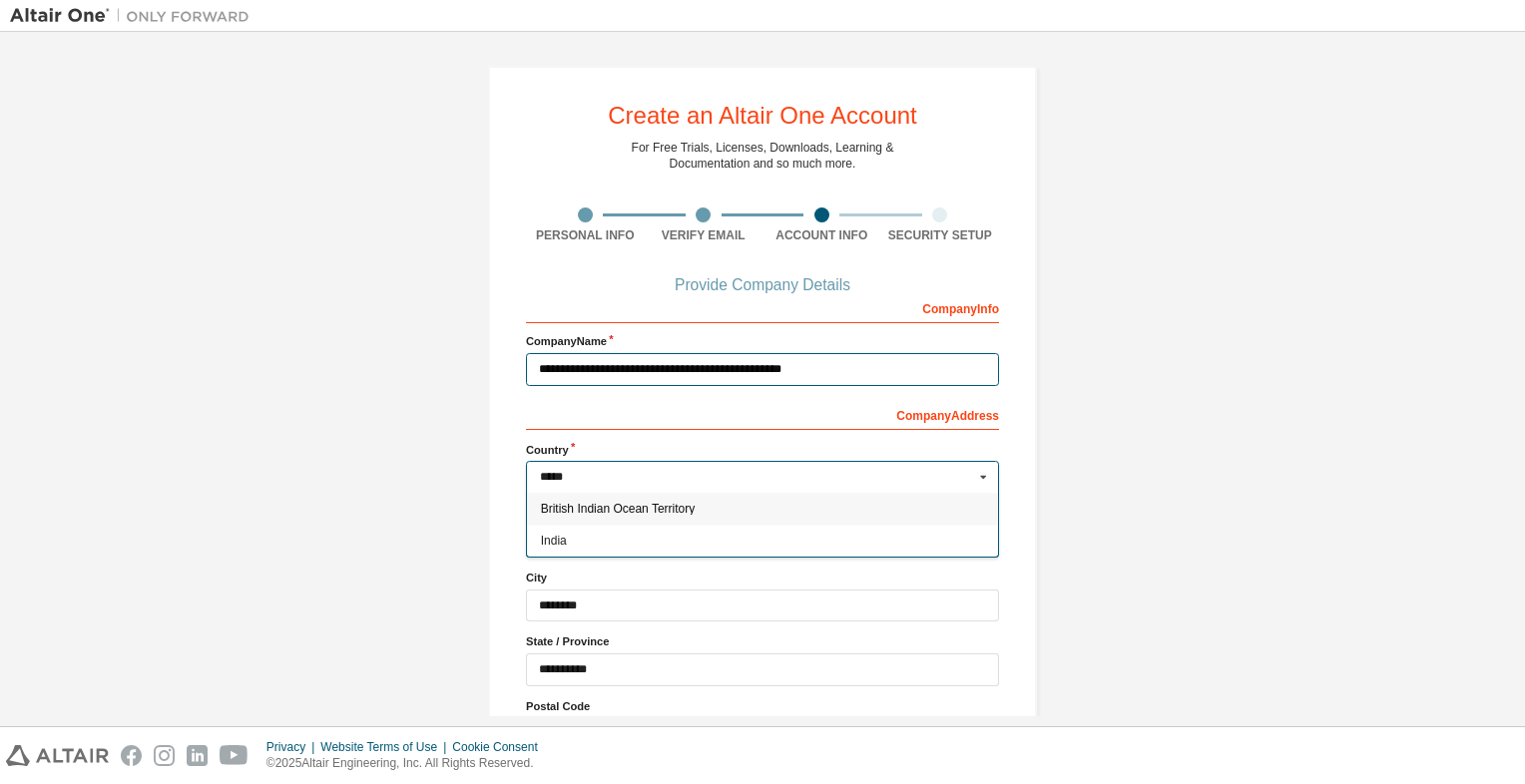 type 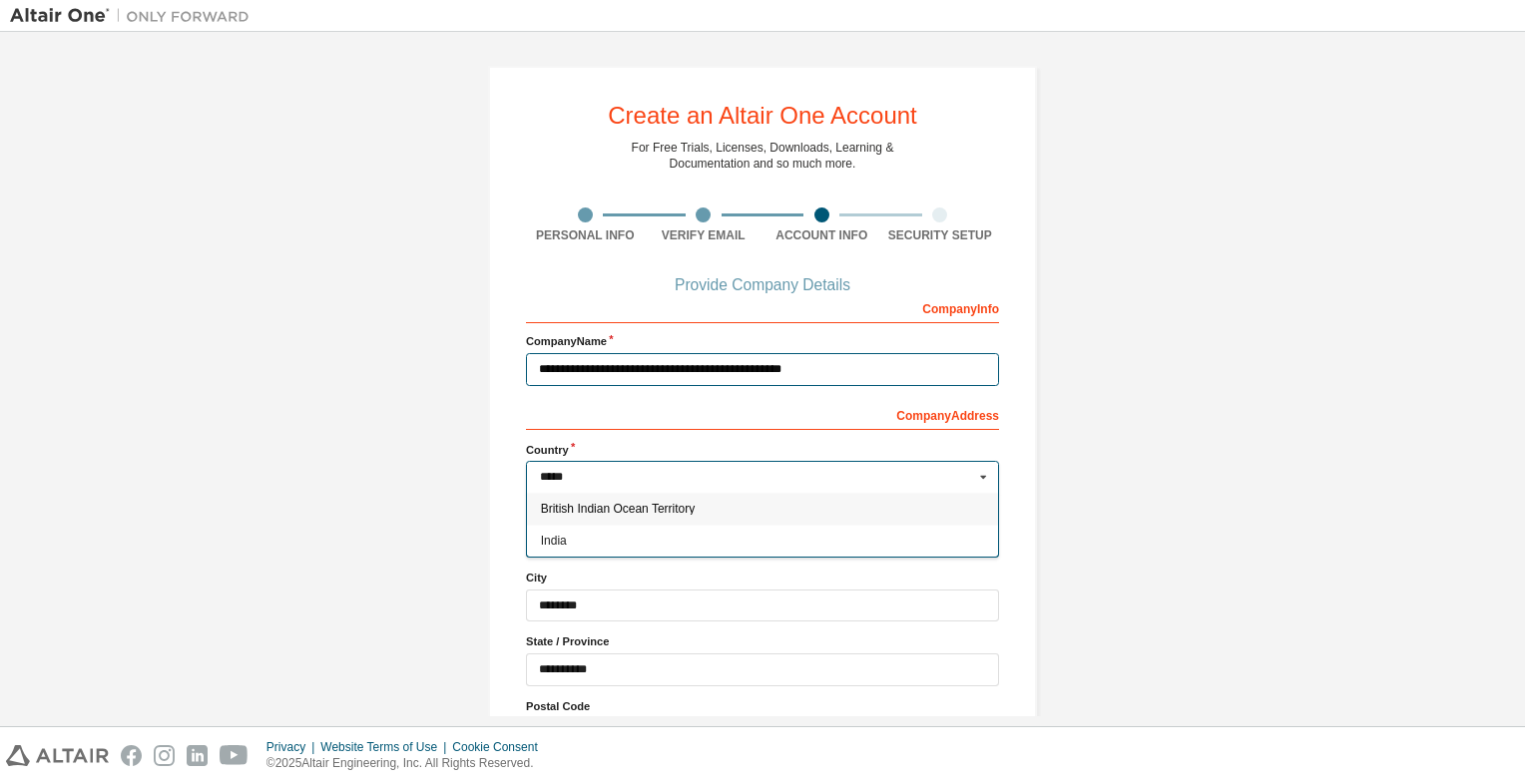 type 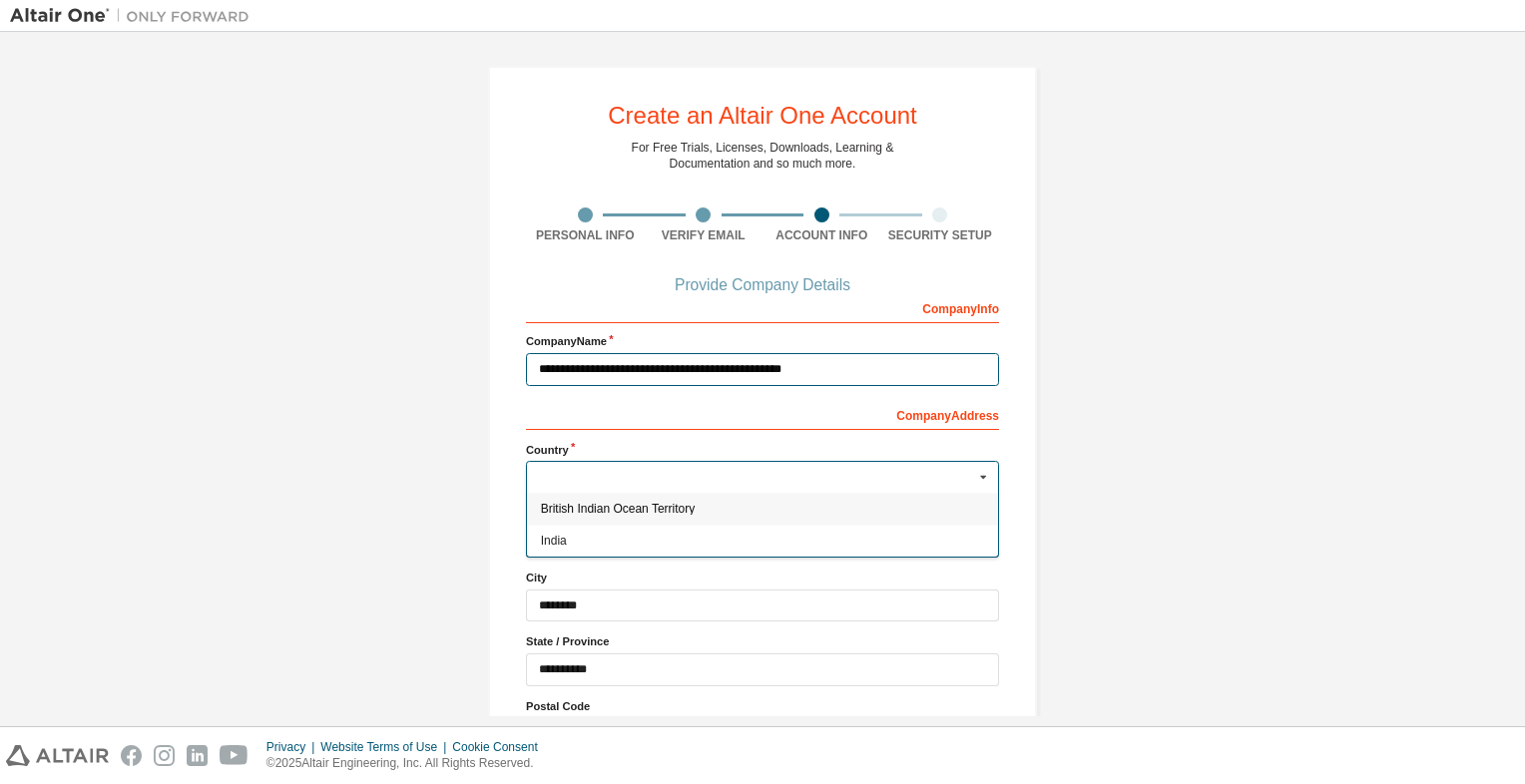 click on "**********" at bounding box center [762, 369] 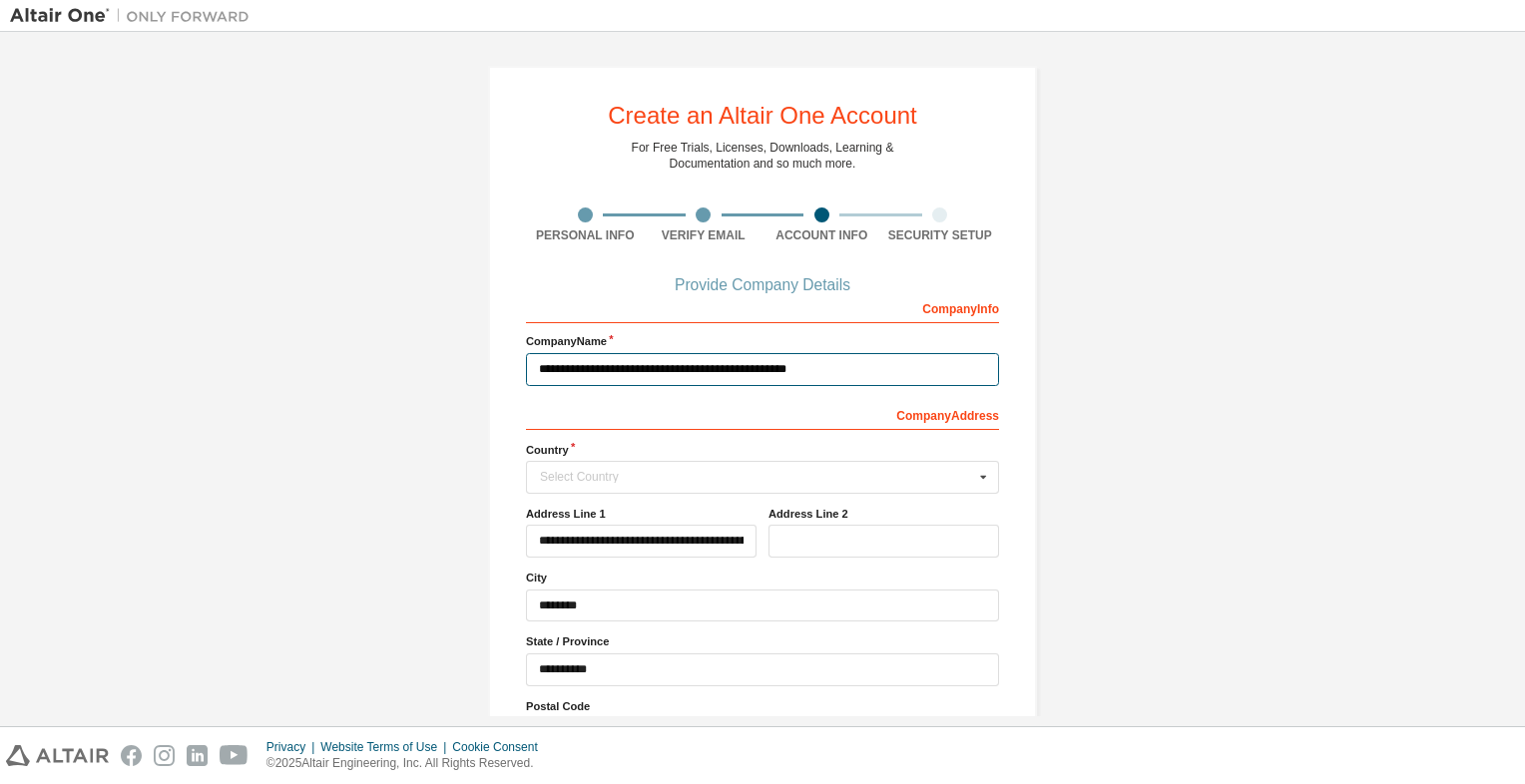 type on "**********" 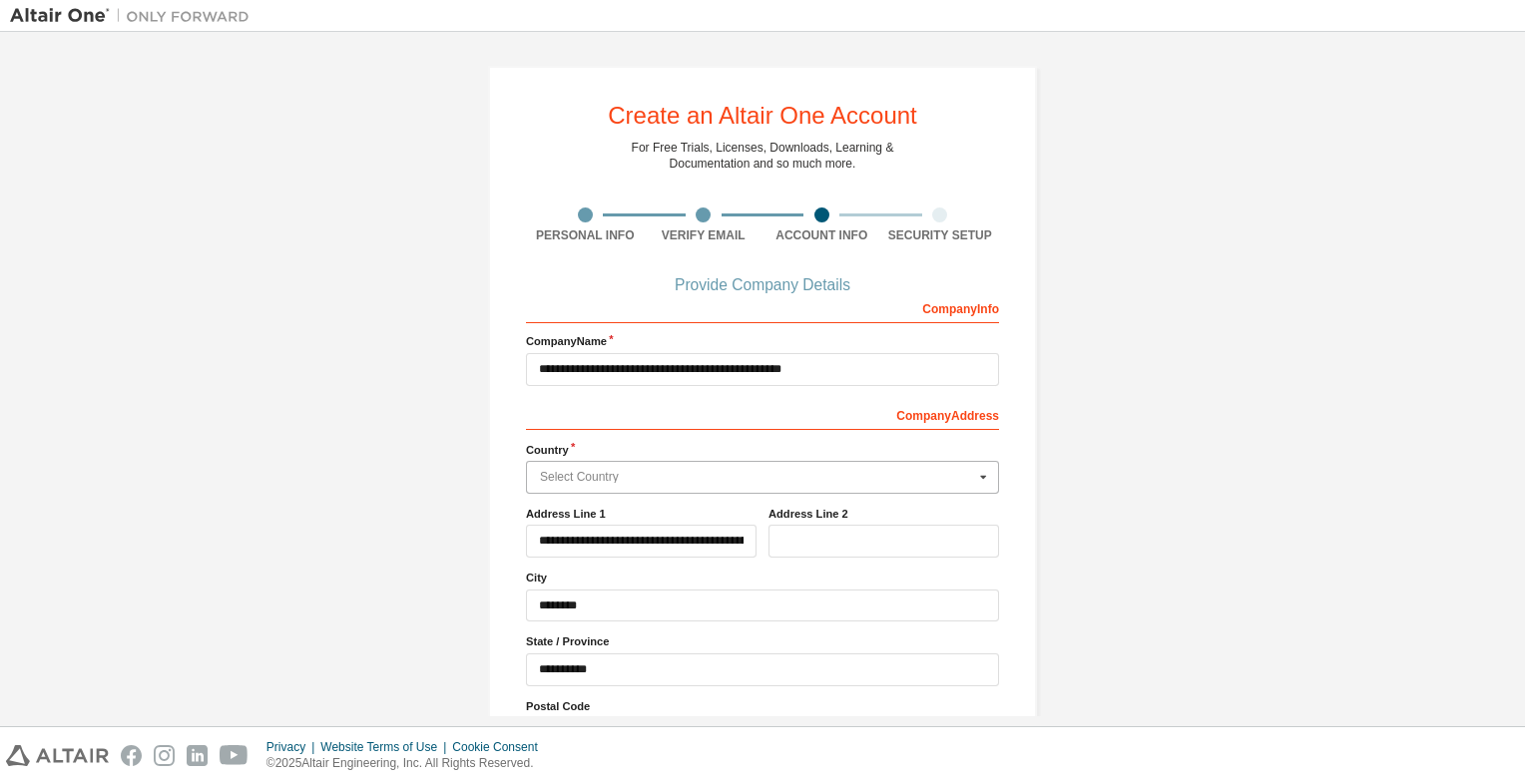 click at bounding box center (763, 477) 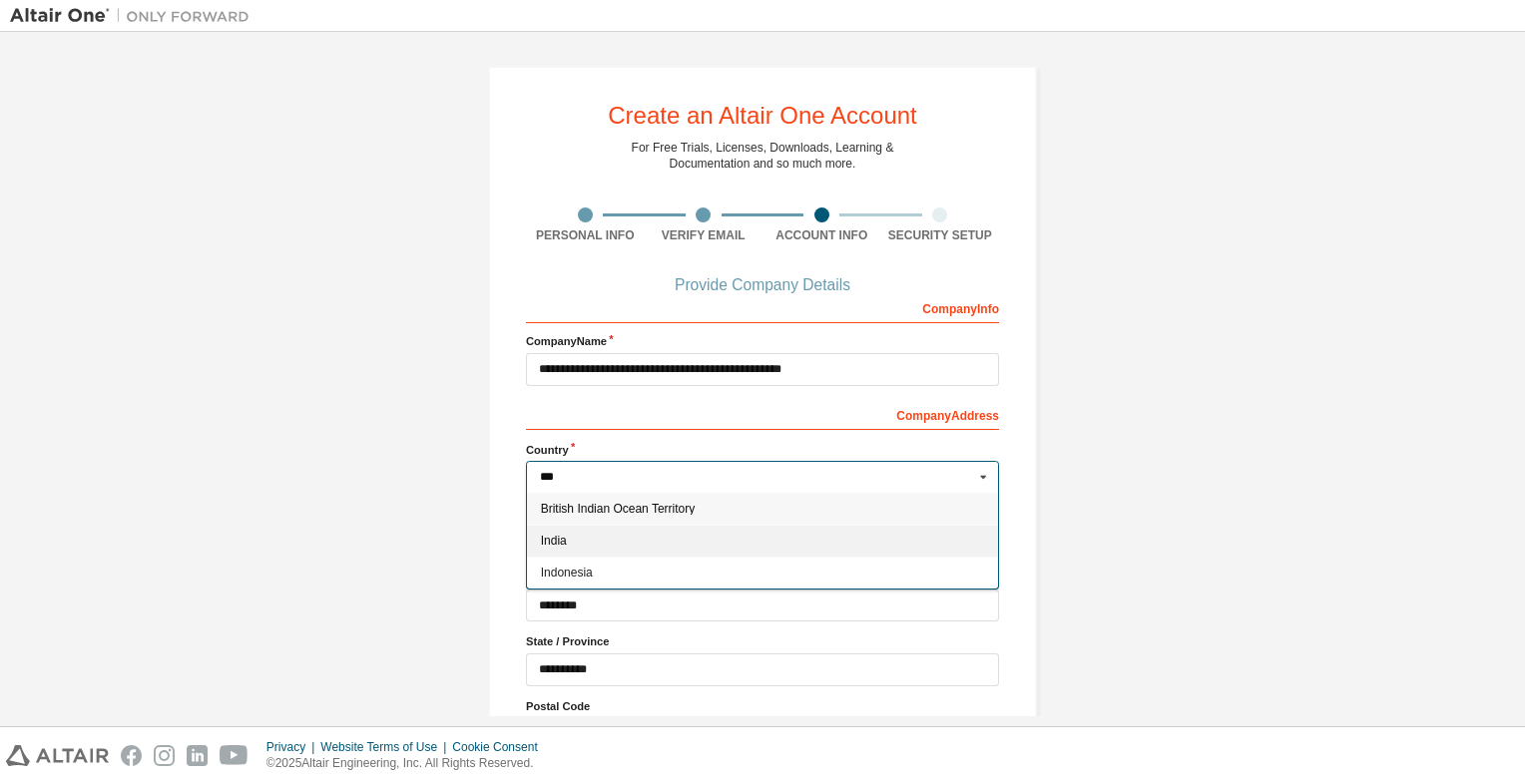 type on "***" 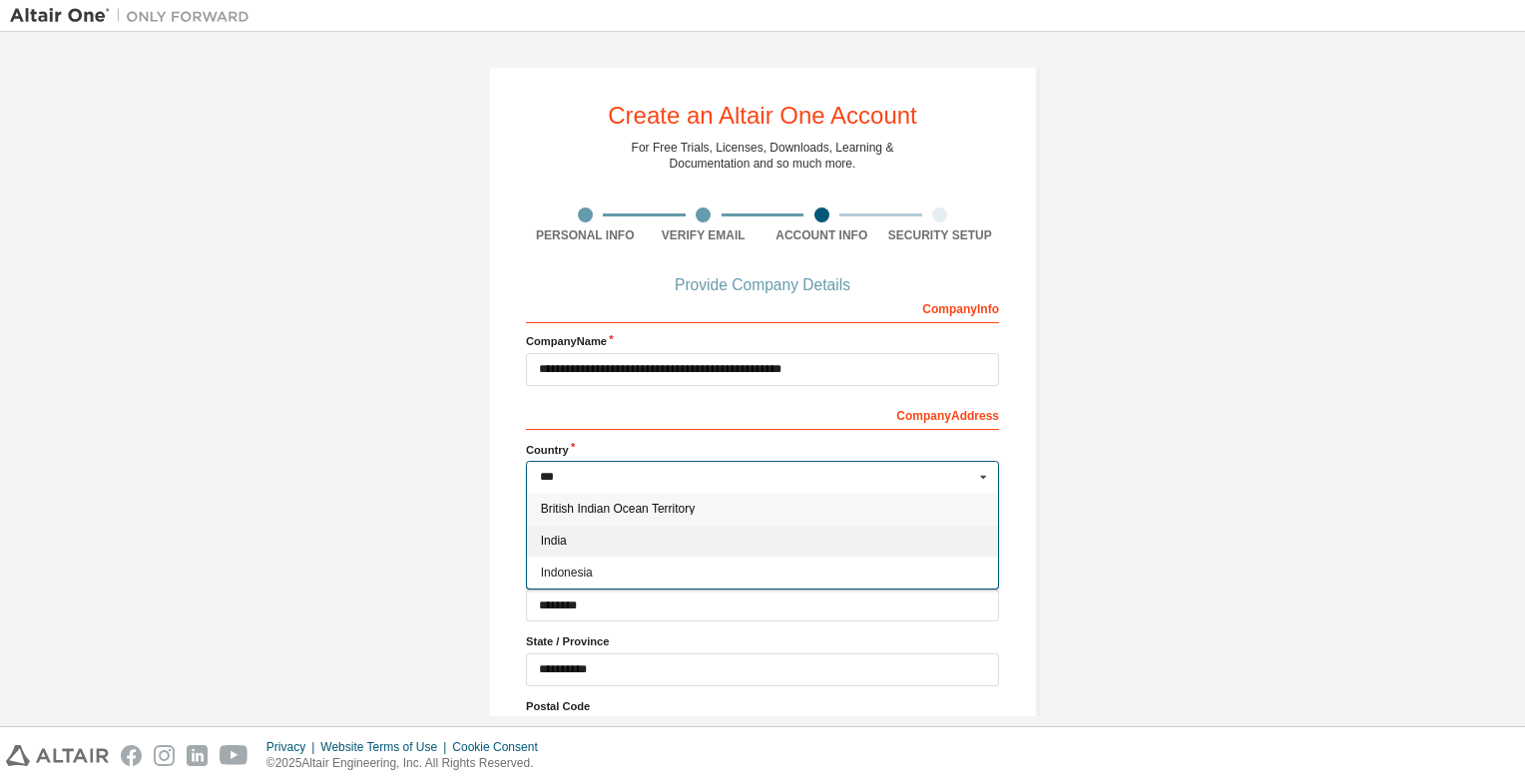 click on "India" at bounding box center [762, 541] 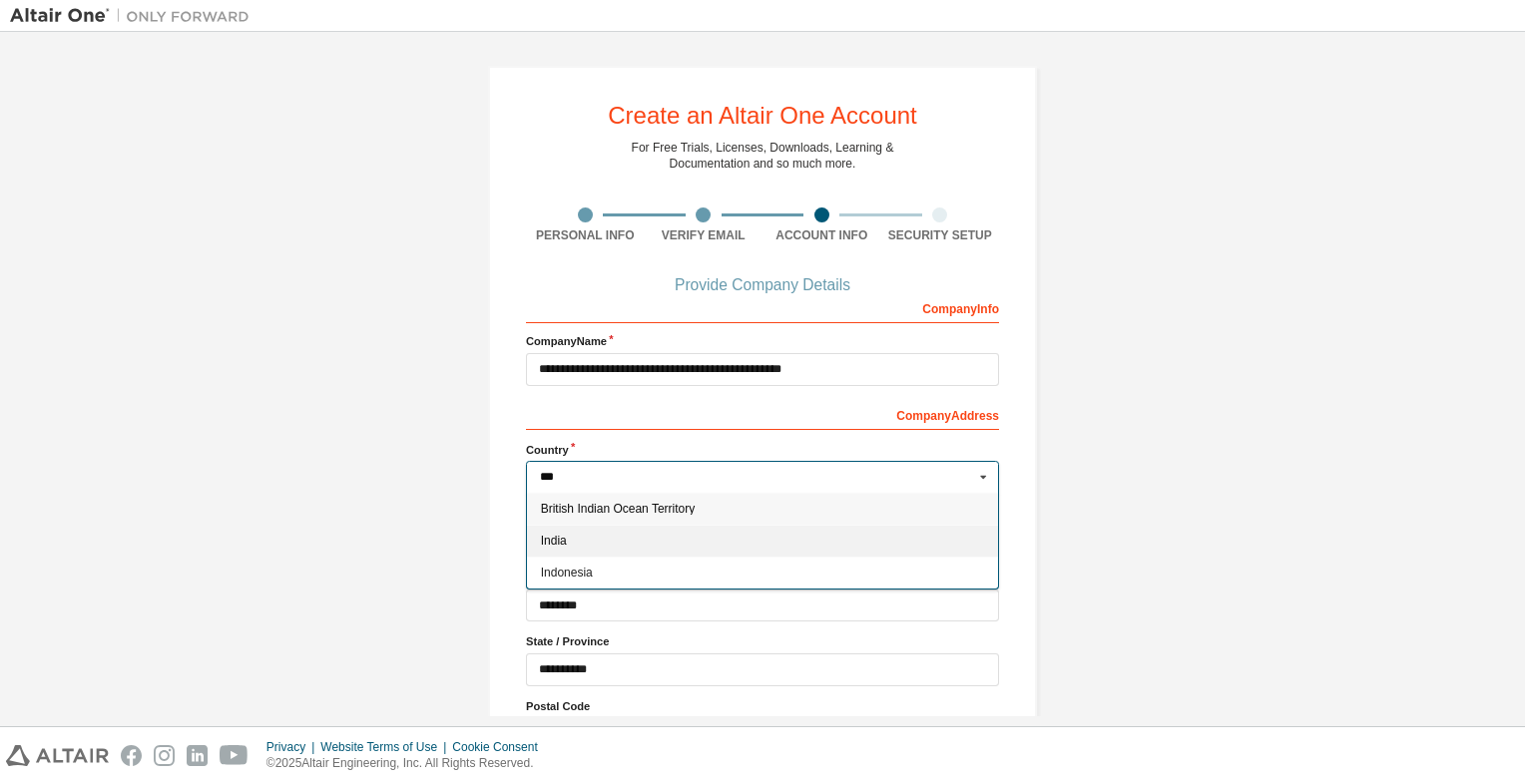type on "***" 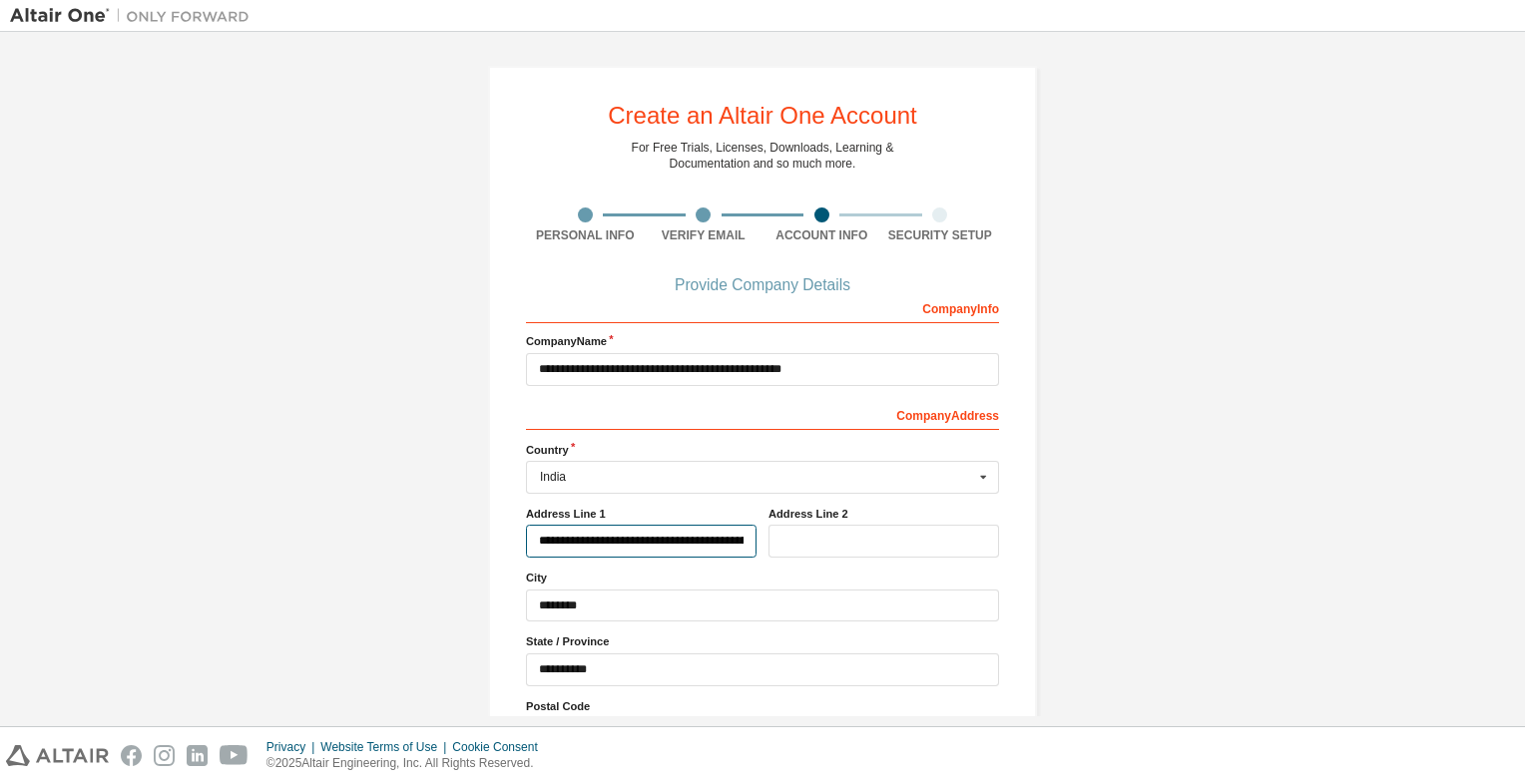 click on "**********" at bounding box center (641, 541) 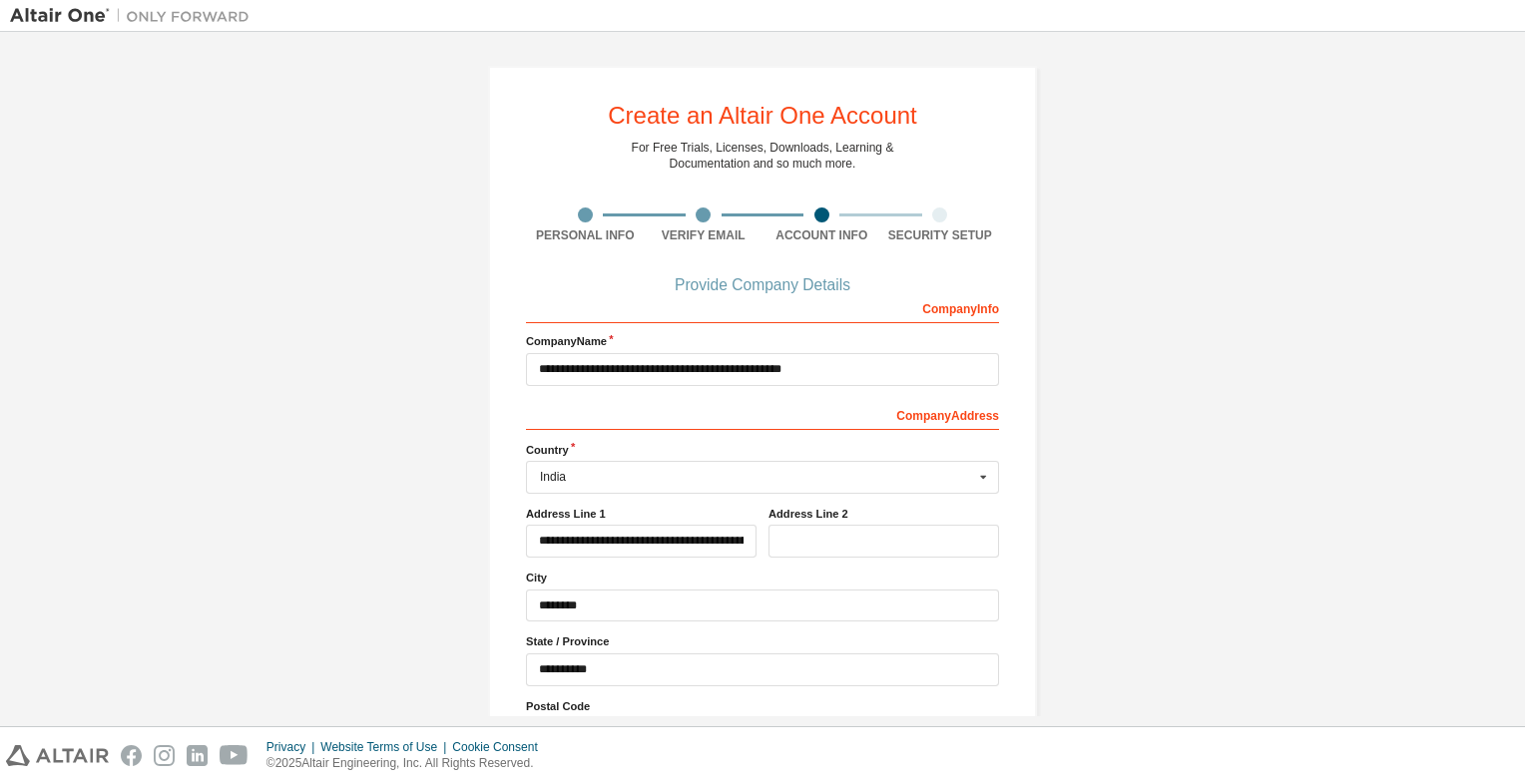 click on "Address Line 1" at bounding box center [641, 514] 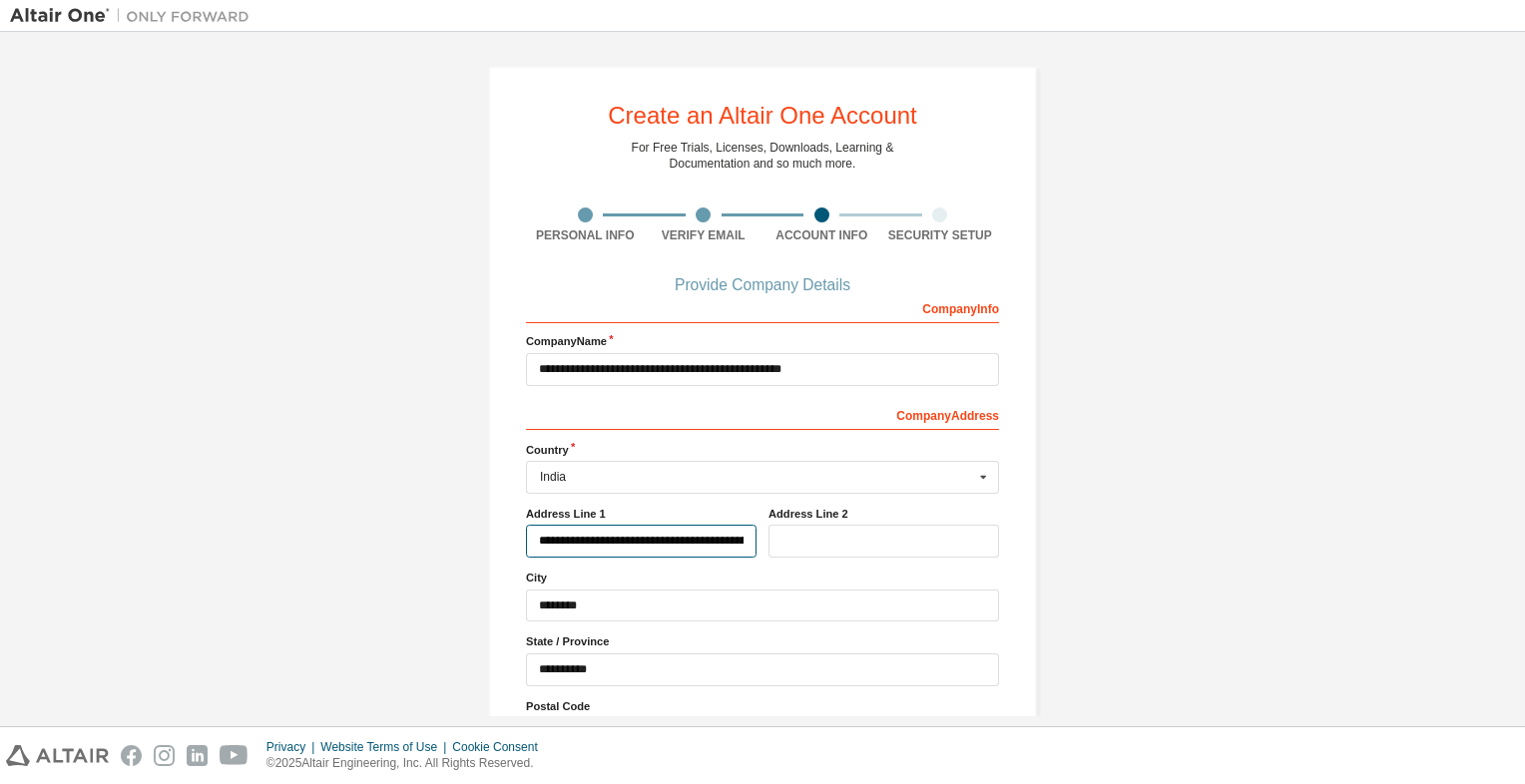 click on "**********" at bounding box center (641, 541) 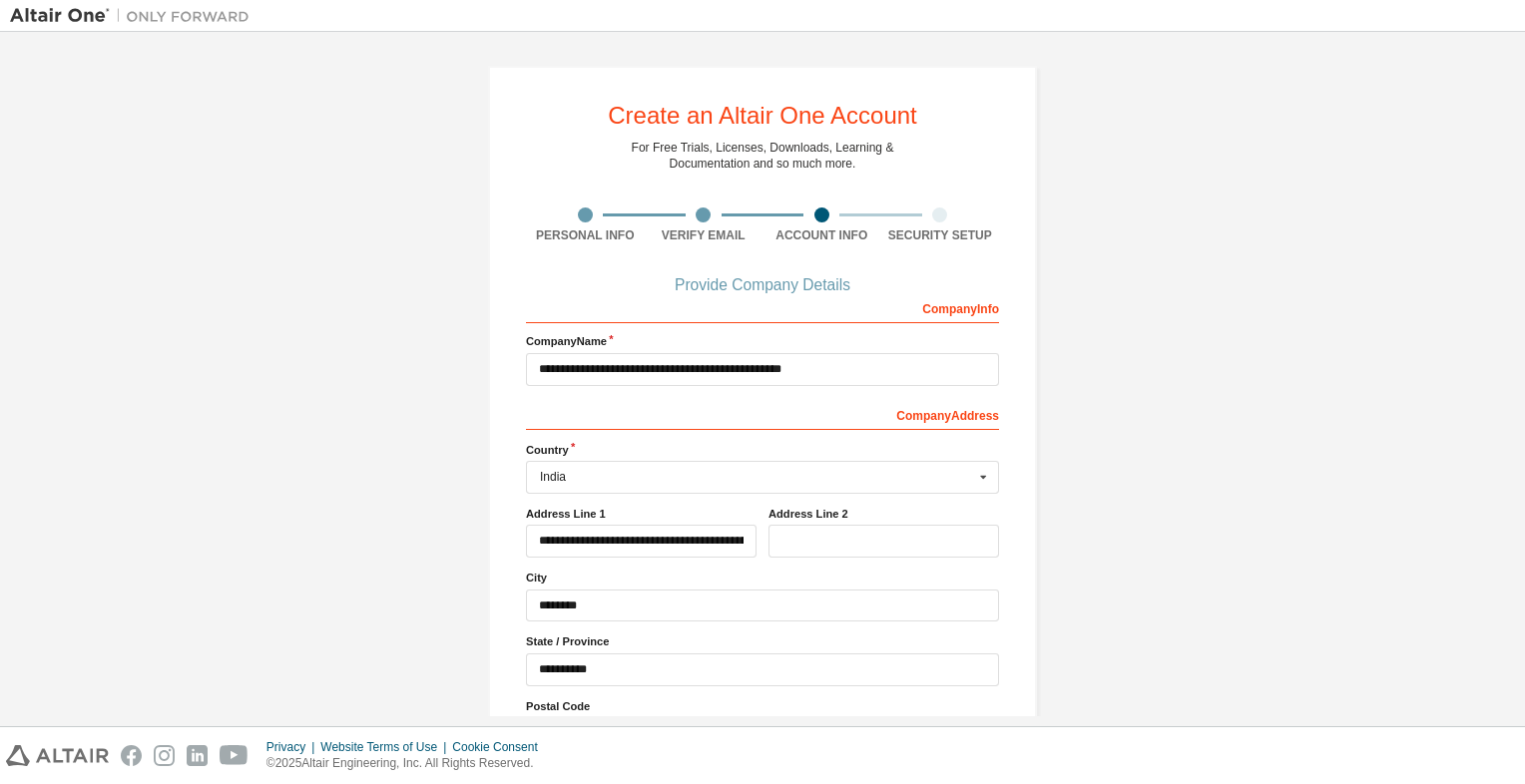 click on "**********" at bounding box center (762, 443) 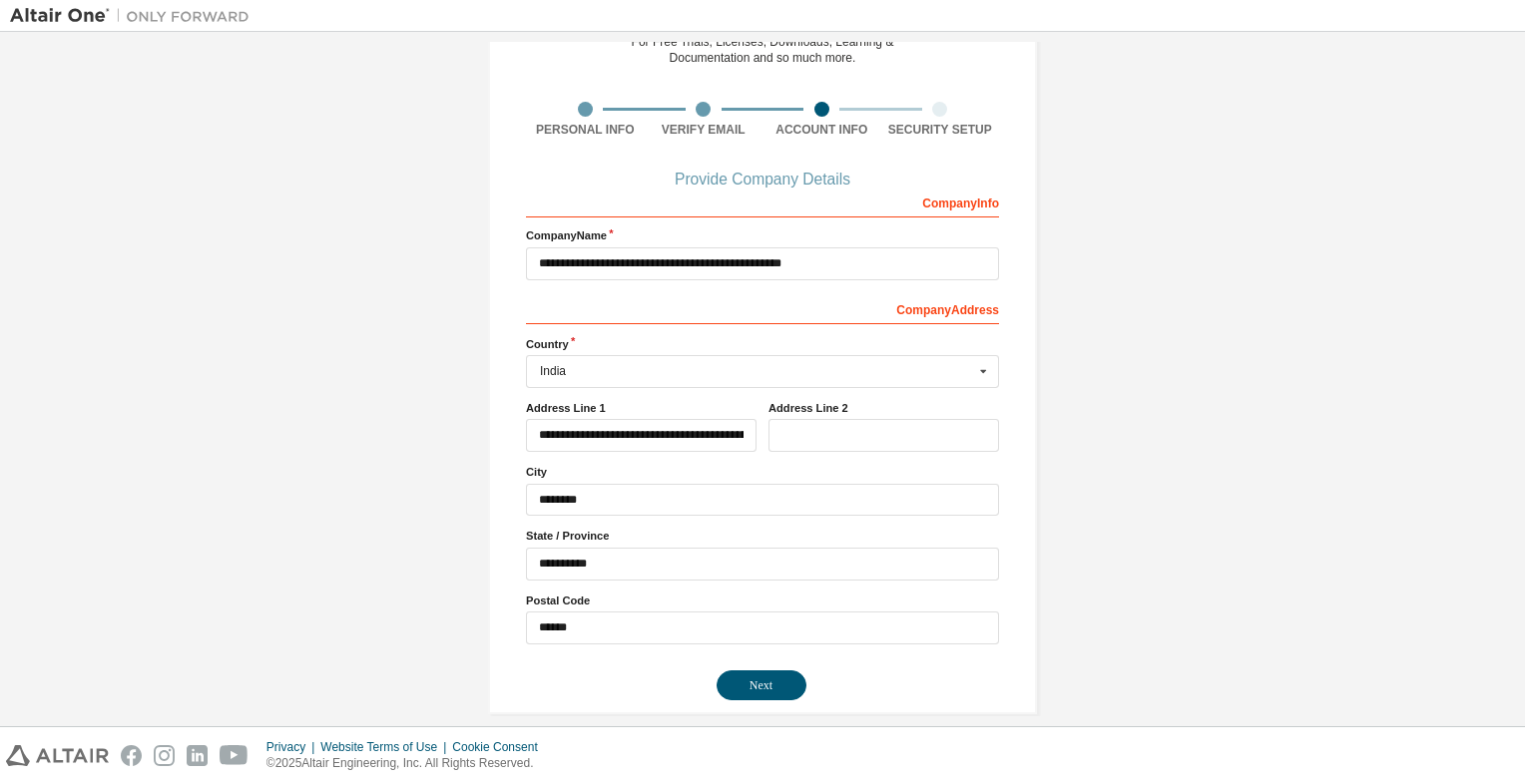 scroll, scrollTop: 124, scrollLeft: 0, axis: vertical 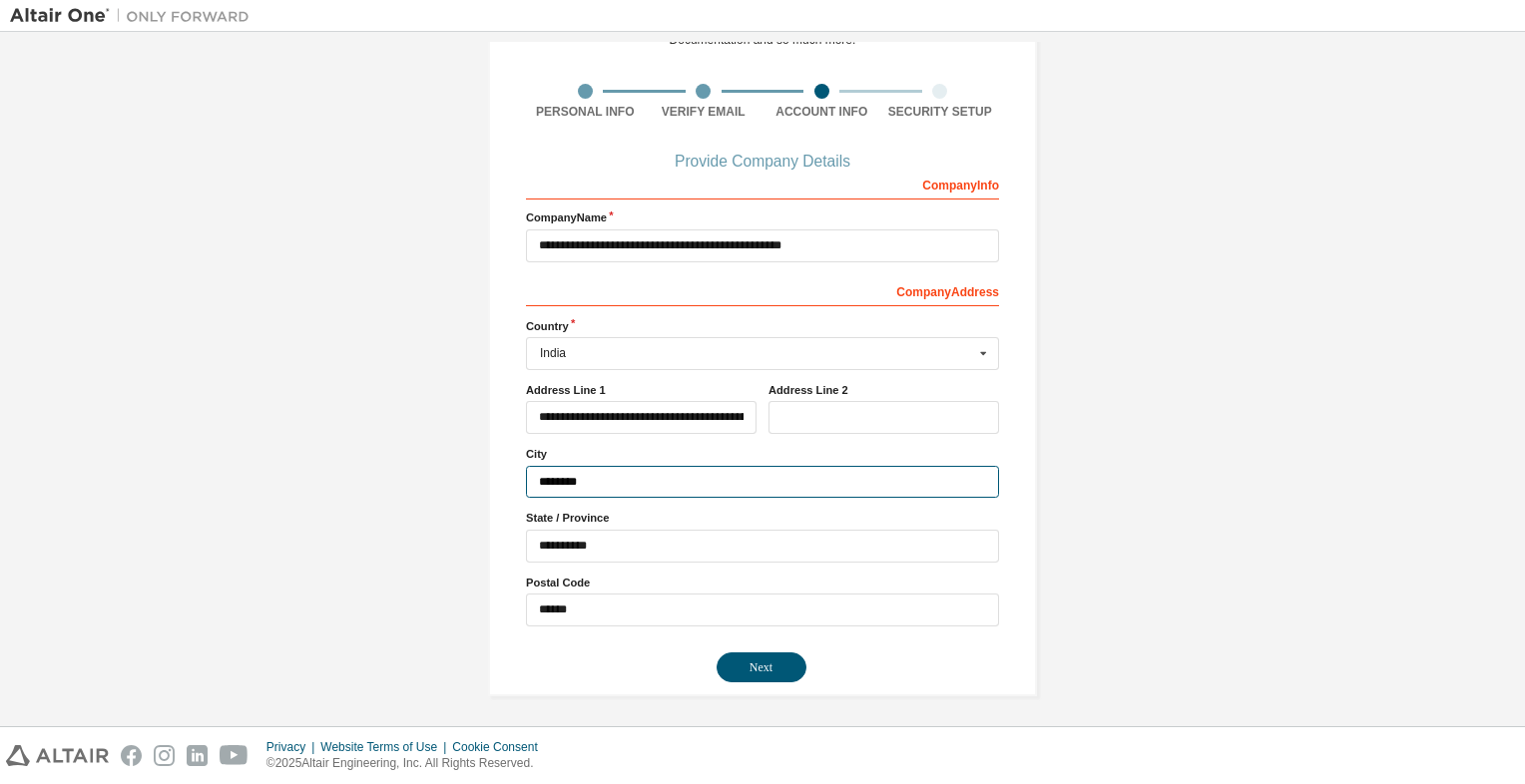 click on "********" at bounding box center [762, 482] 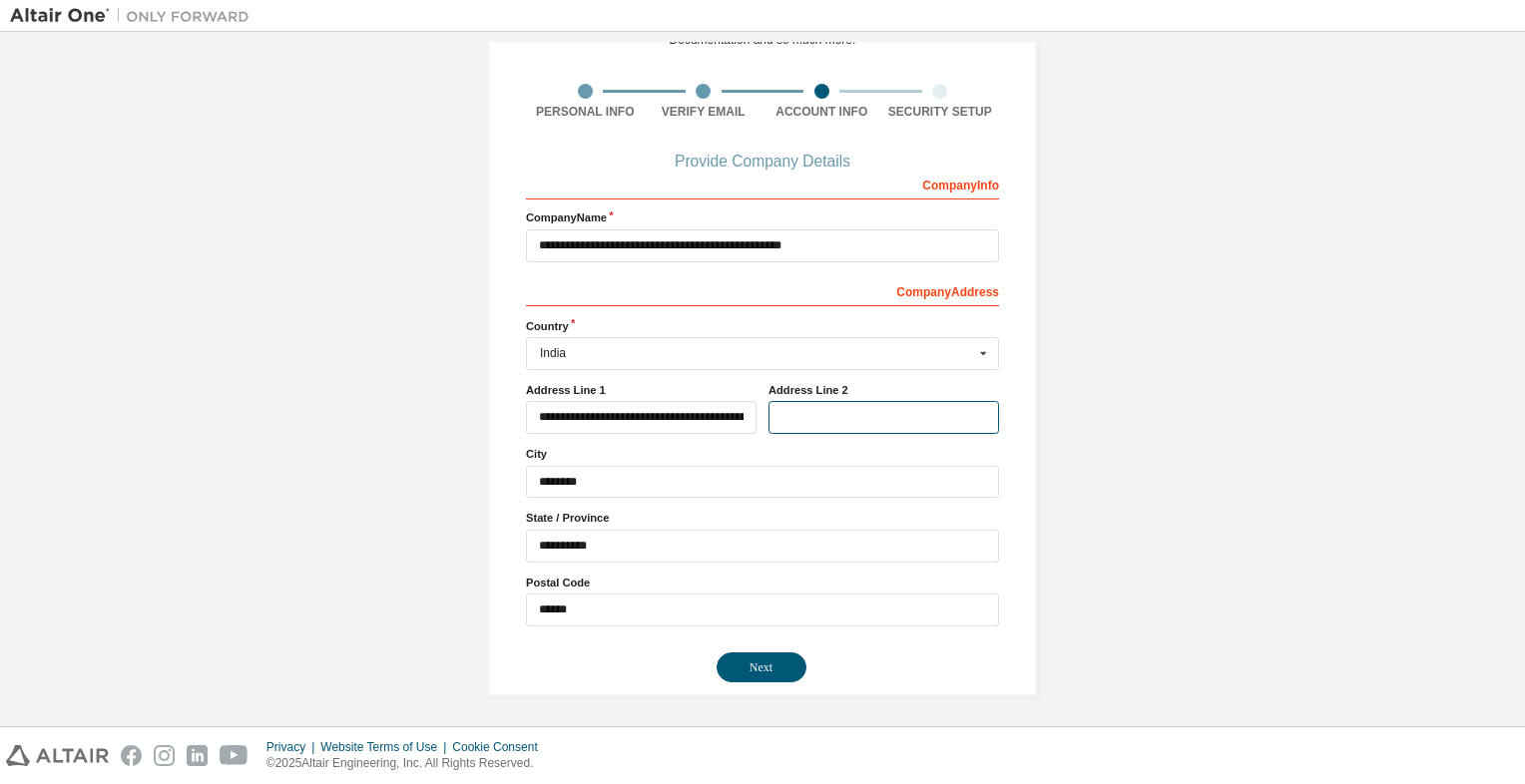 type on "**********" 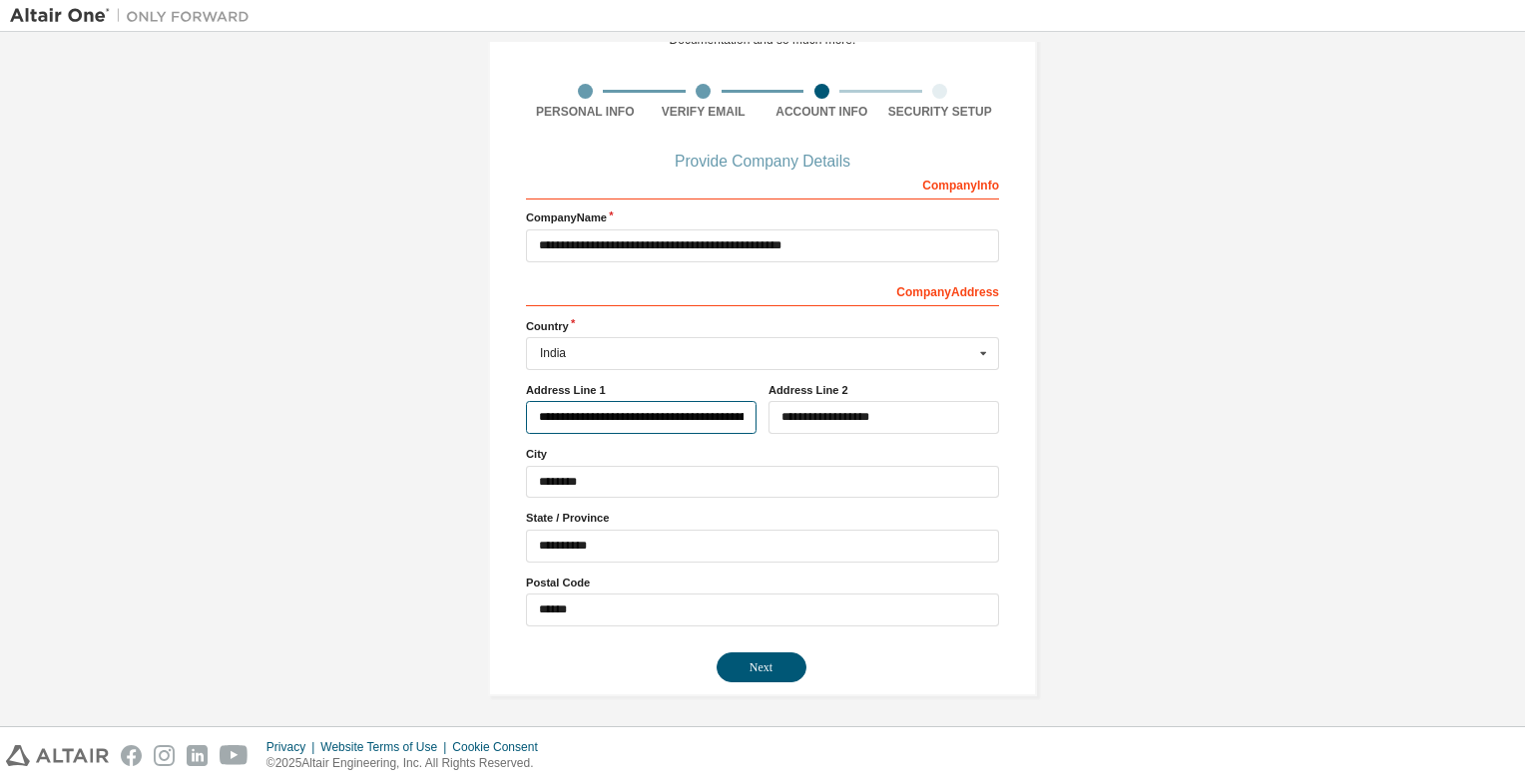 click on "**********" at bounding box center (641, 417) 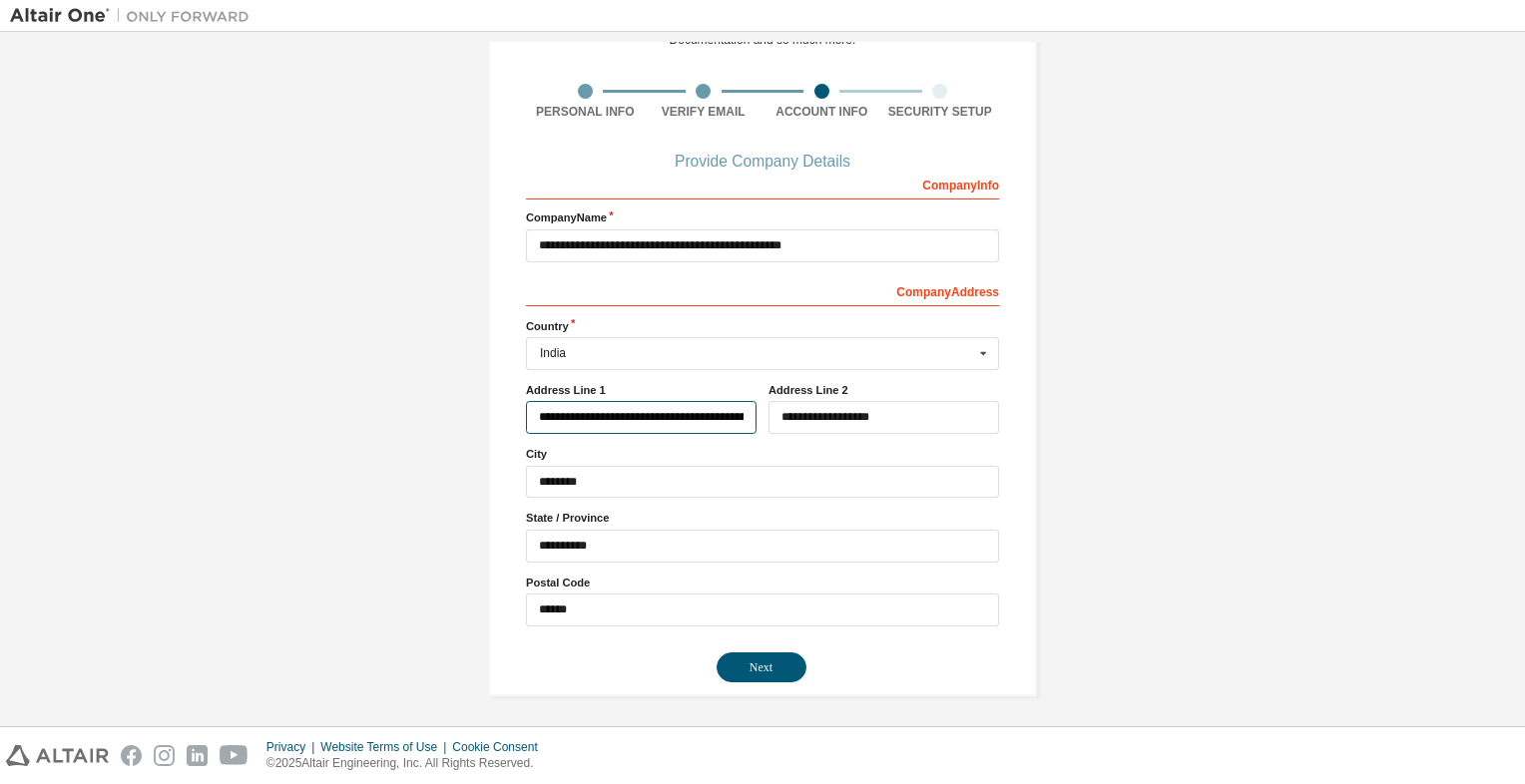 type on "**********" 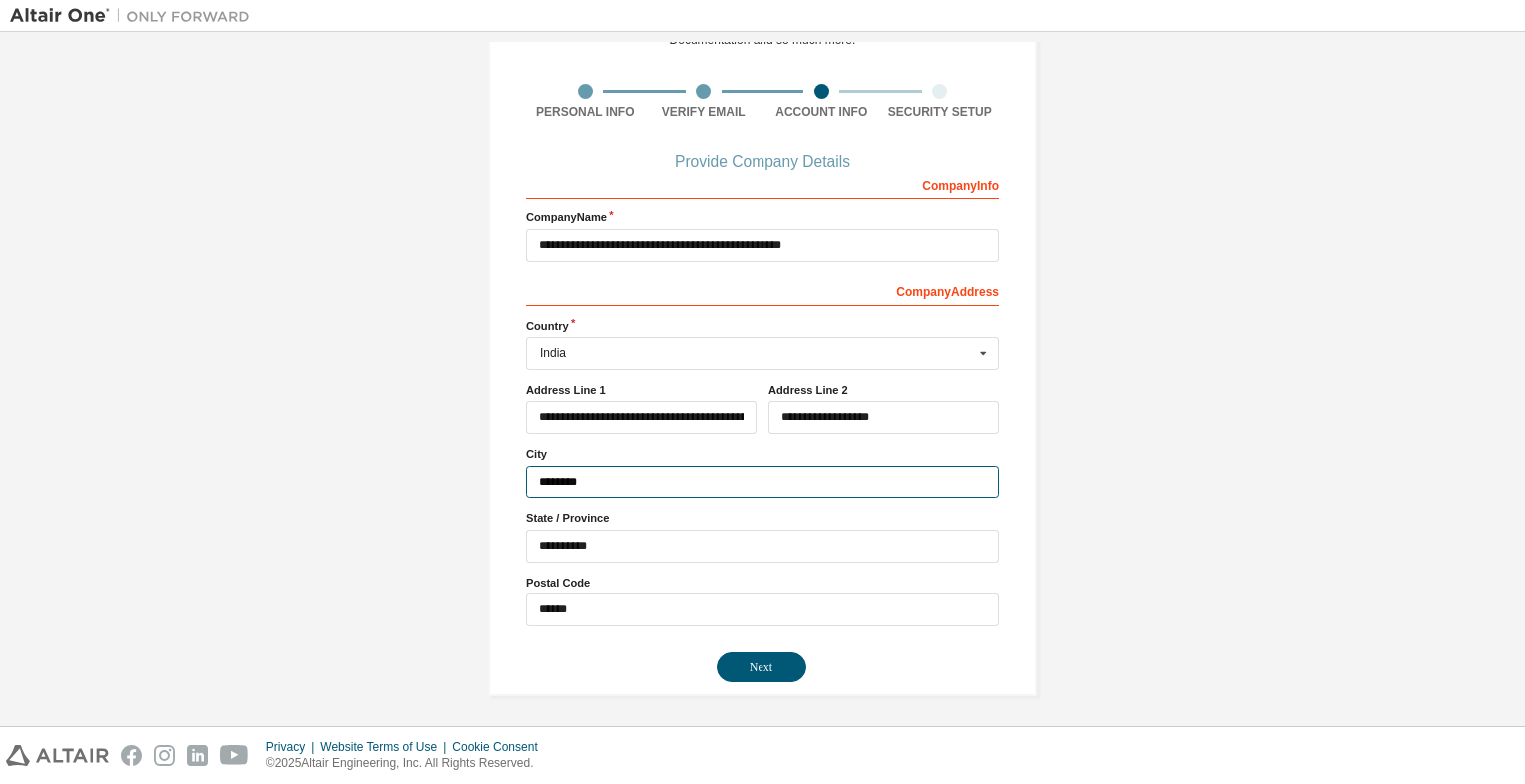 click on "********" at bounding box center (762, 482) 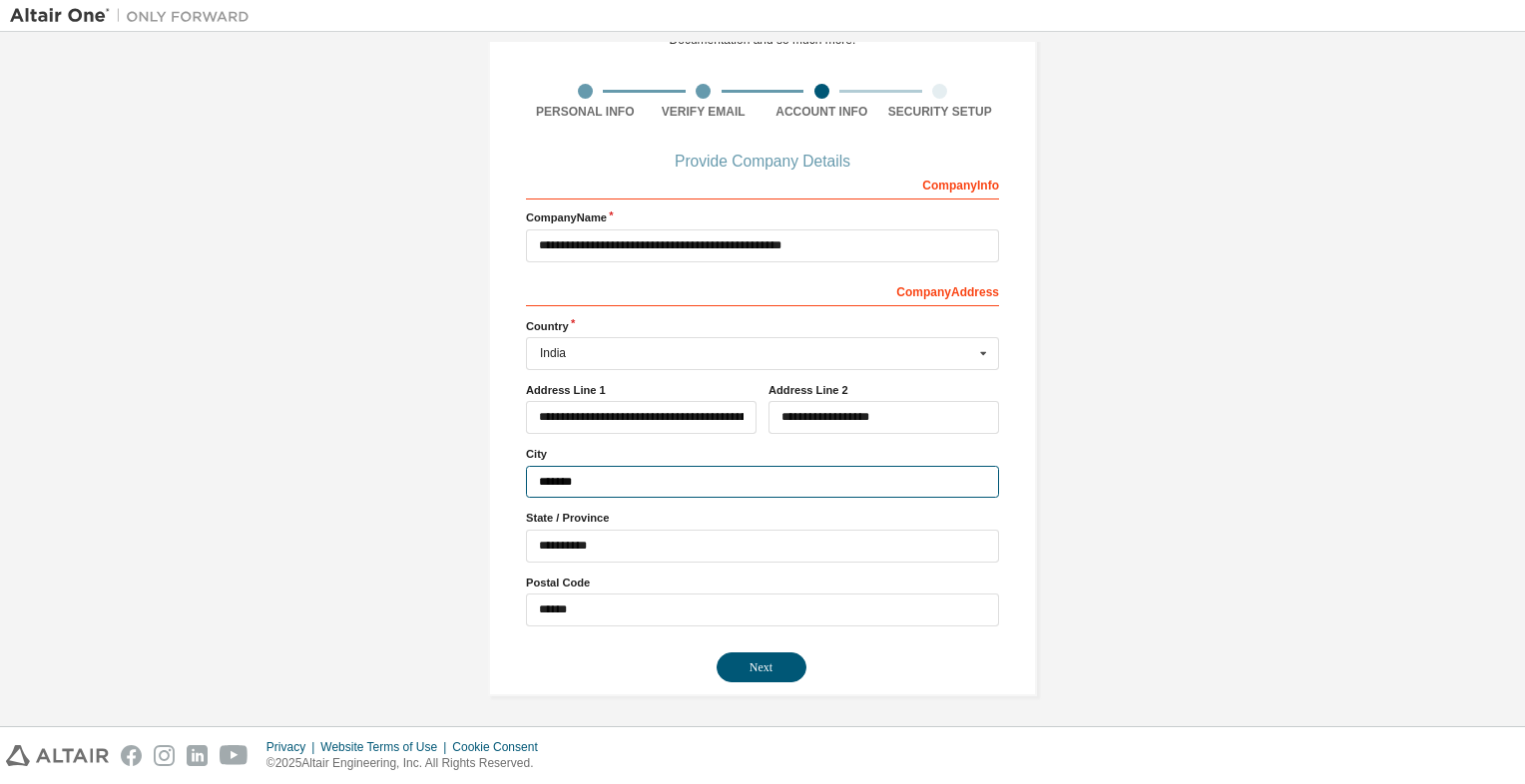drag, startPoint x: 704, startPoint y: 482, endPoint x: 693, endPoint y: 484, distance: 11.18034 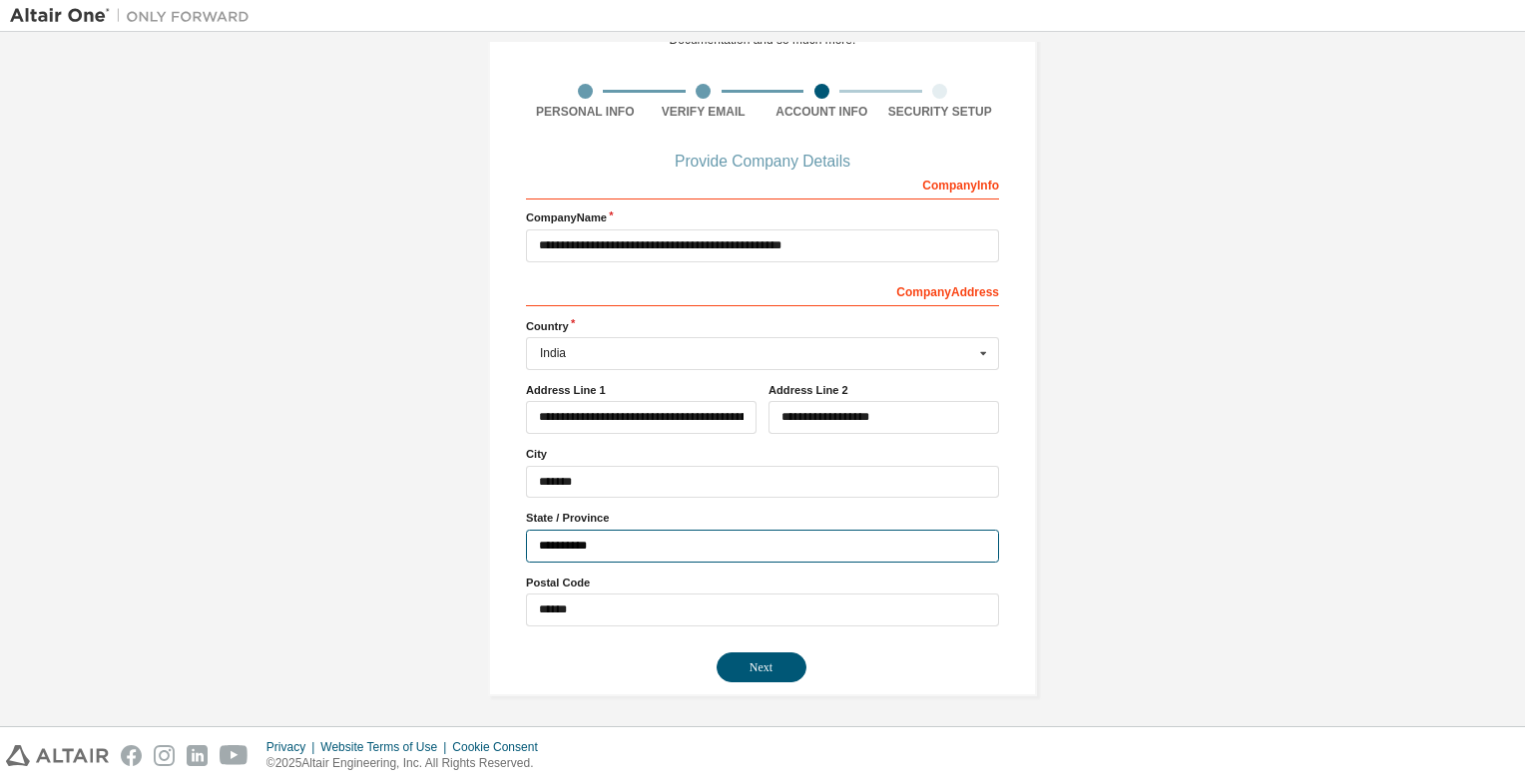 click on "**********" at bounding box center [762, 546] 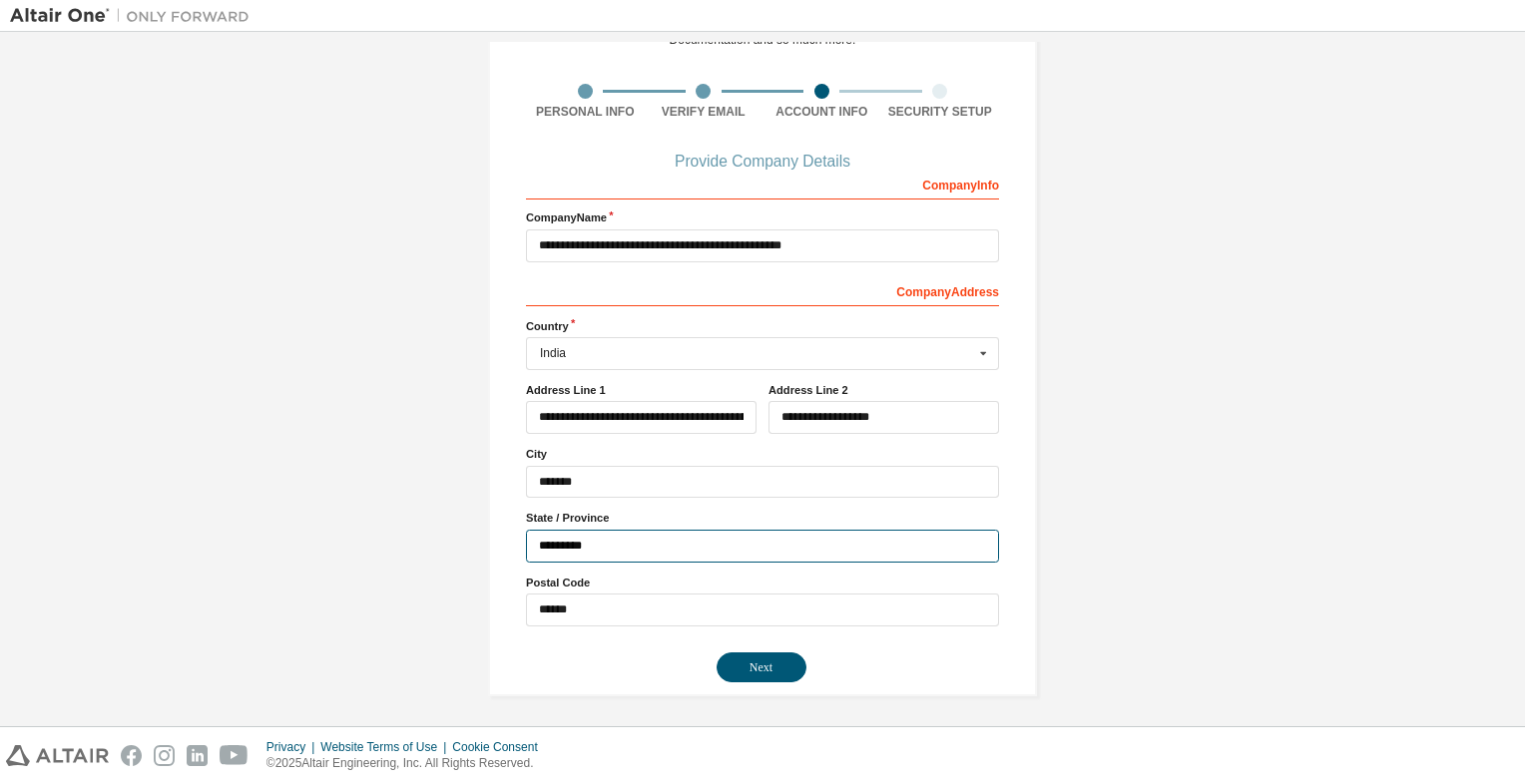 type on "**********" 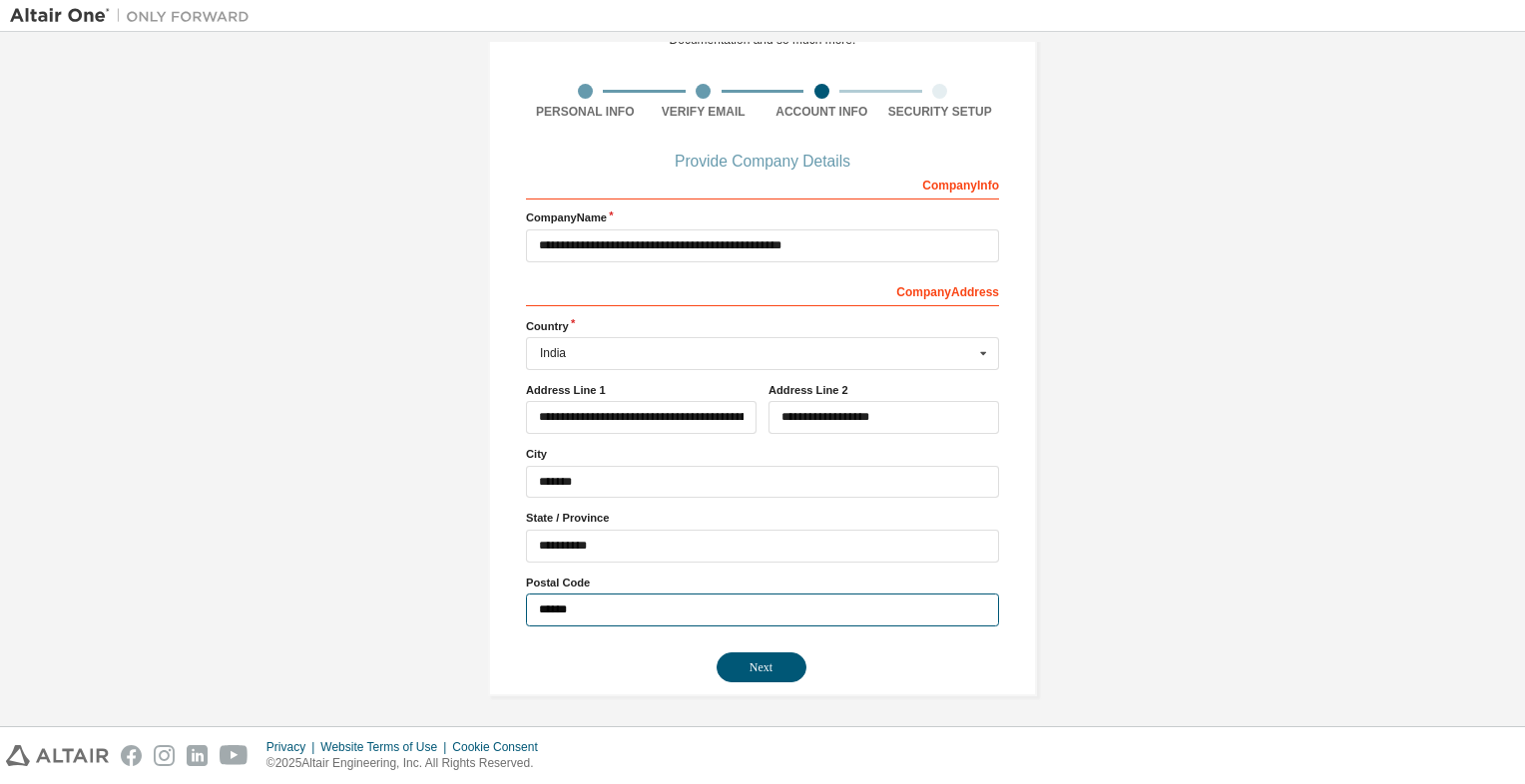 click on "******" at bounding box center [762, 609] 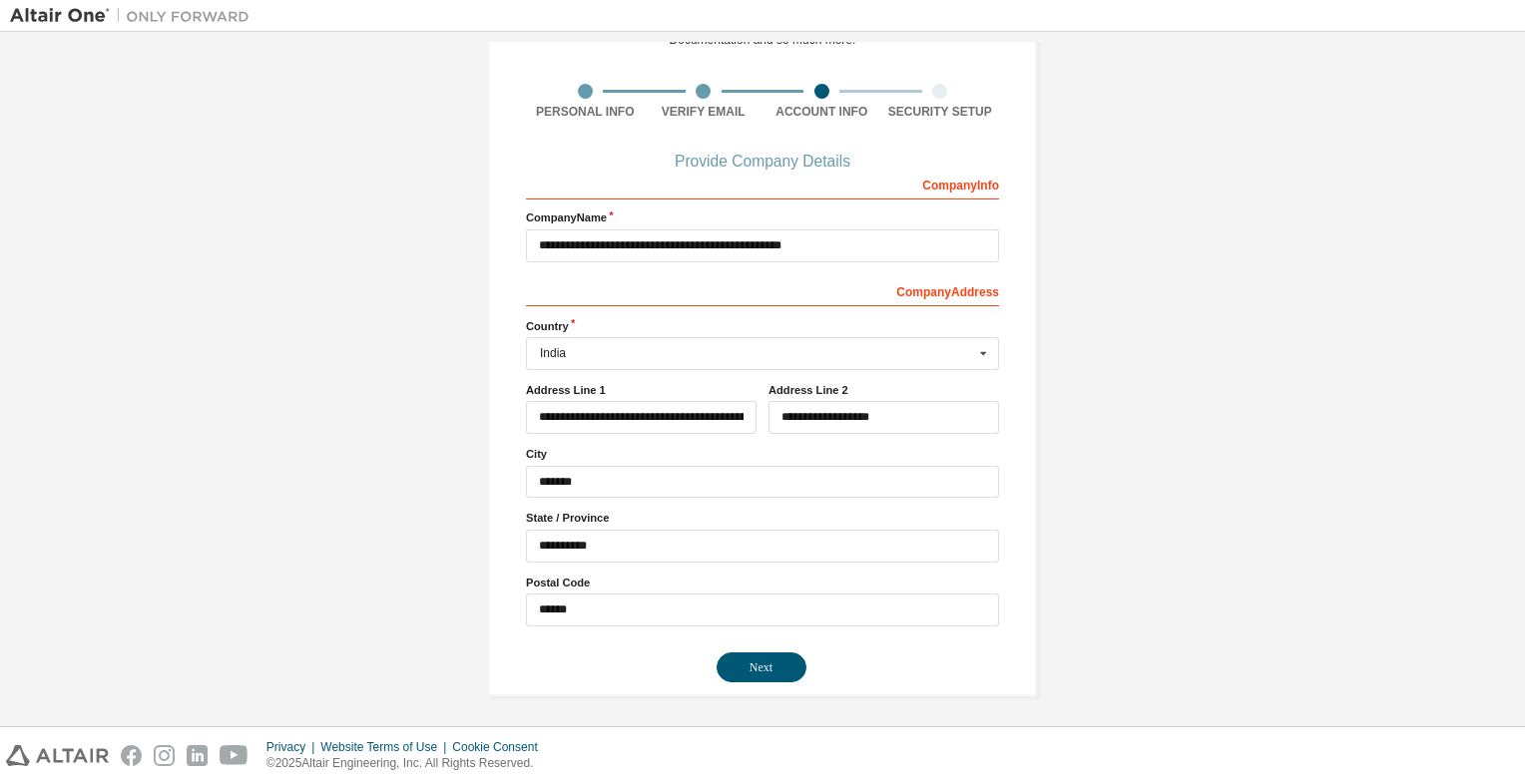 click on "**********" at bounding box center (762, 319) 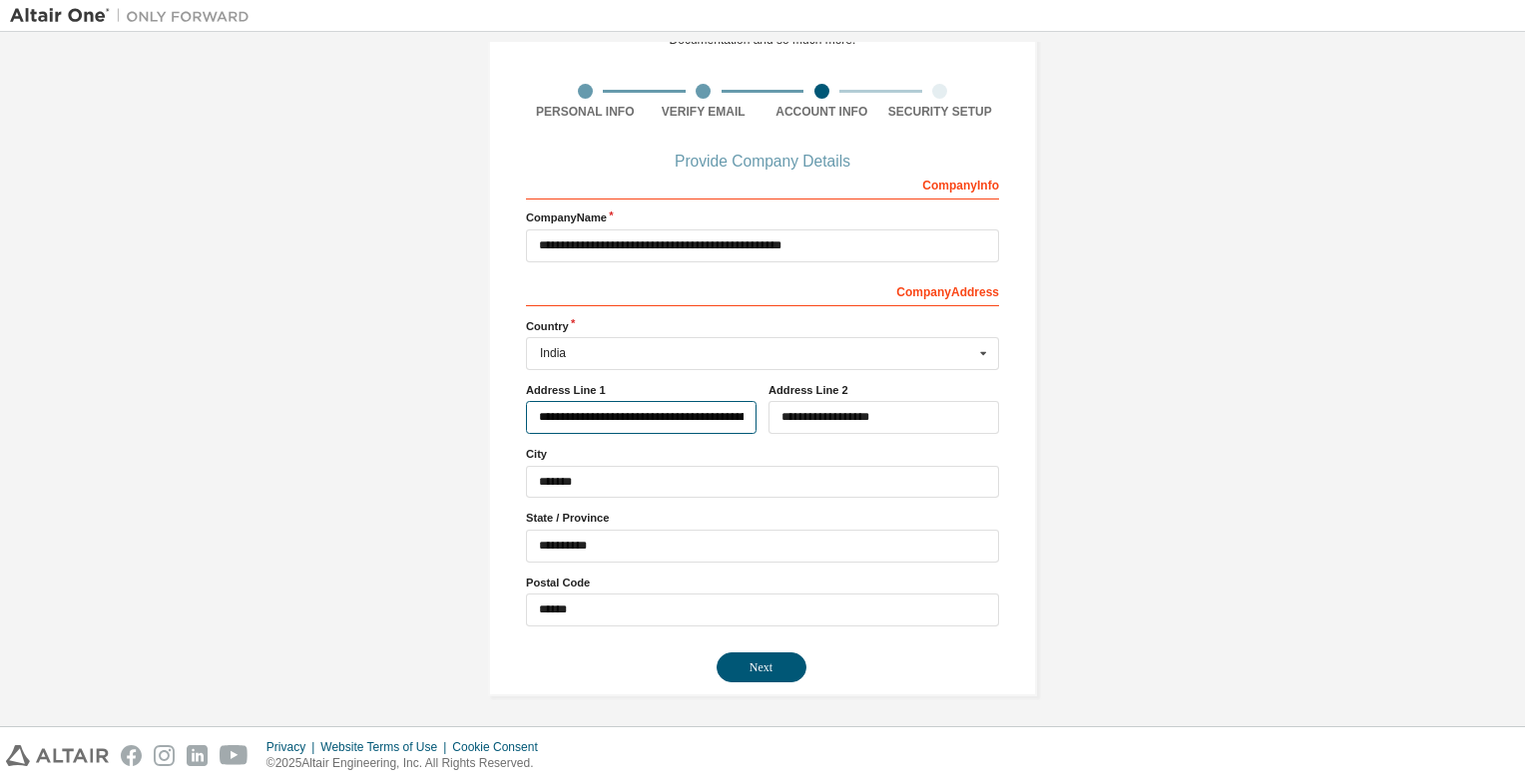 scroll, scrollTop: 0, scrollLeft: 28, axis: horizontal 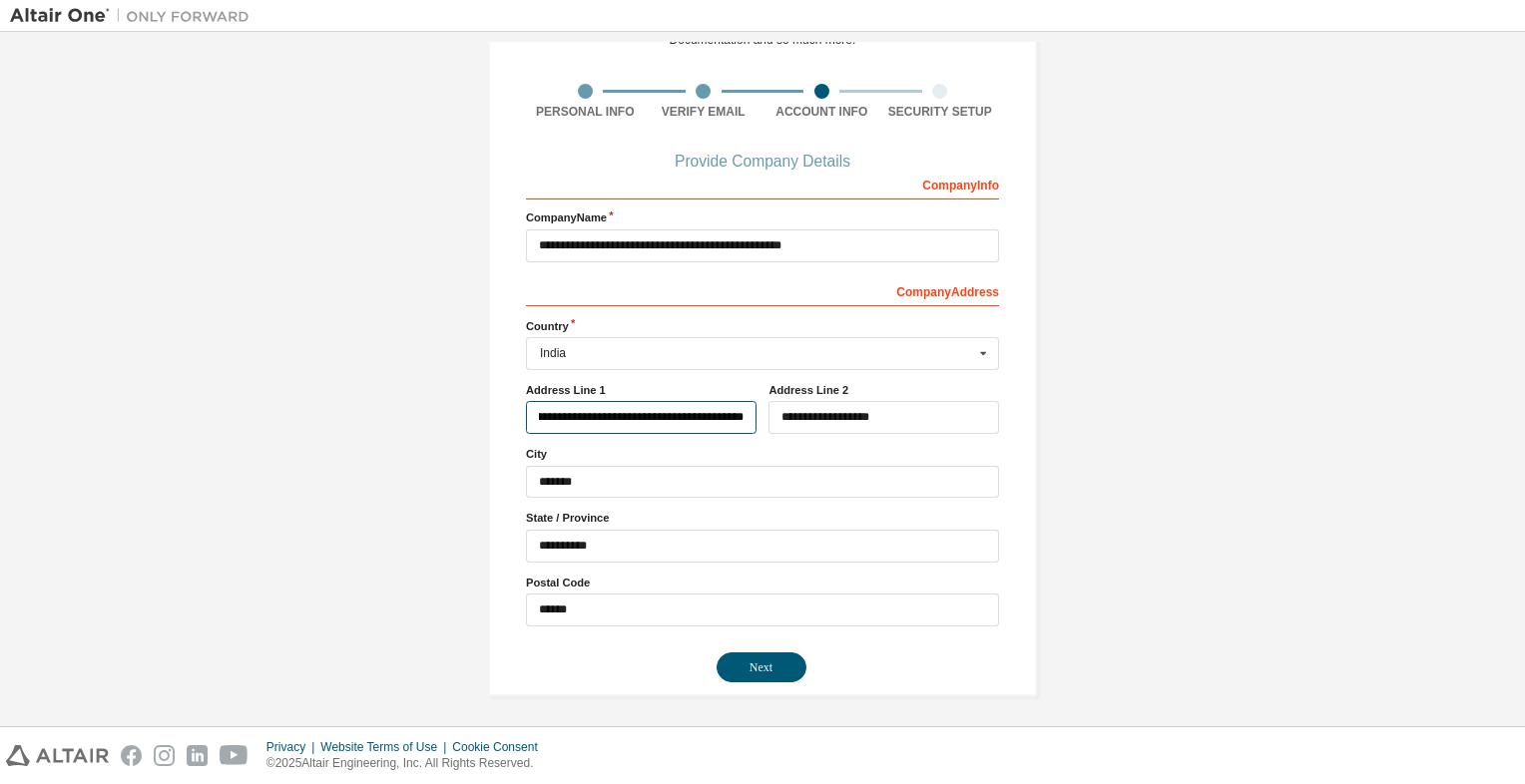 drag, startPoint x: 534, startPoint y: 415, endPoint x: 915, endPoint y: 434, distance: 381.47346 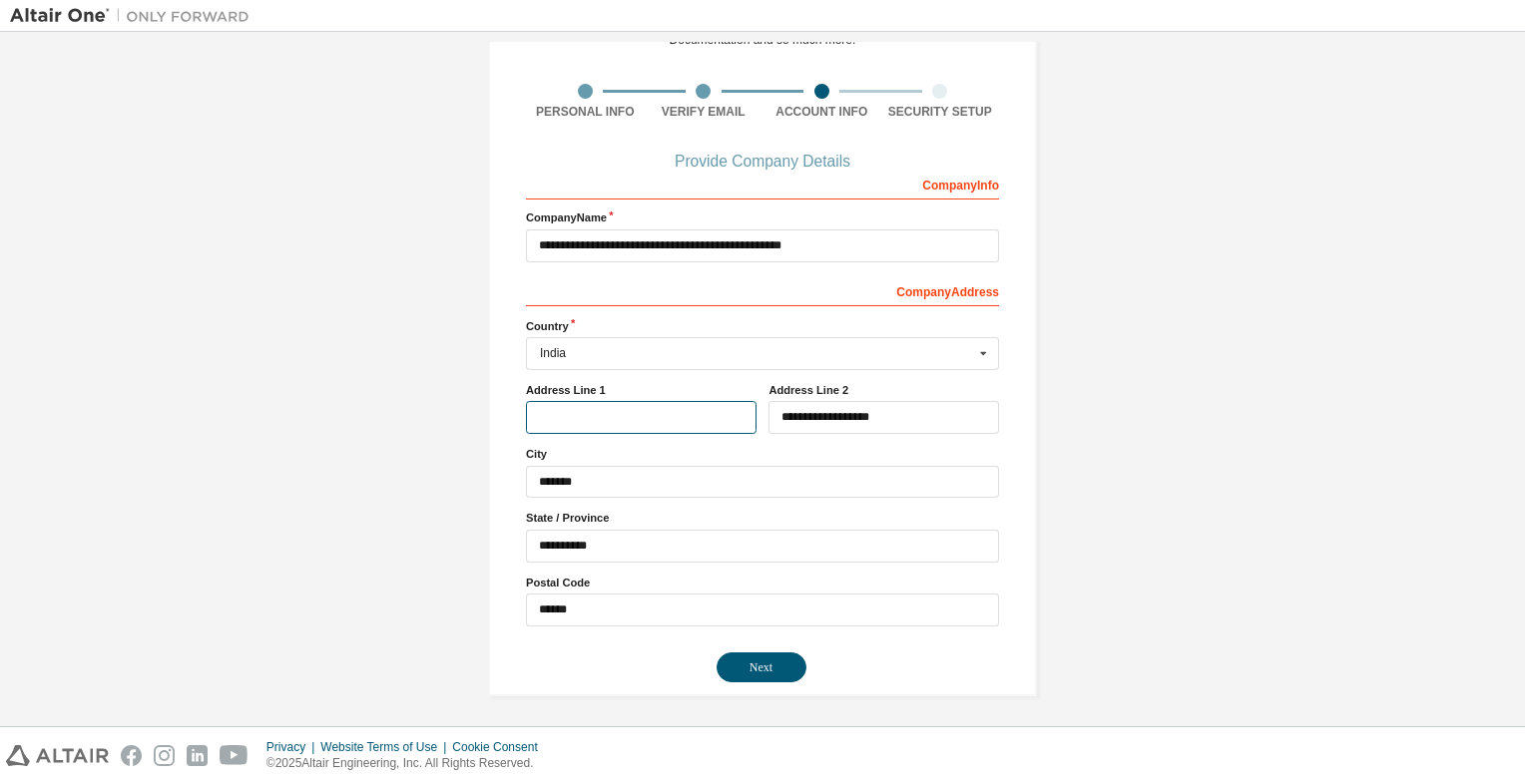 scroll, scrollTop: 0, scrollLeft: 0, axis: both 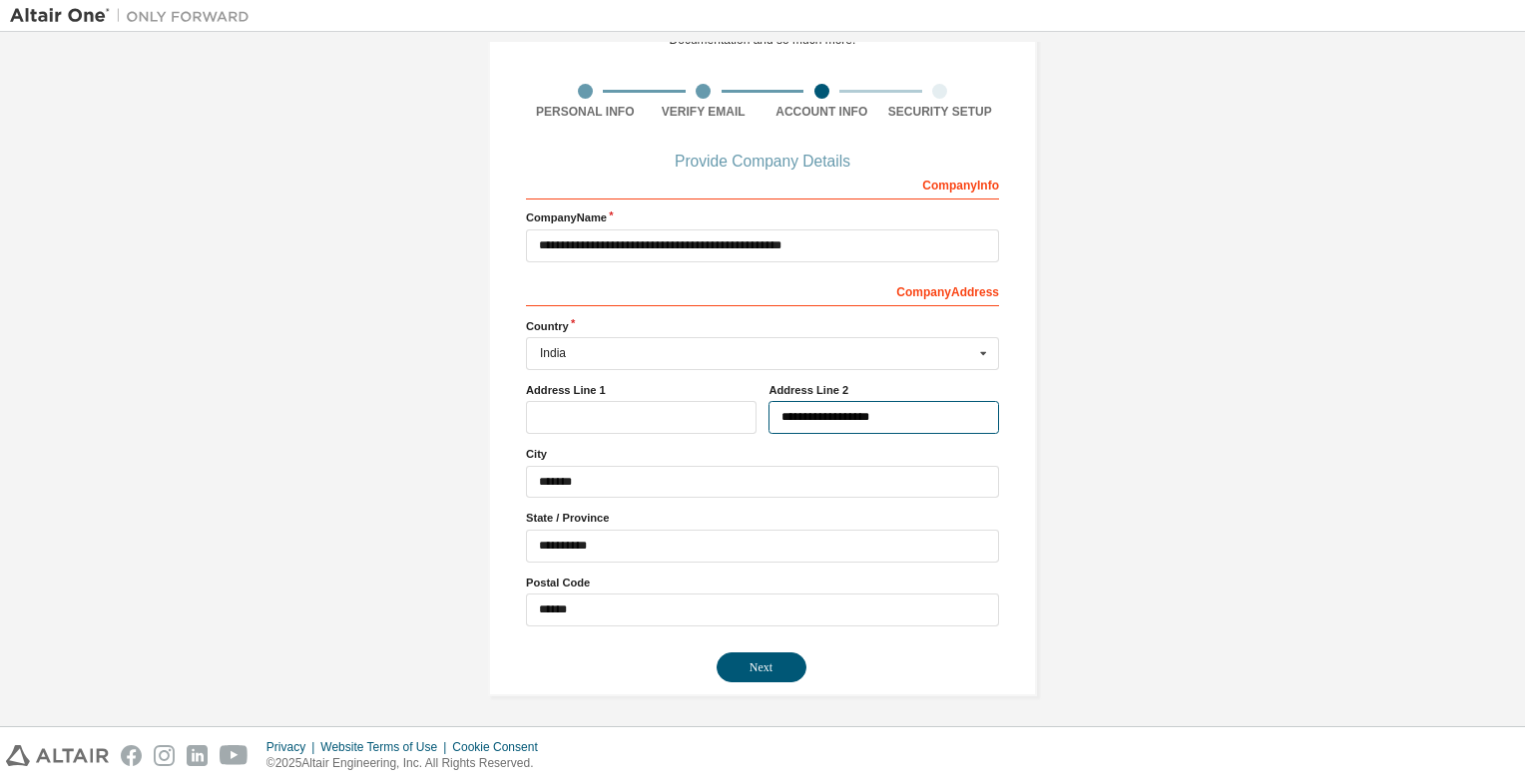 click on "**********" at bounding box center (883, 417) 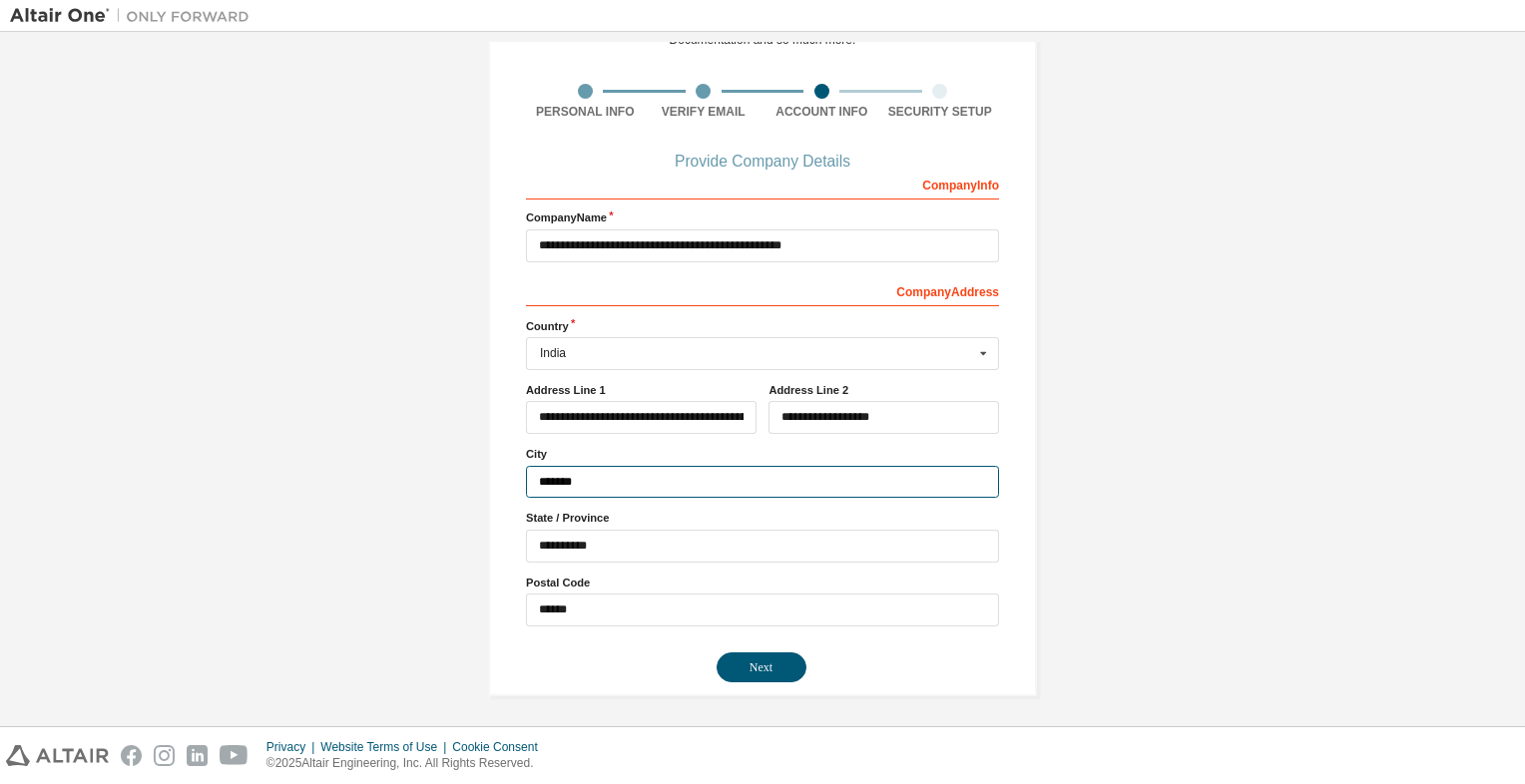 click on "*******" at bounding box center (762, 482) 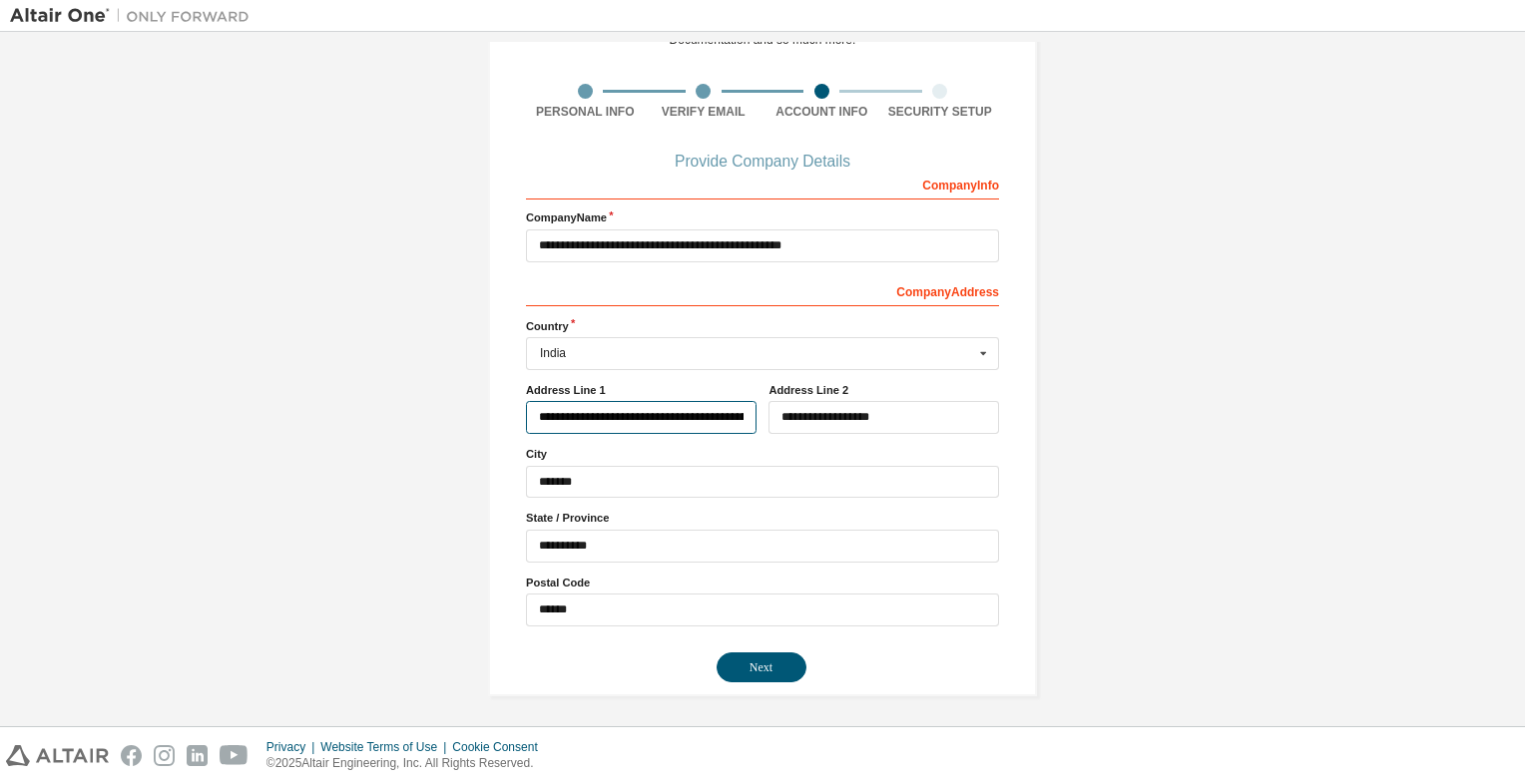 click on "**********" at bounding box center (641, 417) 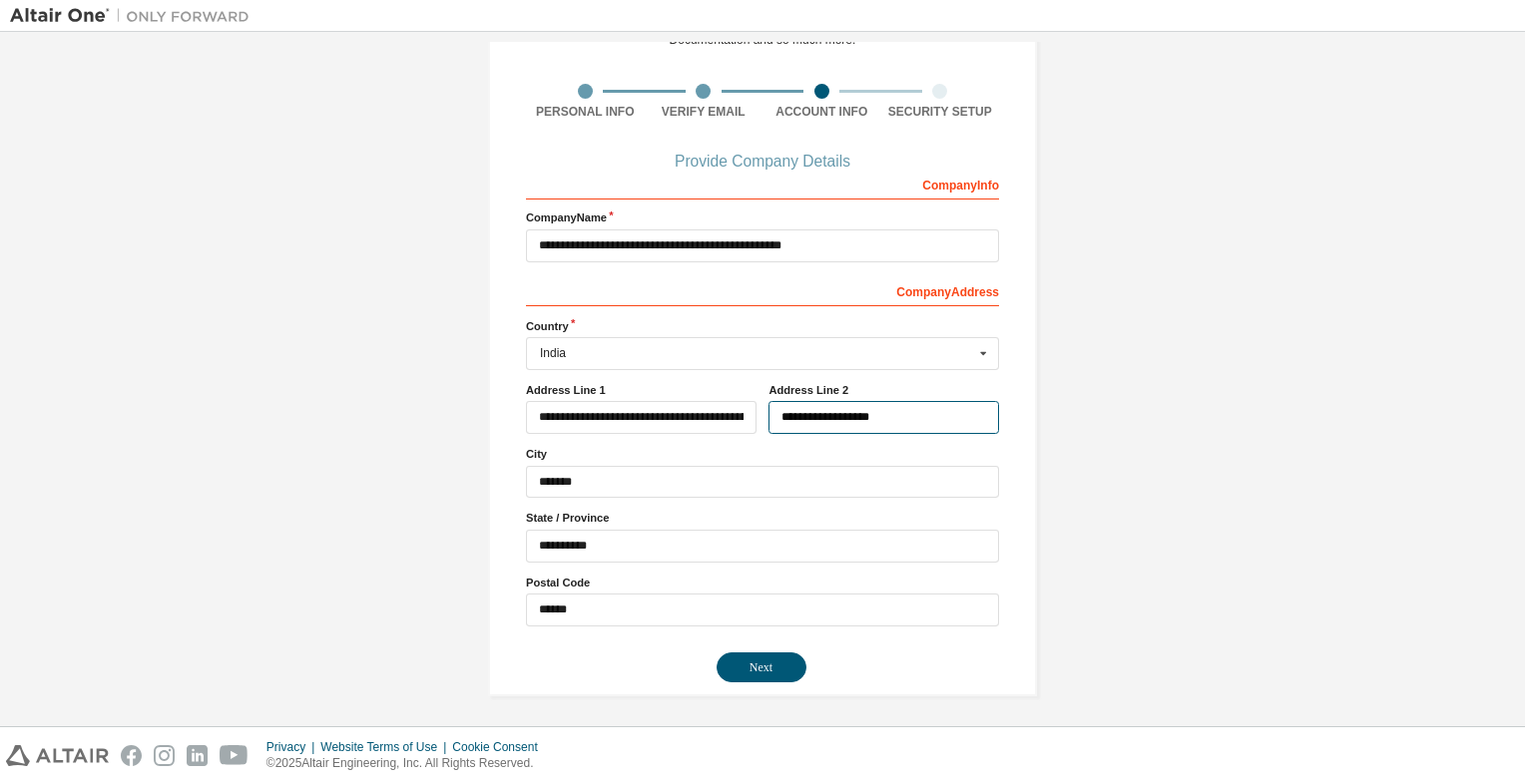 click on "**********" at bounding box center [883, 417] 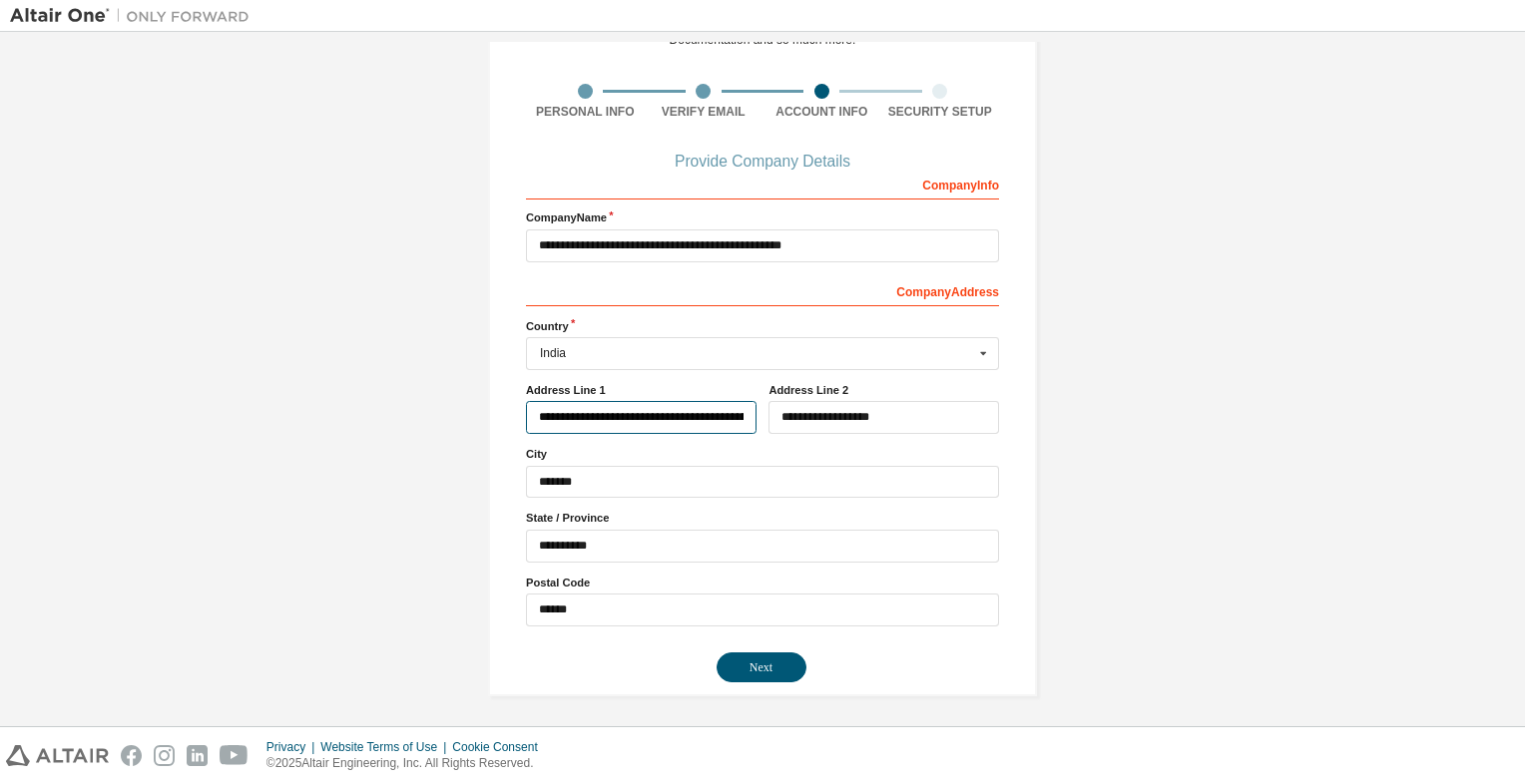 drag, startPoint x: 725, startPoint y: 420, endPoint x: 755, endPoint y: 405, distance: 33.54102 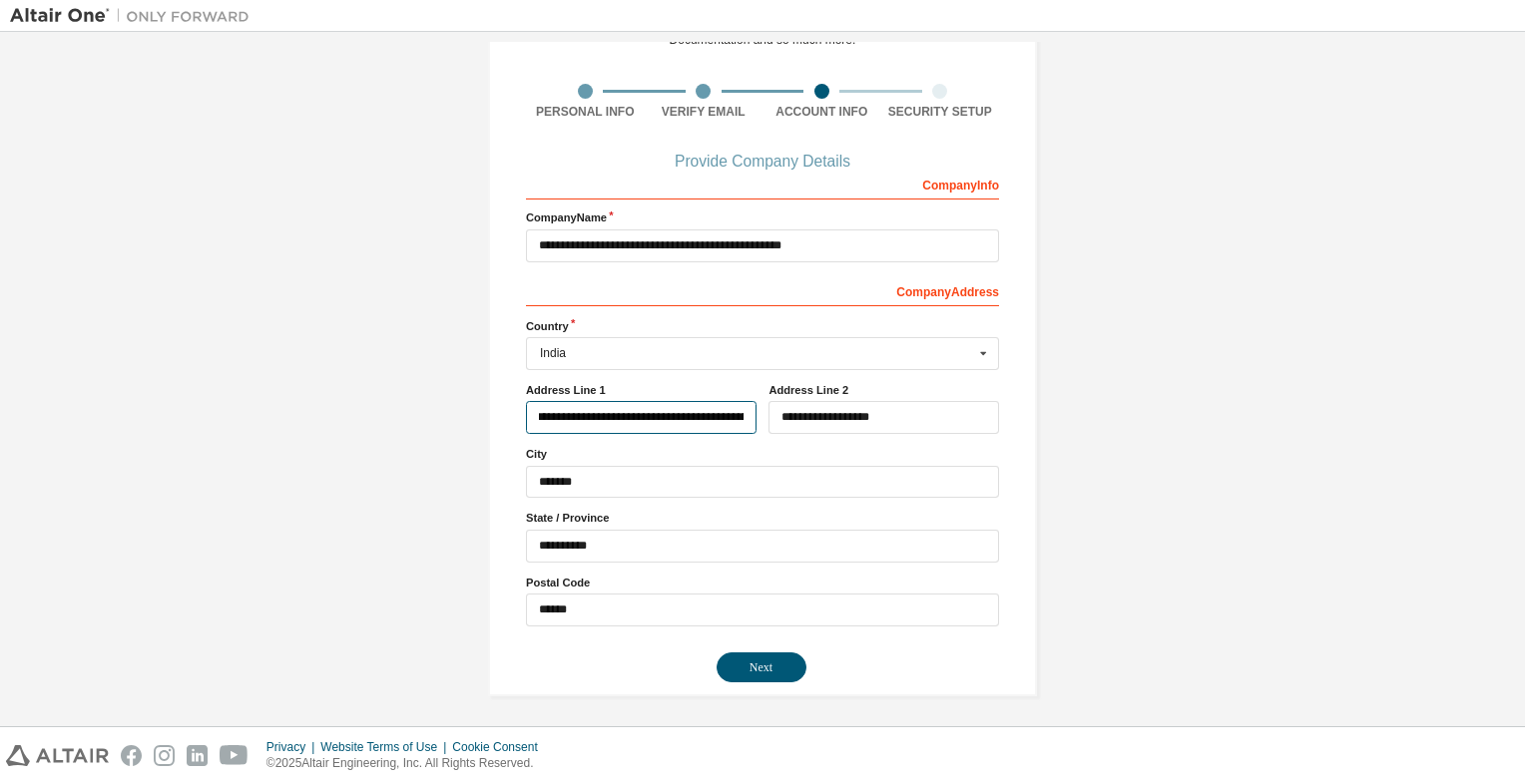 click on "**********" at bounding box center (641, 417) 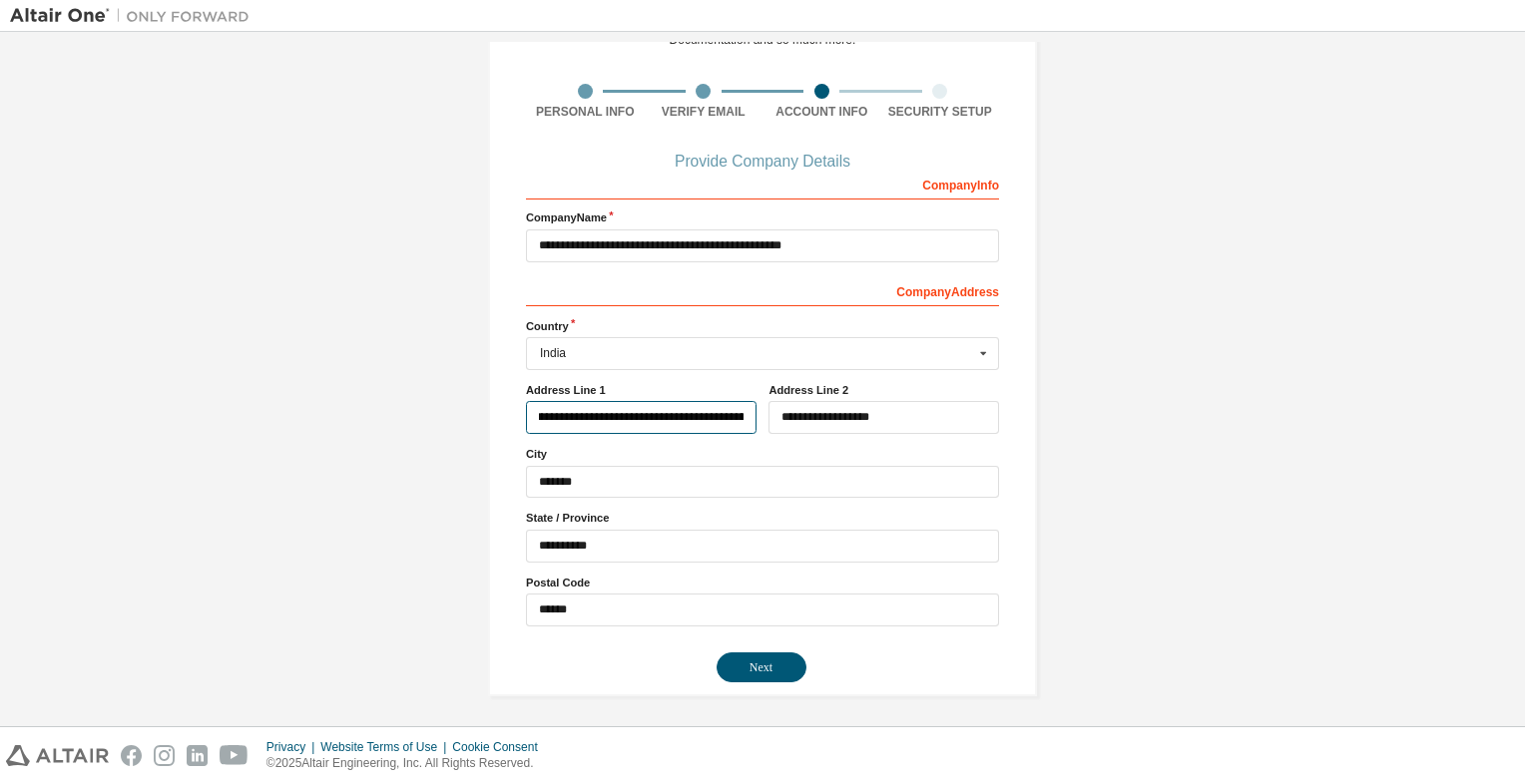 scroll, scrollTop: 0, scrollLeft: 0, axis: both 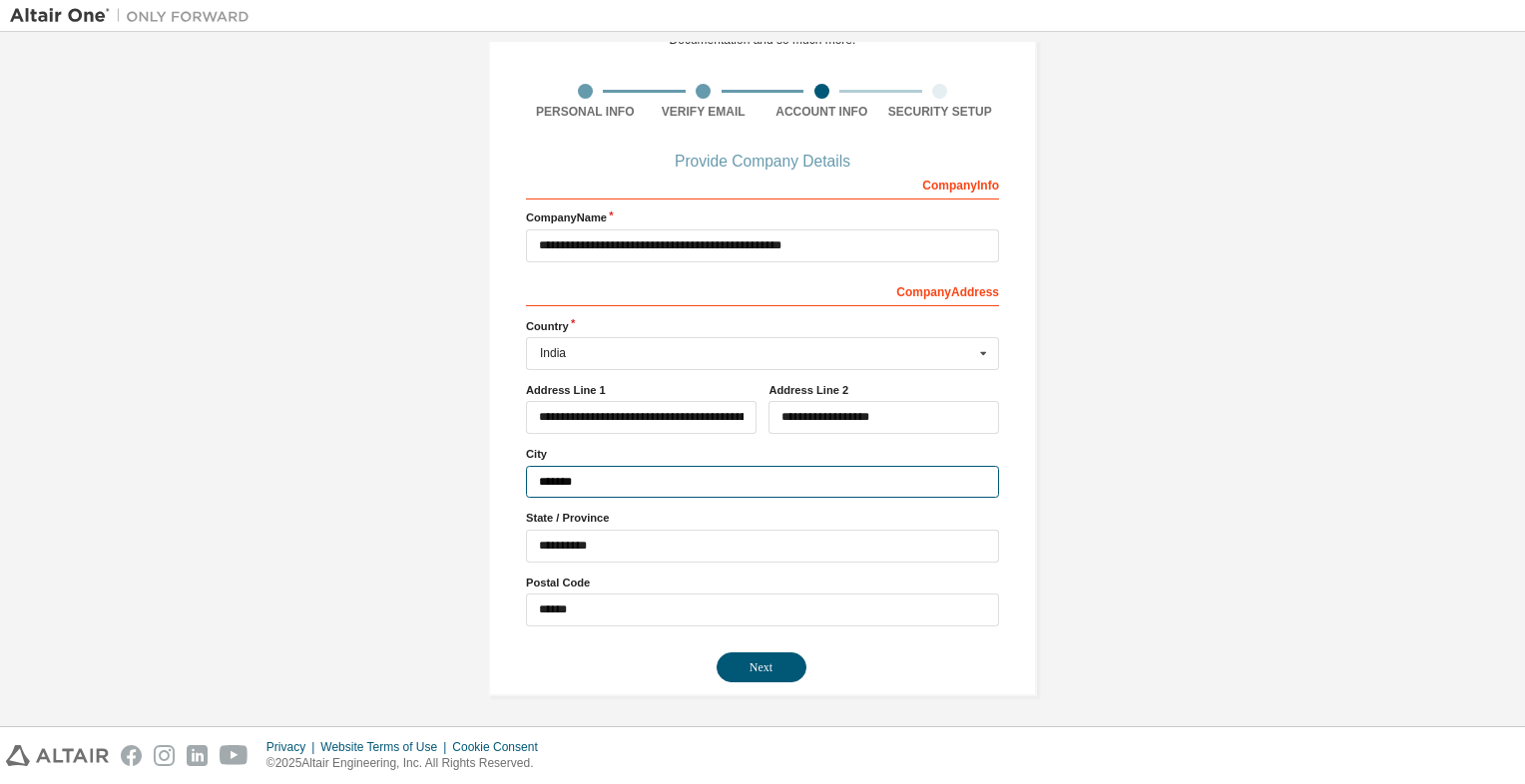 click on "*******" at bounding box center [762, 482] 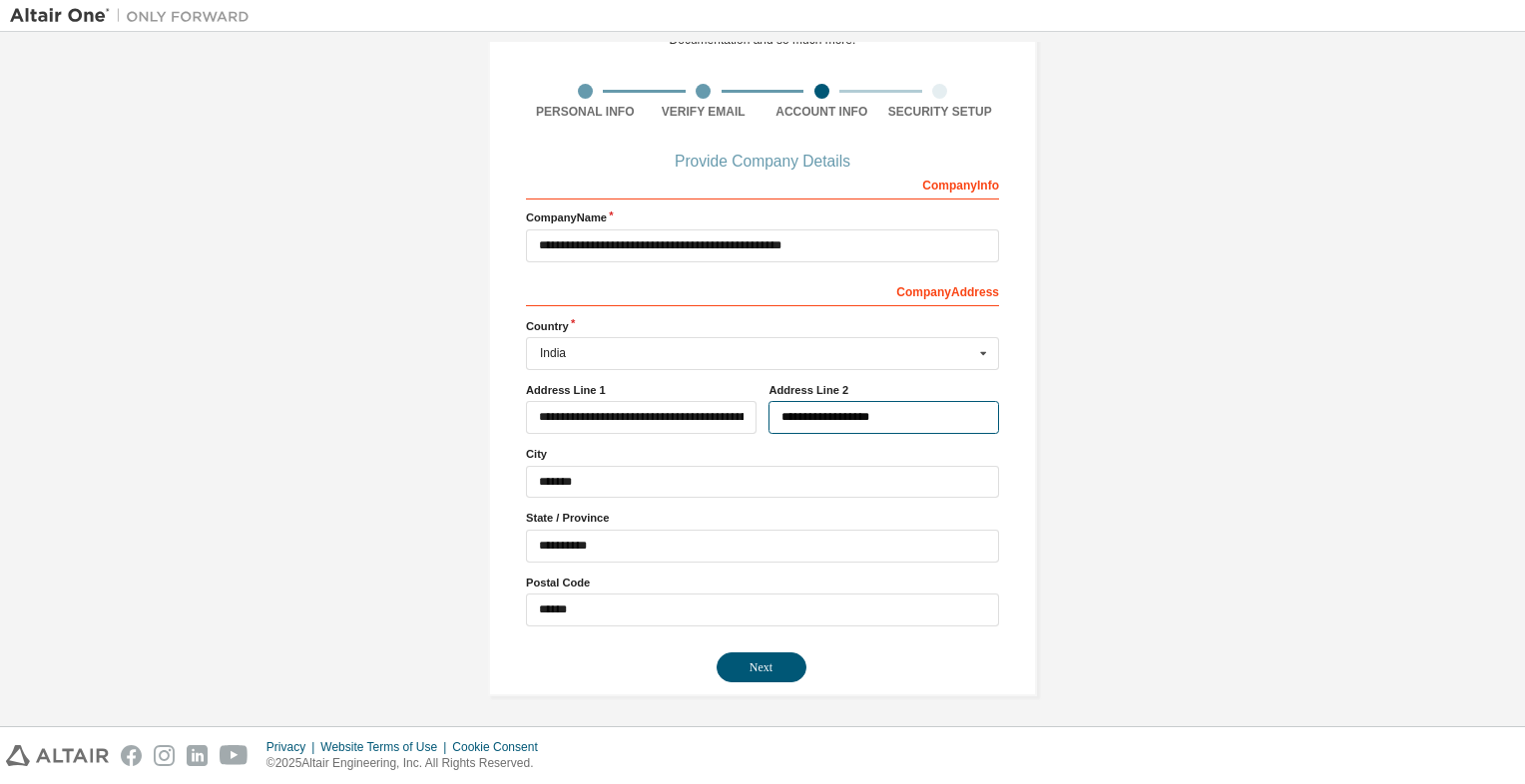 drag, startPoint x: 877, startPoint y: 413, endPoint x: 816, endPoint y: 437, distance: 65.551506 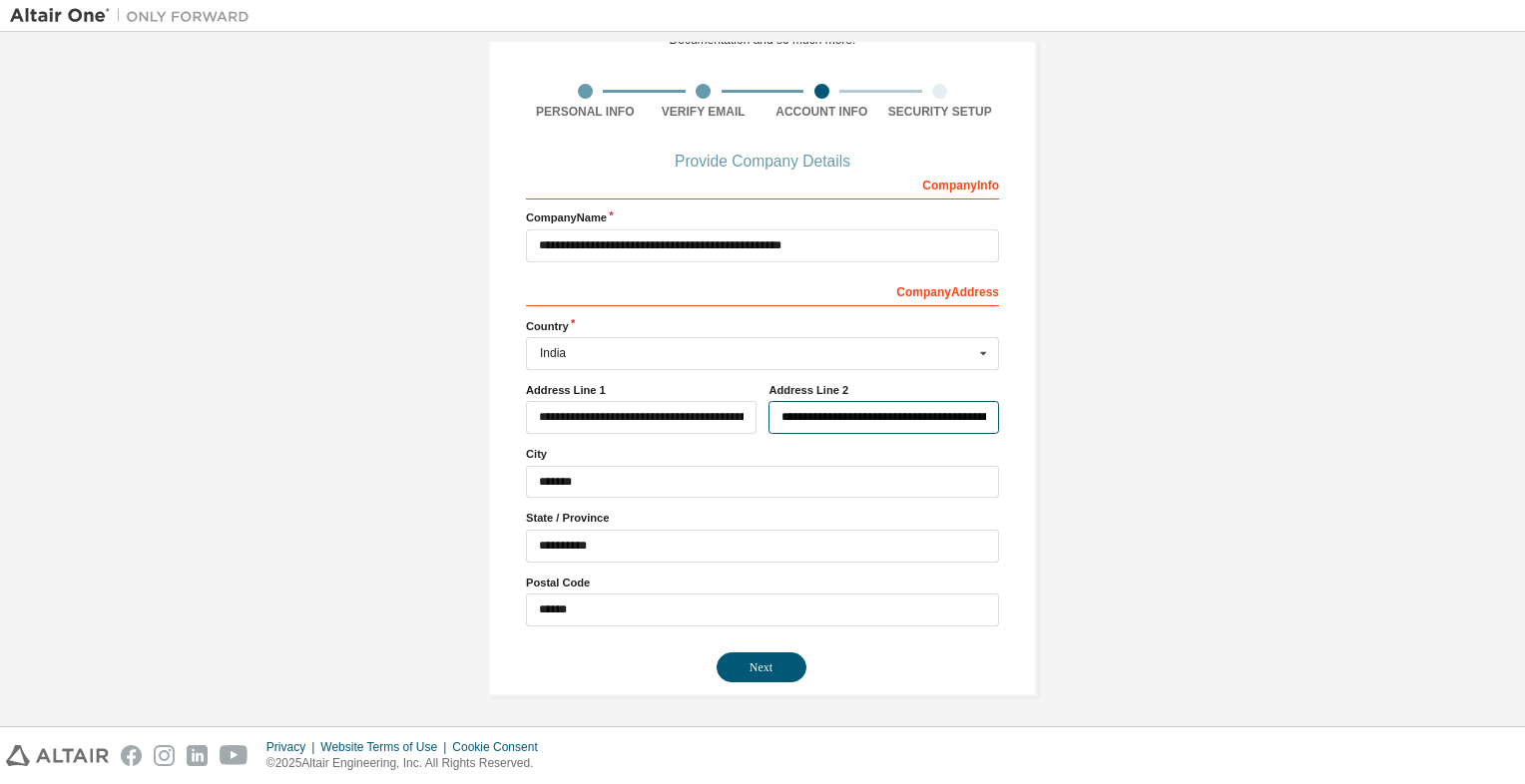 type on "**********" 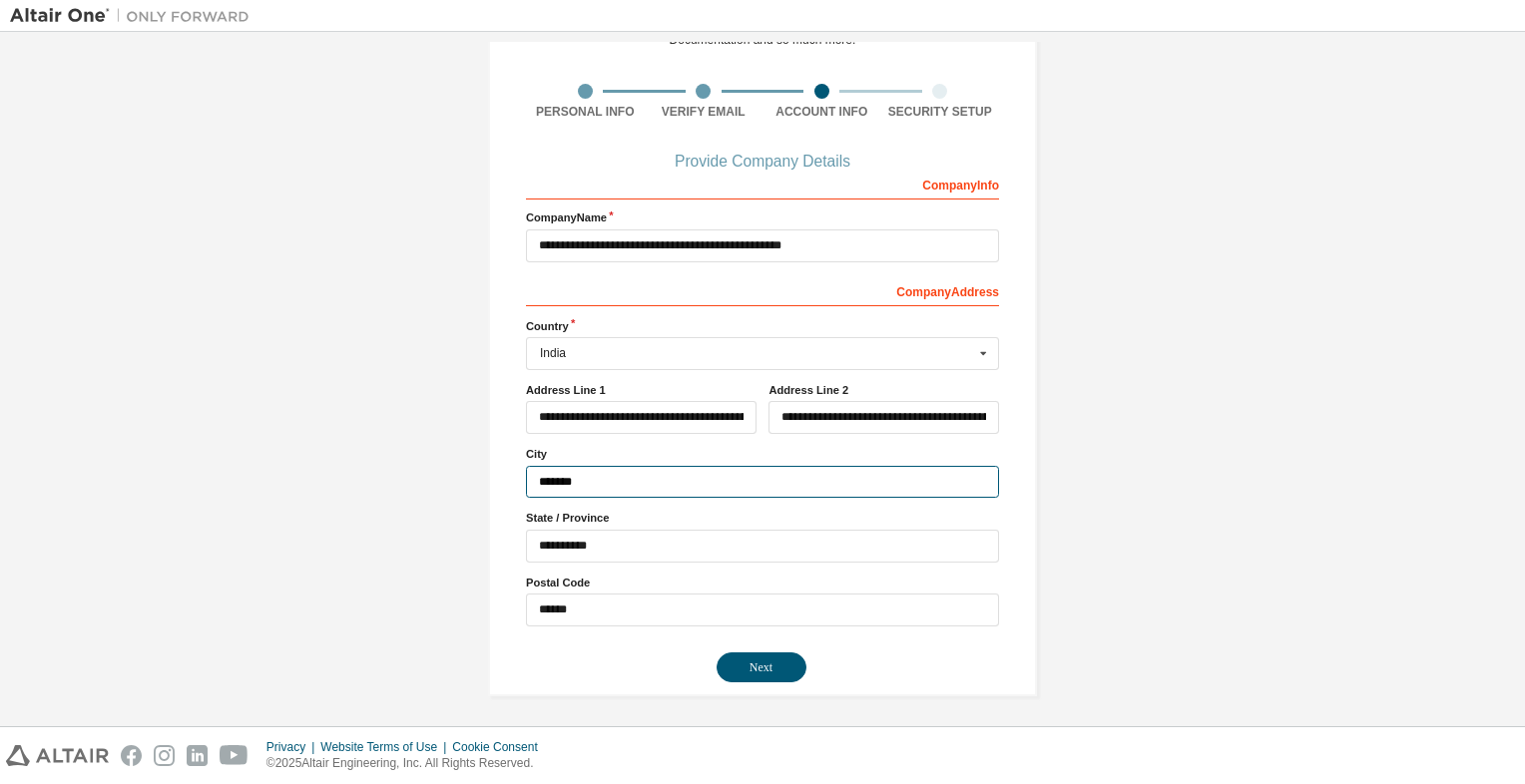 drag, startPoint x: 579, startPoint y: 482, endPoint x: 508, endPoint y: 469, distance: 72.18033 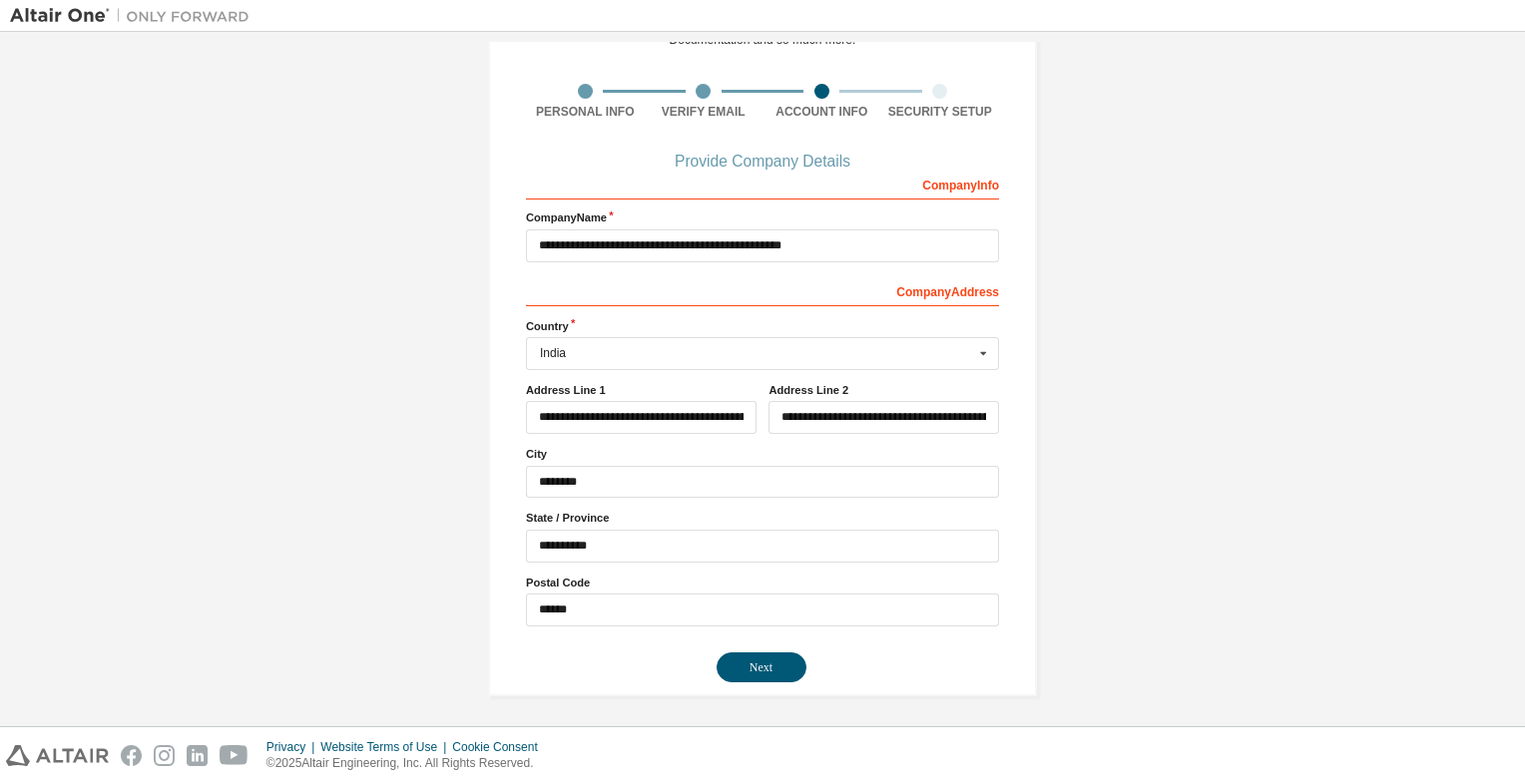 click on "**********" at bounding box center (762, 319) 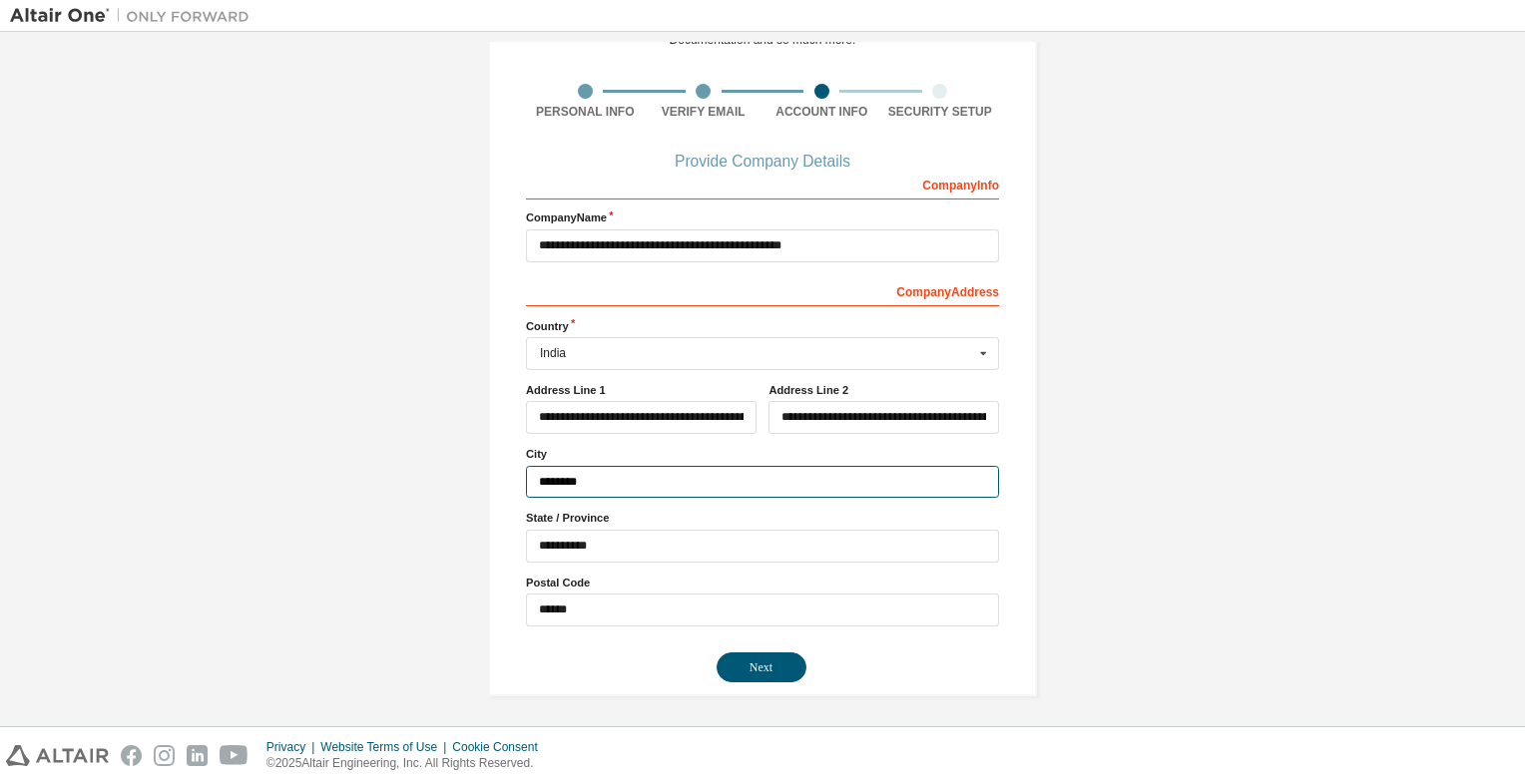 click on "********" at bounding box center (762, 482) 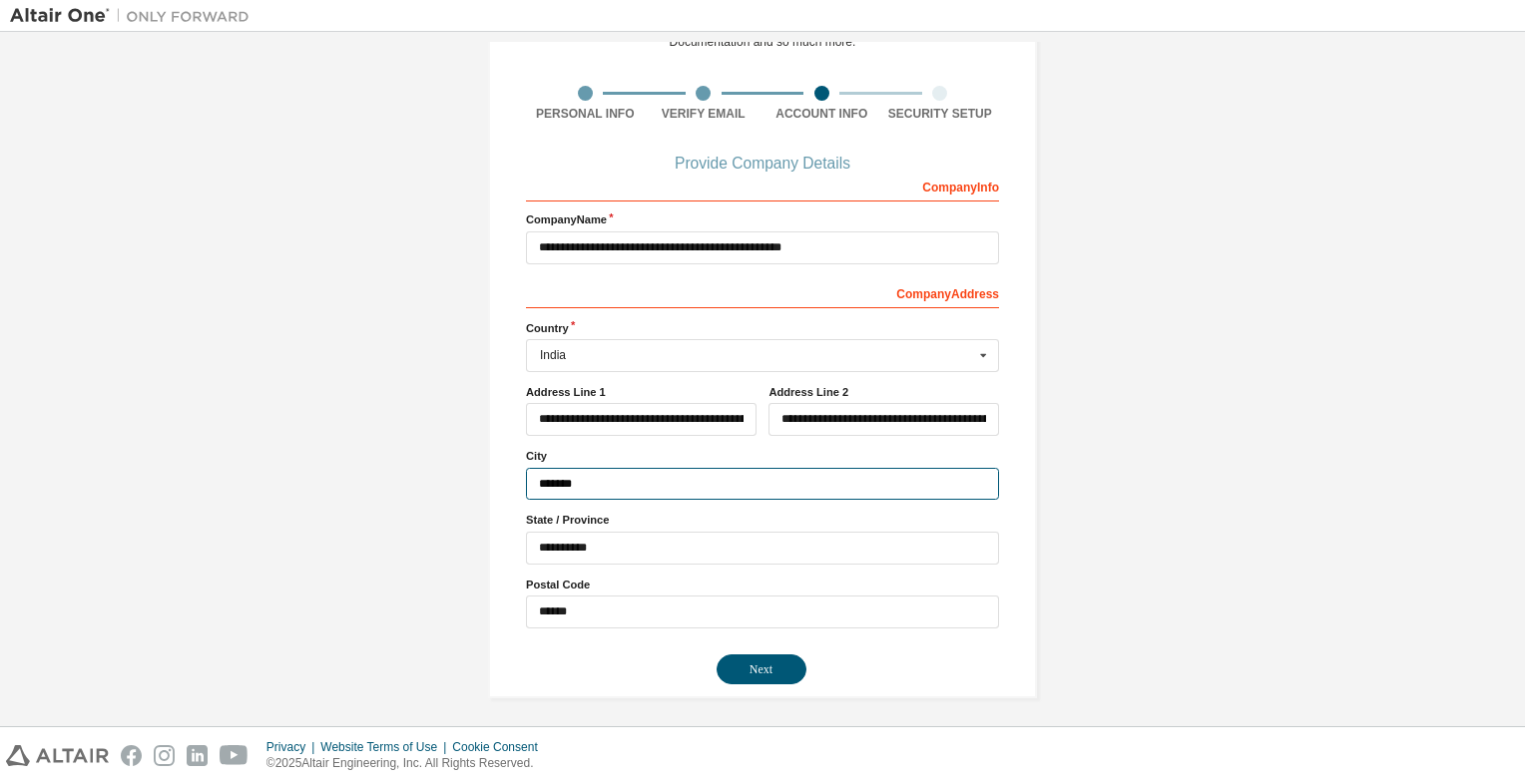 scroll, scrollTop: 124, scrollLeft: 0, axis: vertical 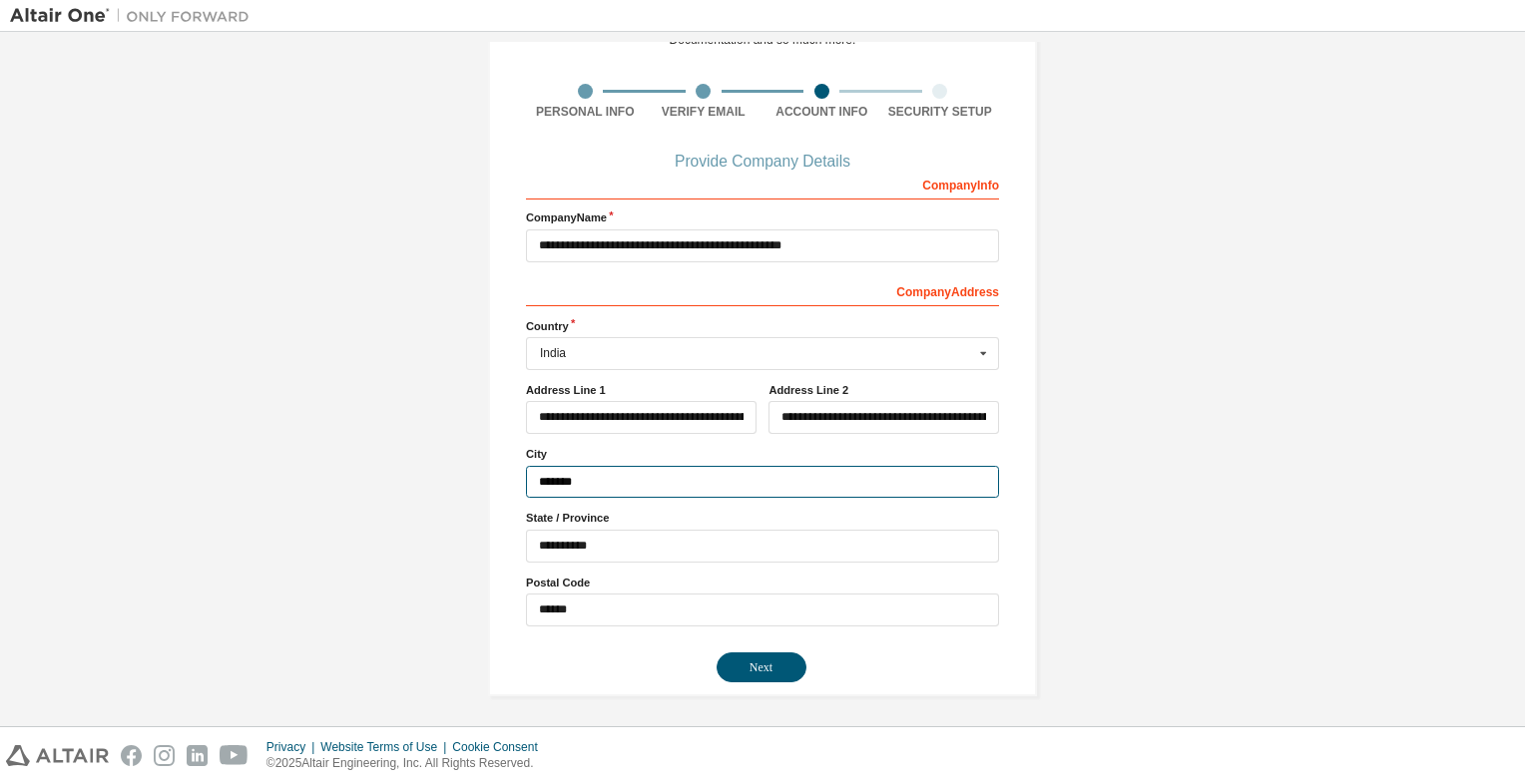 type on "*******" 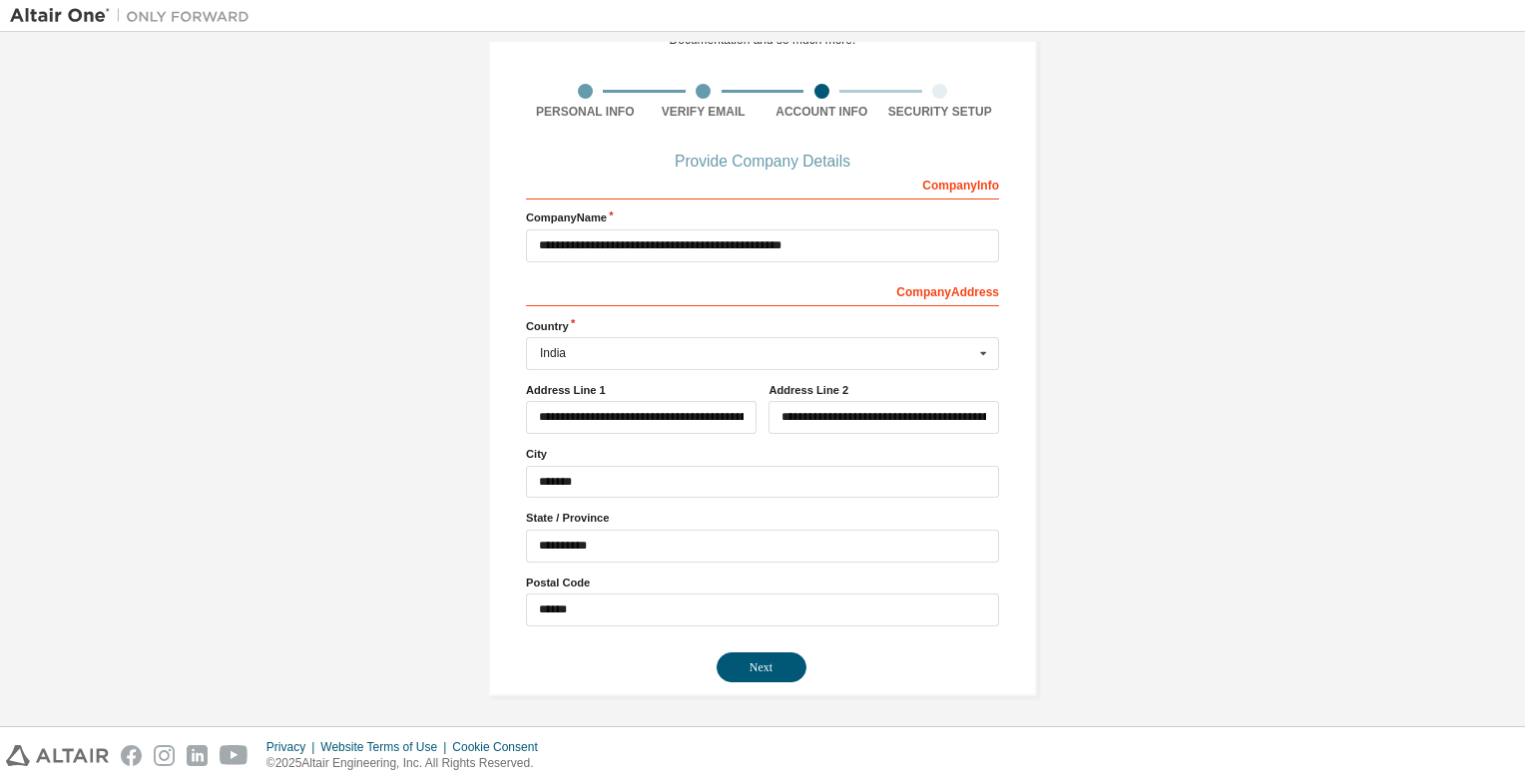 click on "**********" at bounding box center (762, 319) 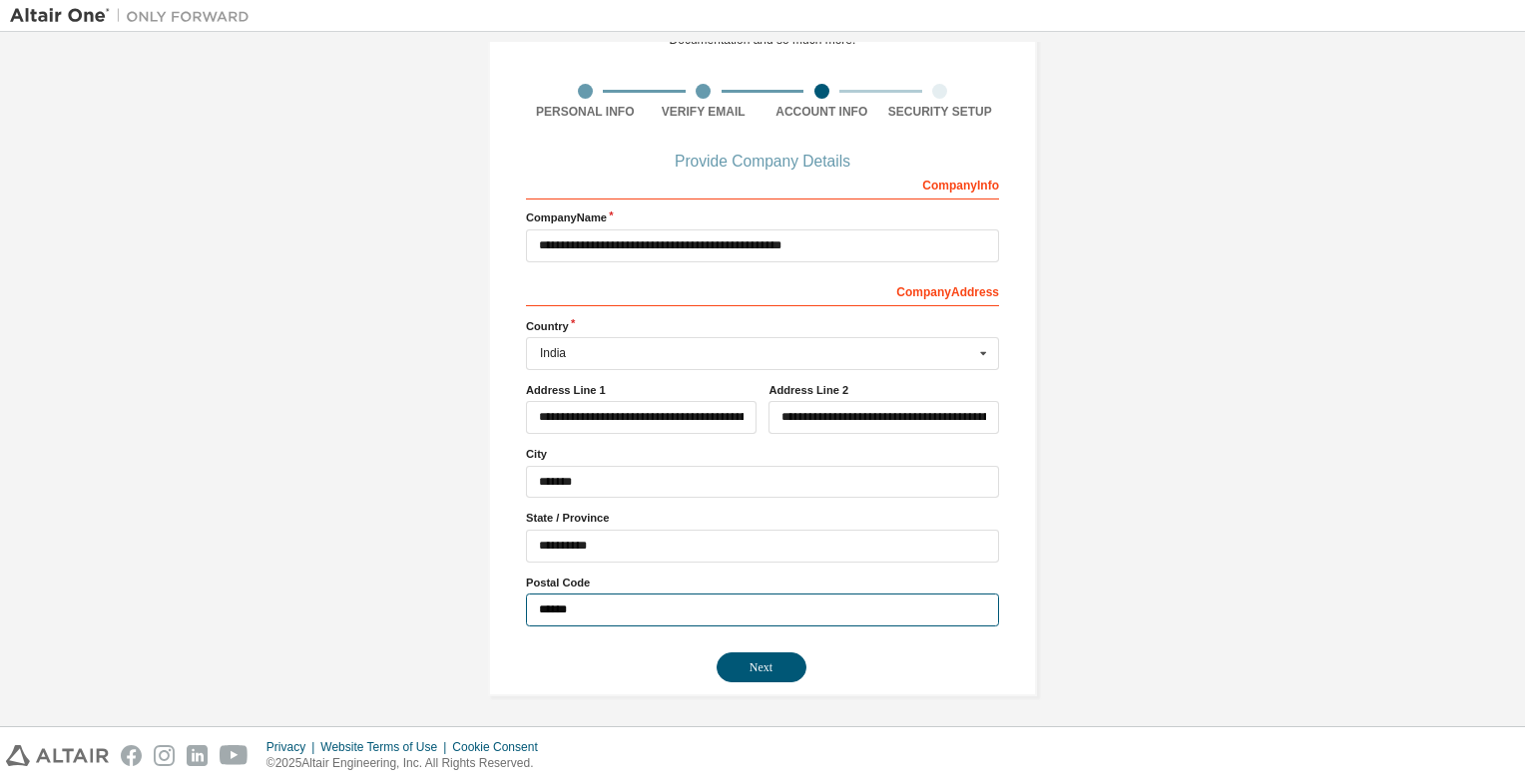 click on "******" at bounding box center (762, 609) 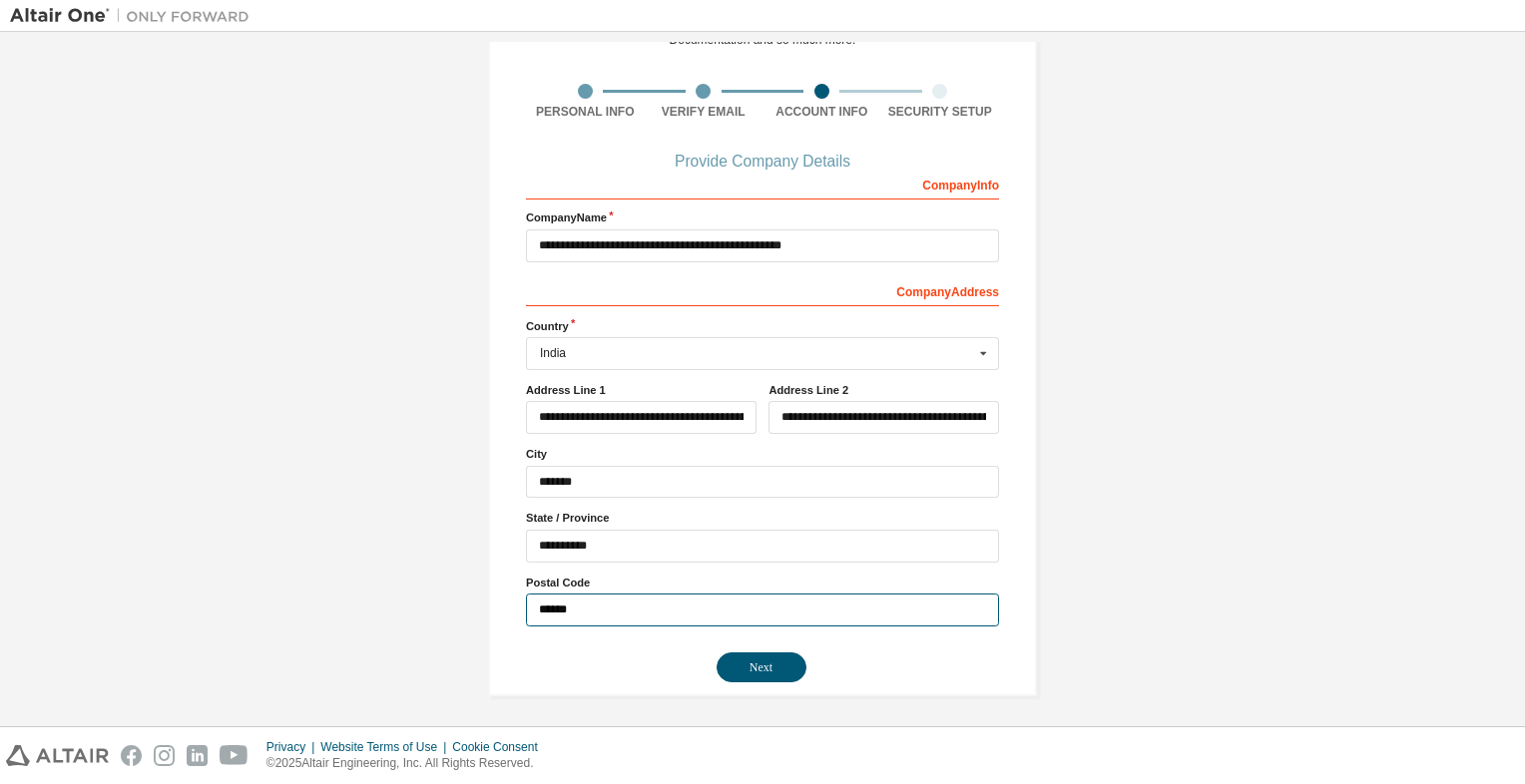 click on "******" at bounding box center [762, 609] 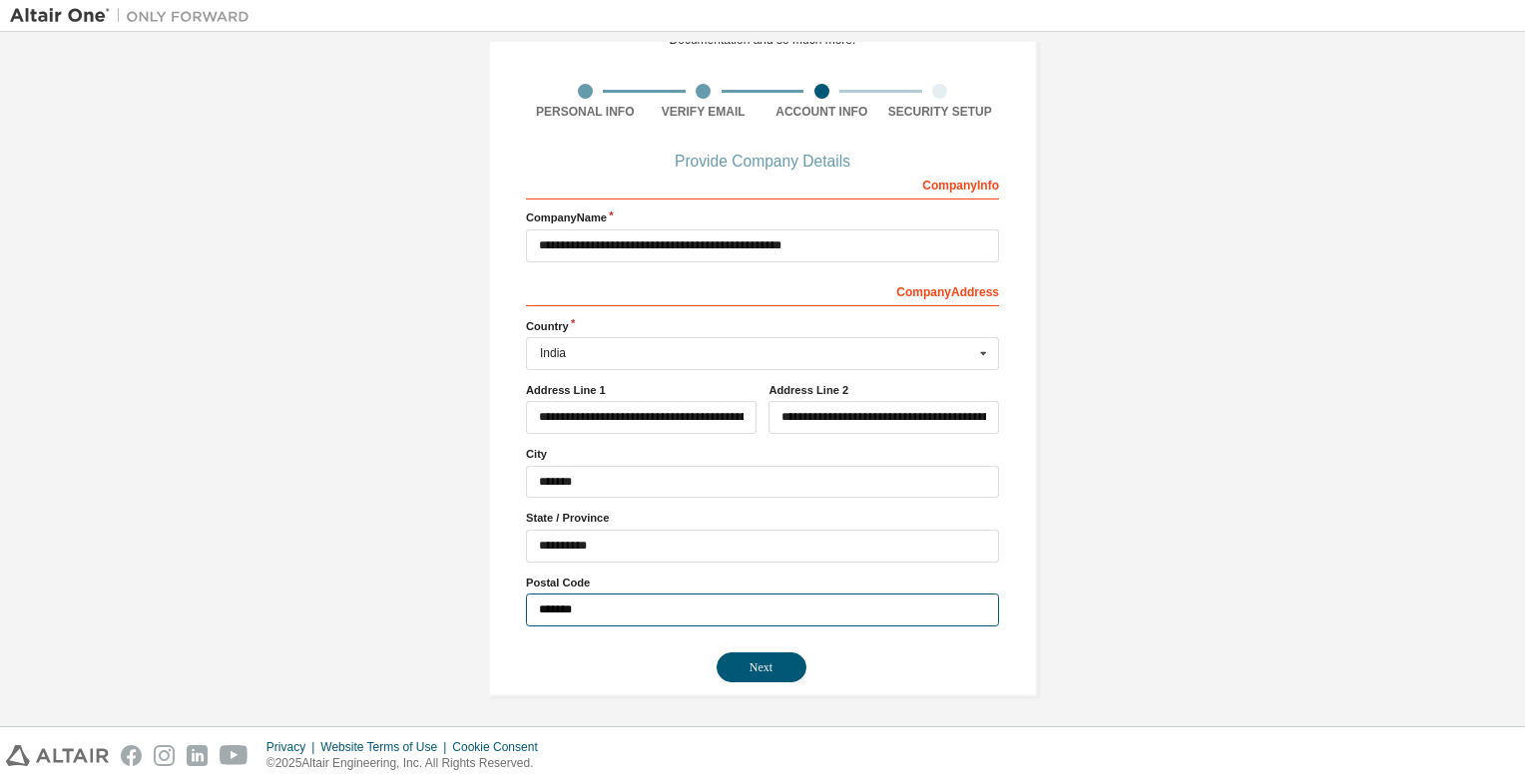 type on "******" 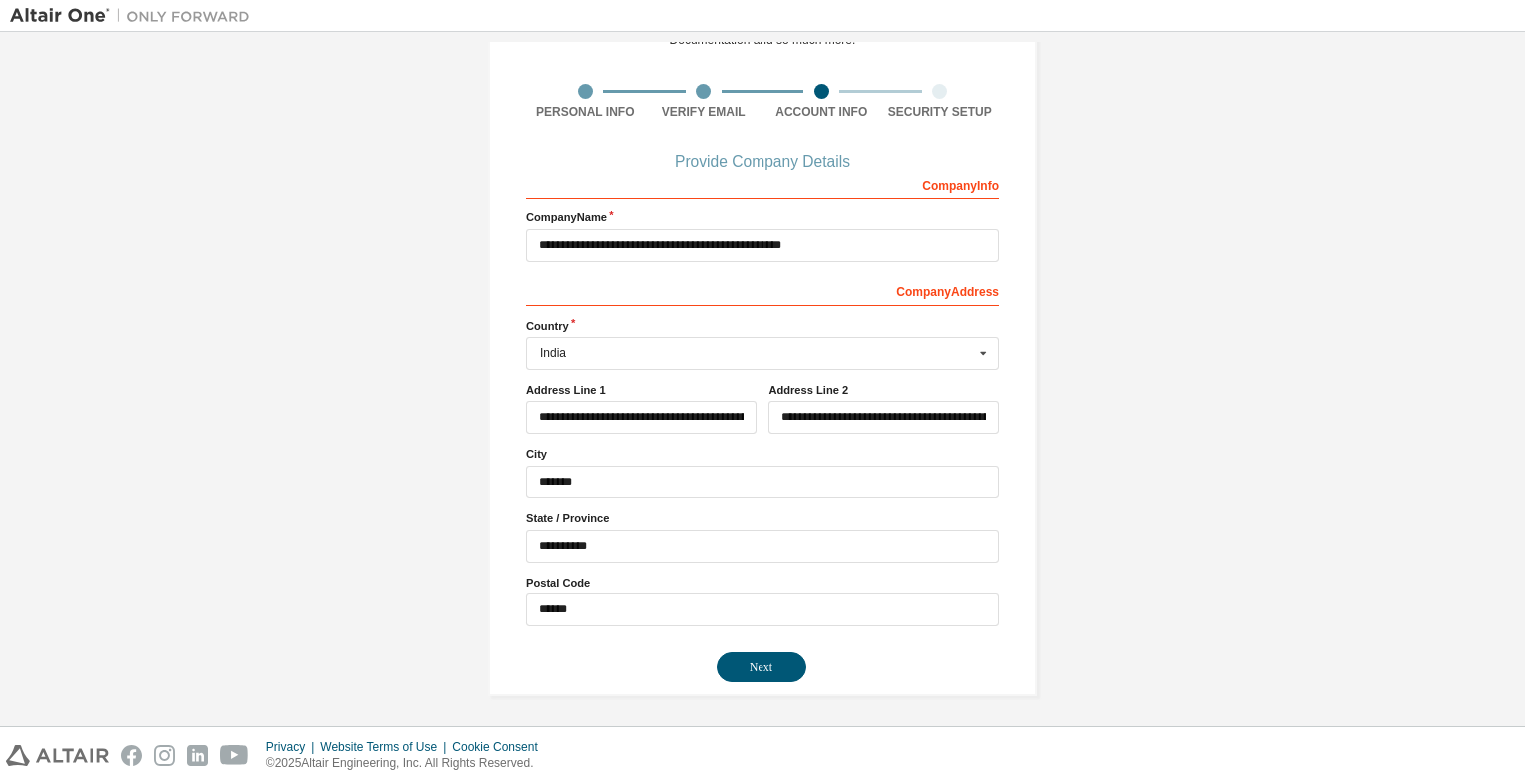 click on "**********" at bounding box center (762, 319) 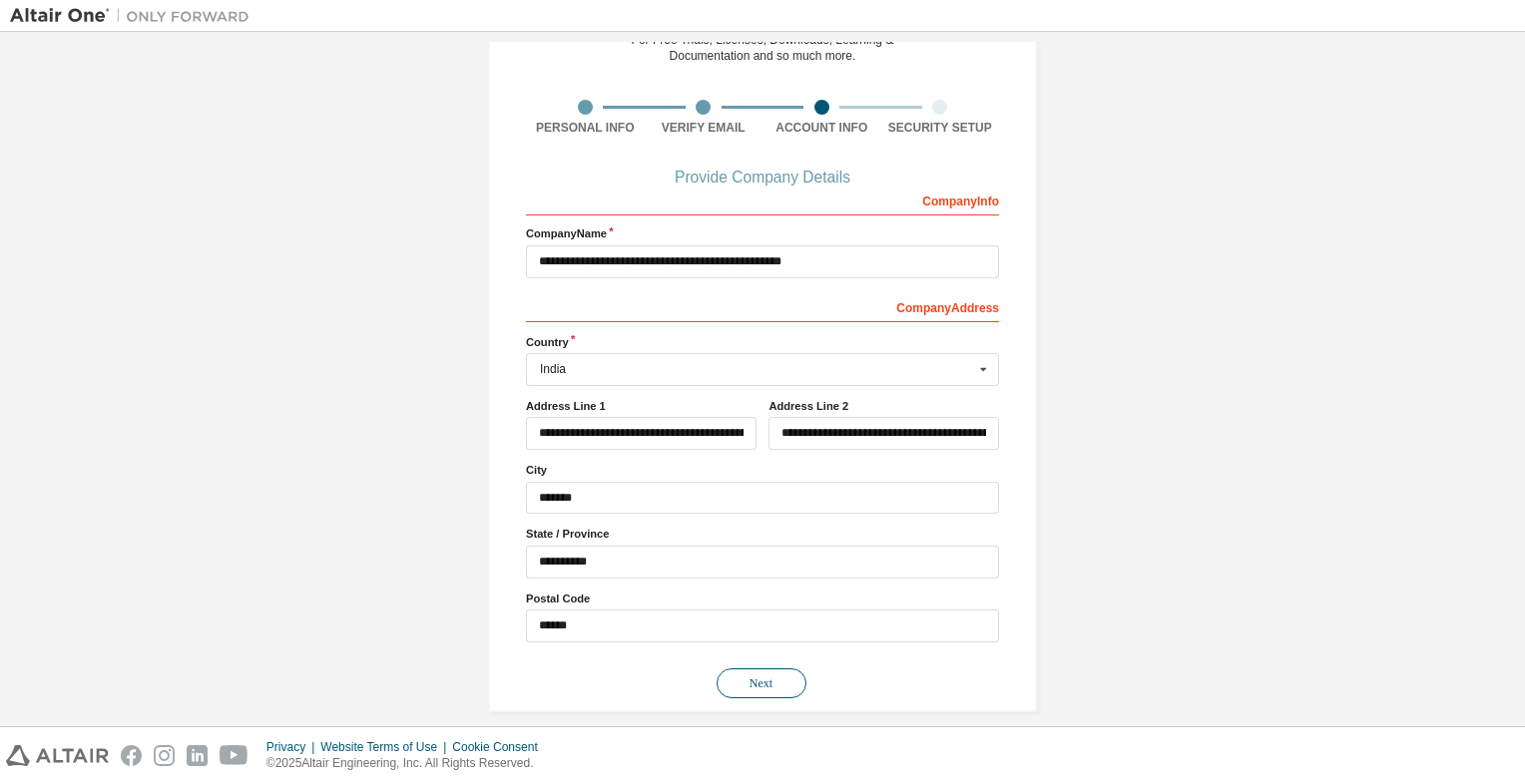 scroll, scrollTop: 124, scrollLeft: 0, axis: vertical 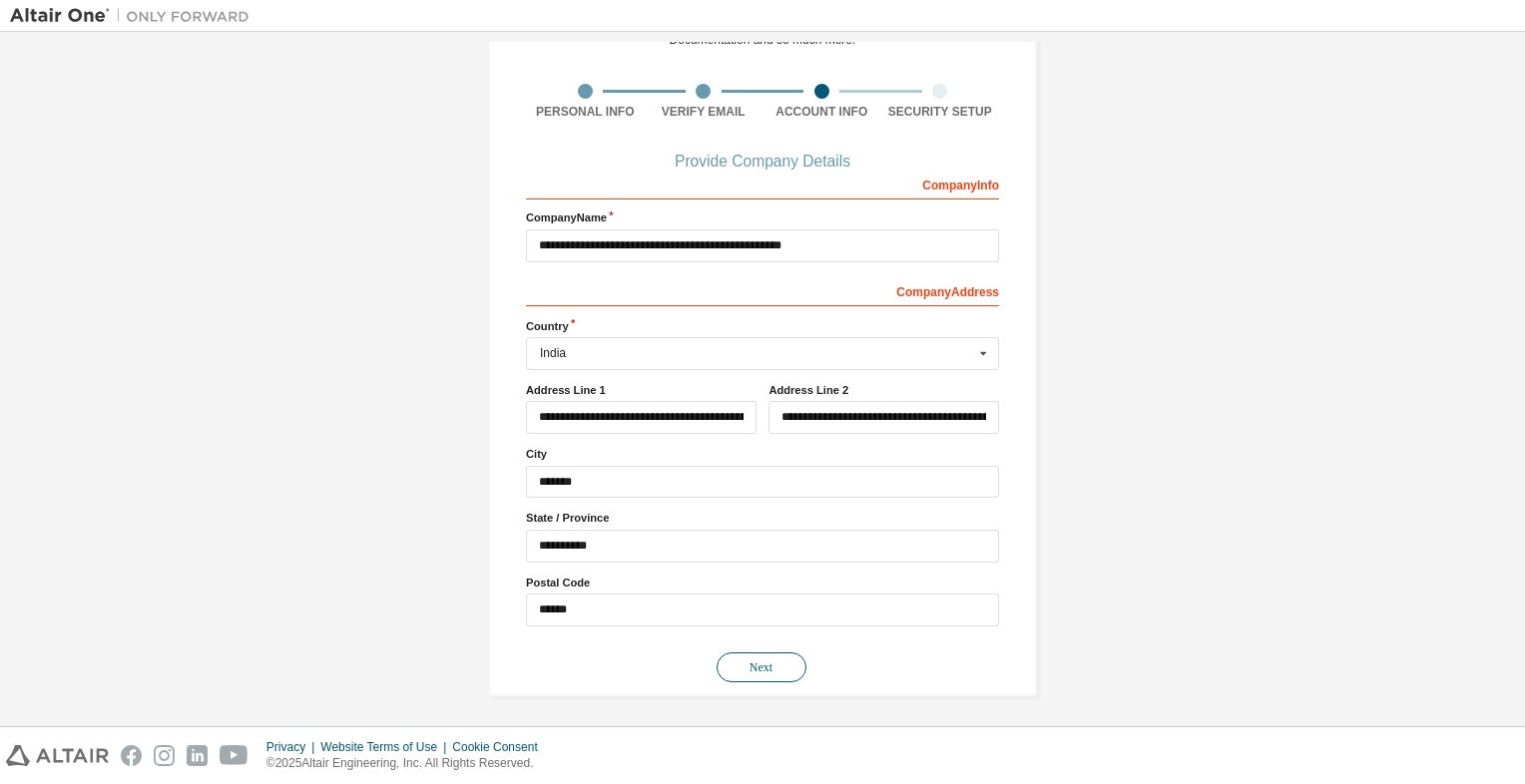 click on "Next" at bounding box center [762, 667] 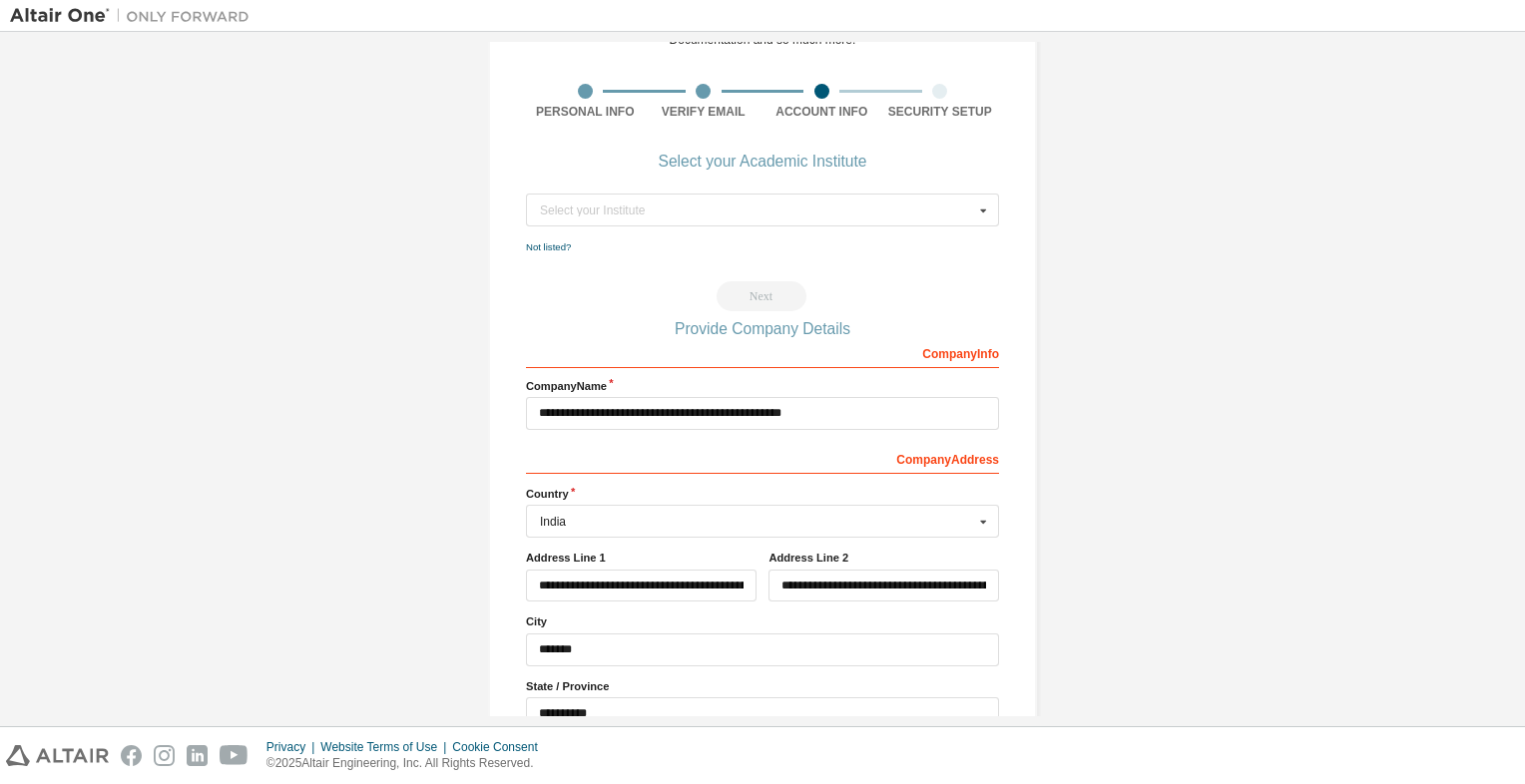 scroll, scrollTop: 0, scrollLeft: 0, axis: both 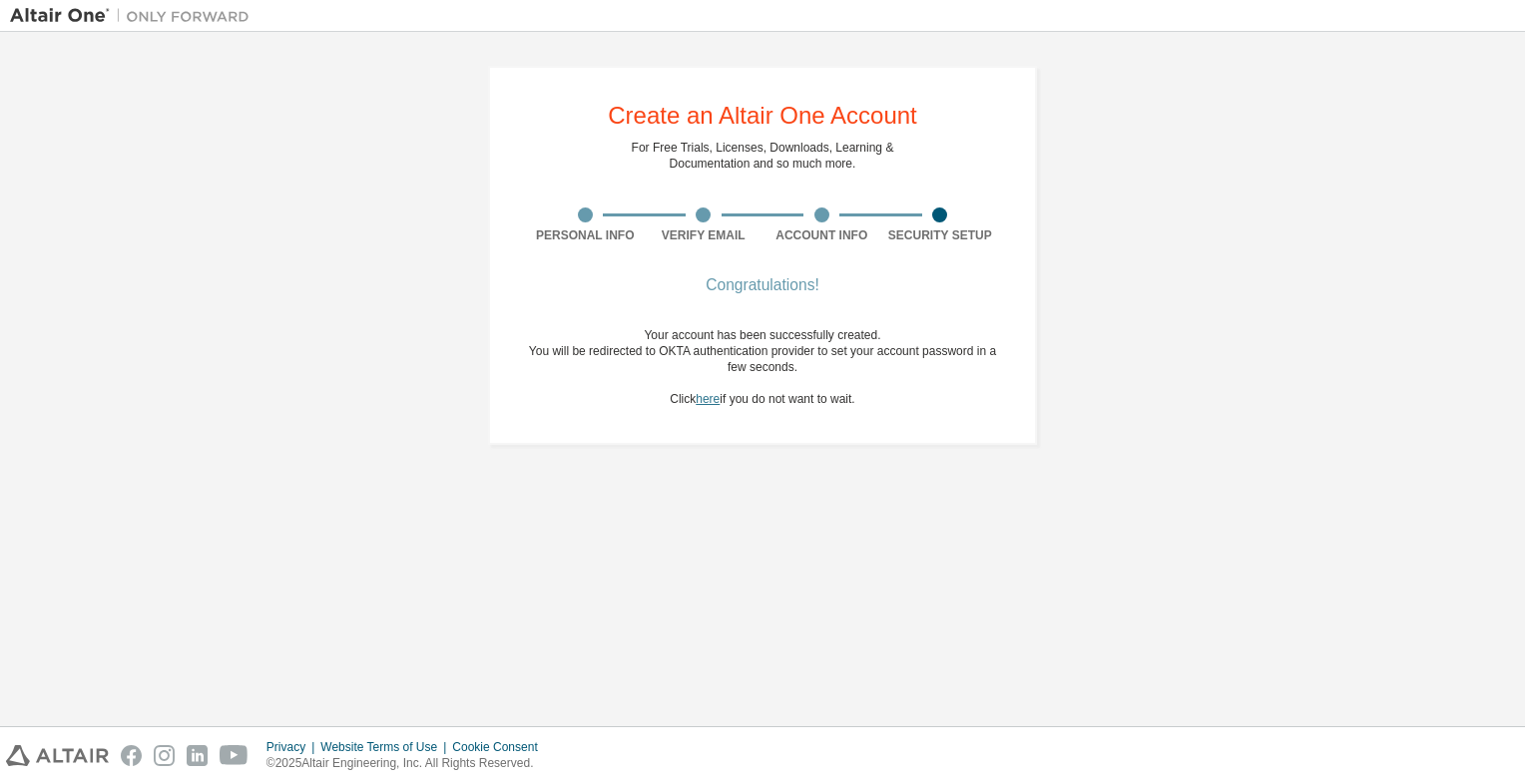 click on "here" at bounding box center [708, 399] 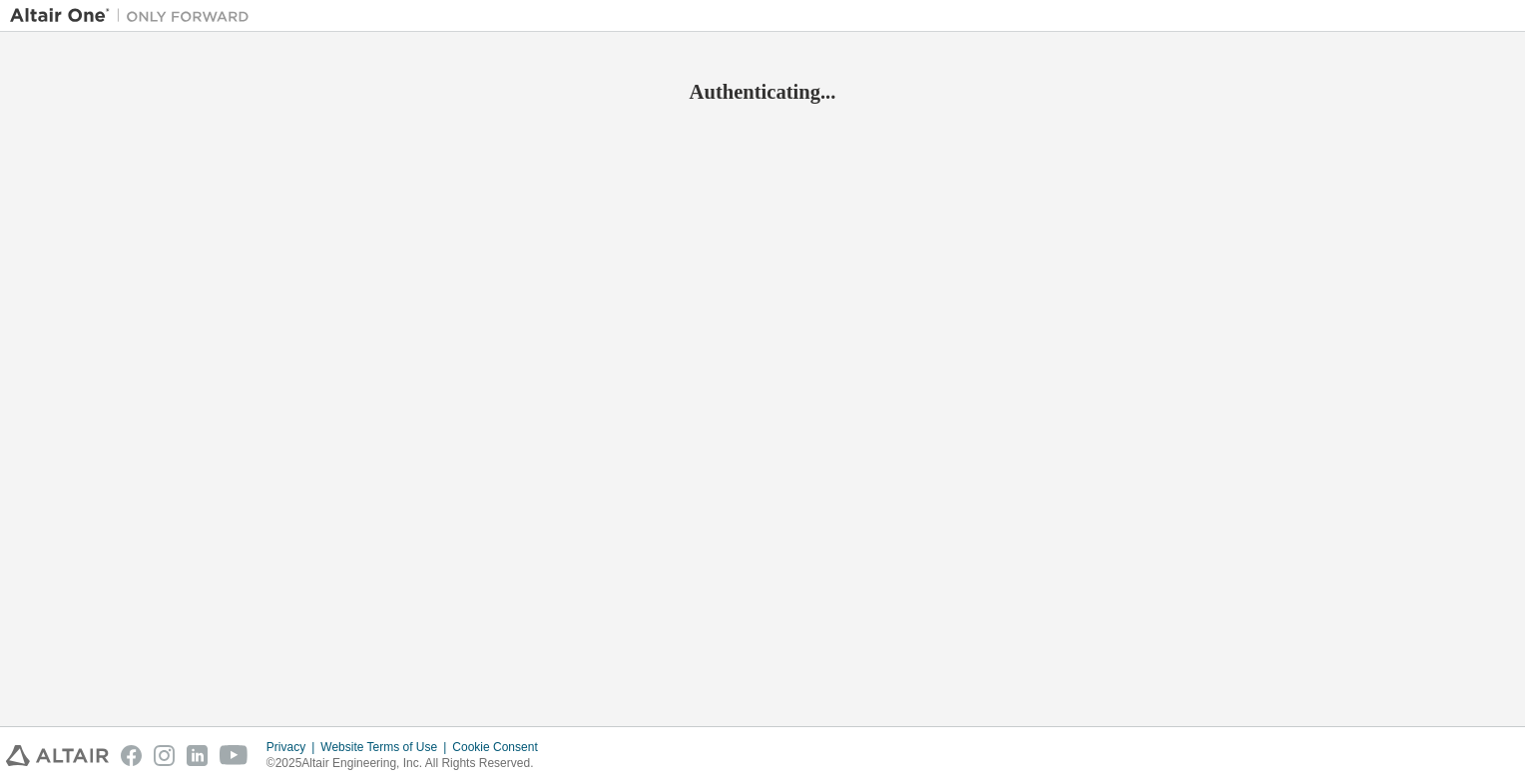 scroll, scrollTop: 0, scrollLeft: 0, axis: both 